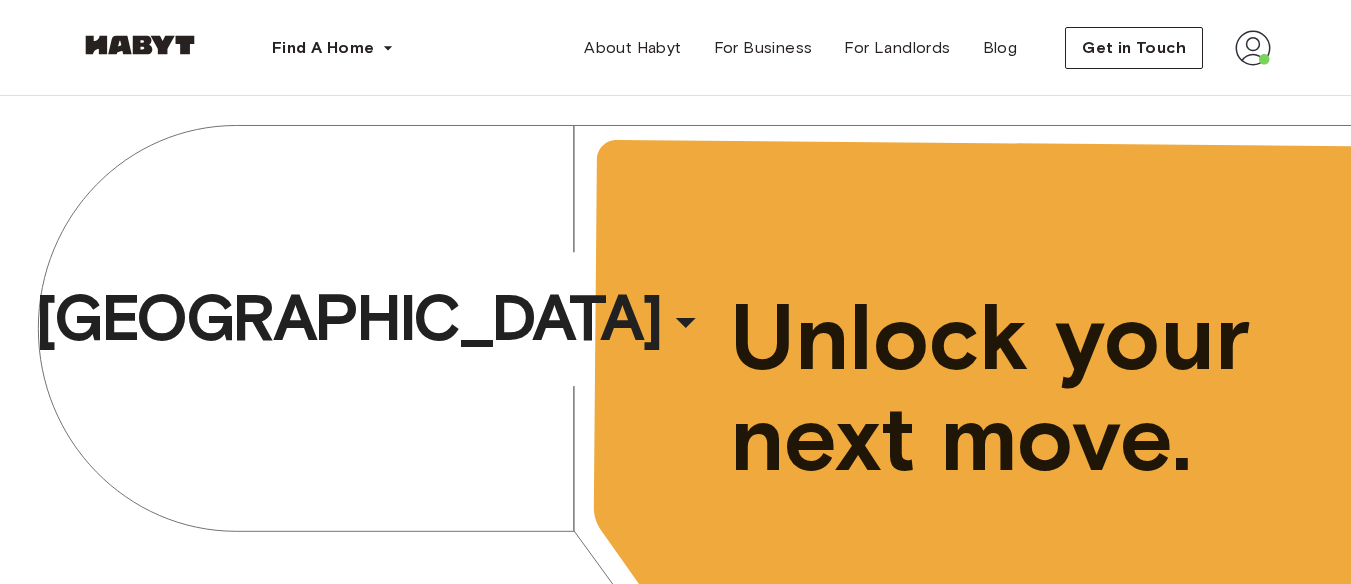 scroll, scrollTop: 0, scrollLeft: 0, axis: both 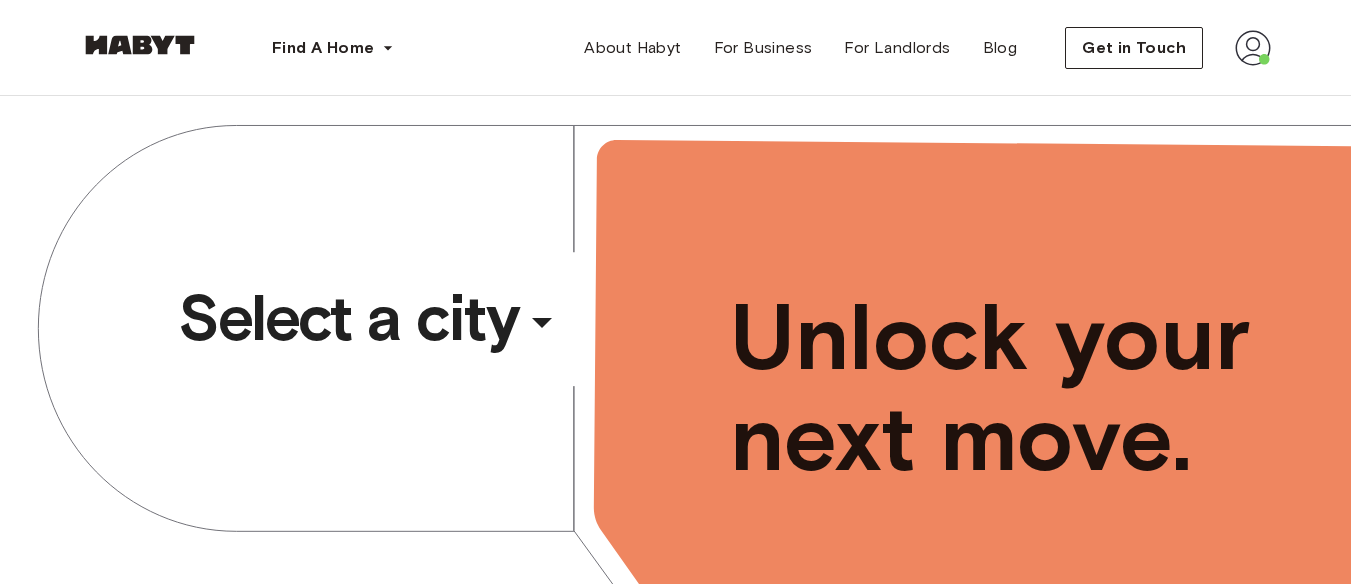 click at bounding box center (1253, 48) 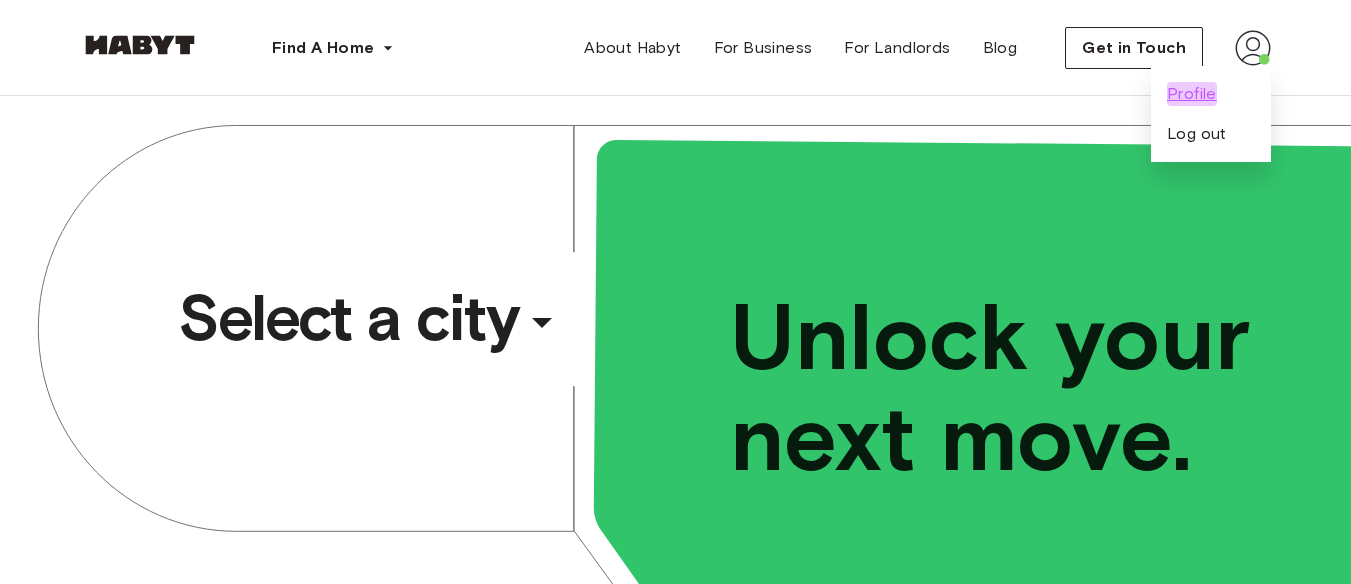 click on "Profile" at bounding box center (1192, 94) 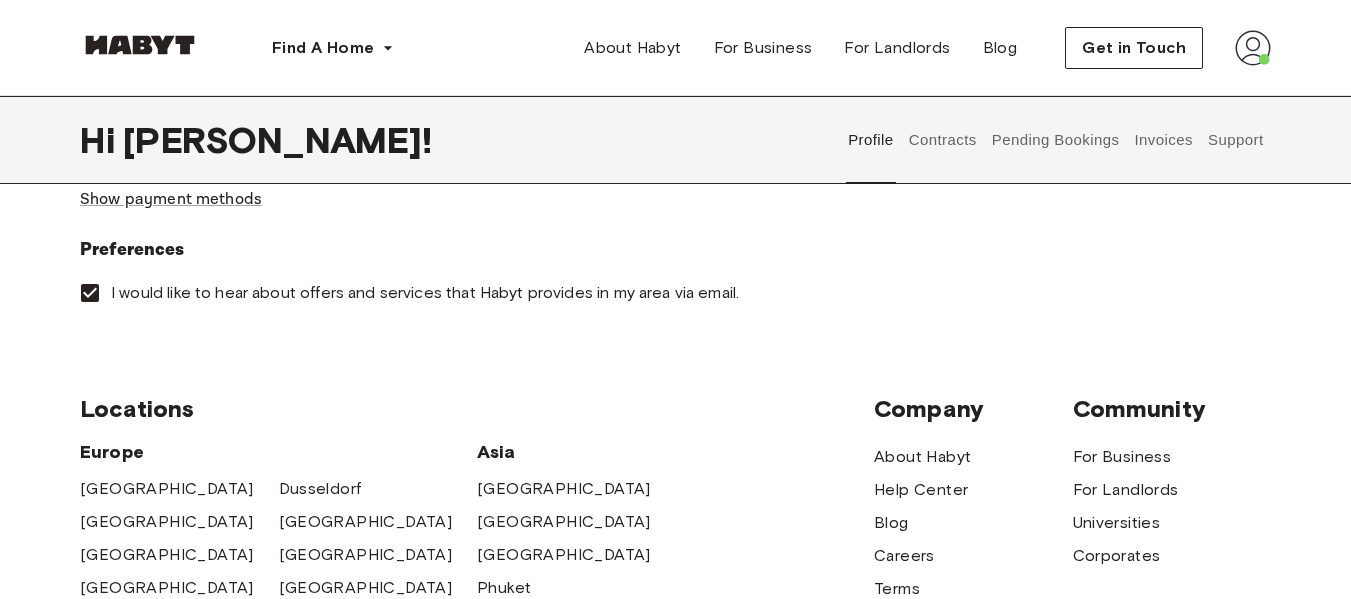 scroll, scrollTop: 729, scrollLeft: 0, axis: vertical 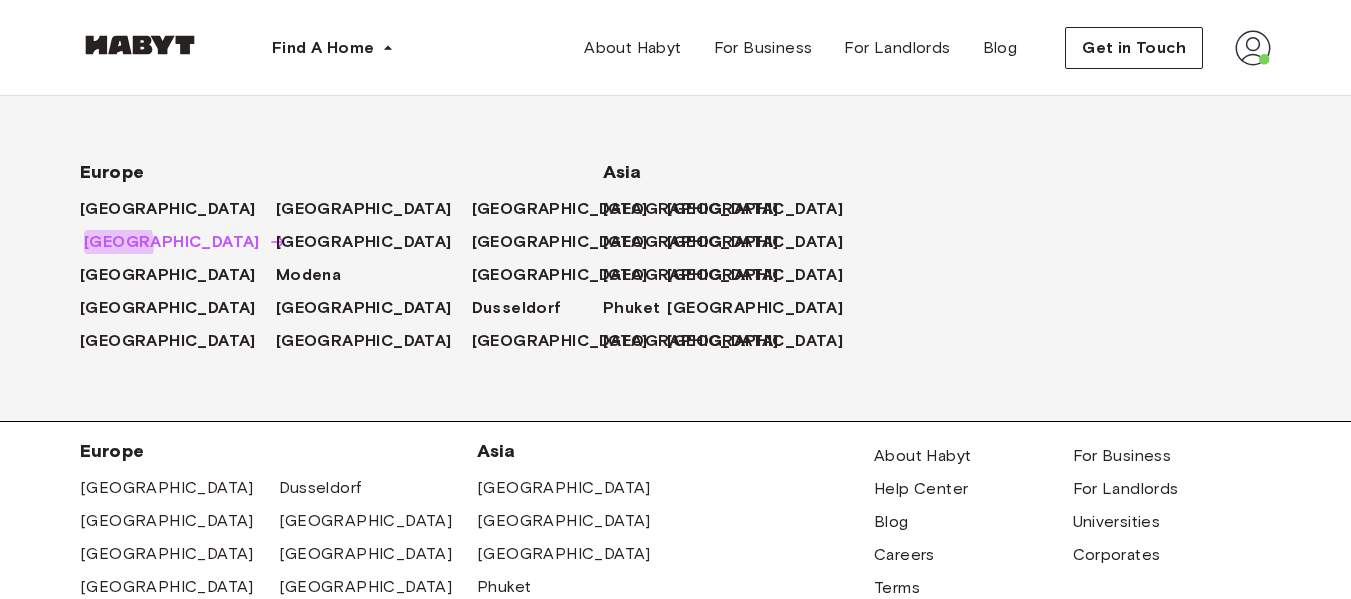 click on "[GEOGRAPHIC_DATA]" at bounding box center (172, 242) 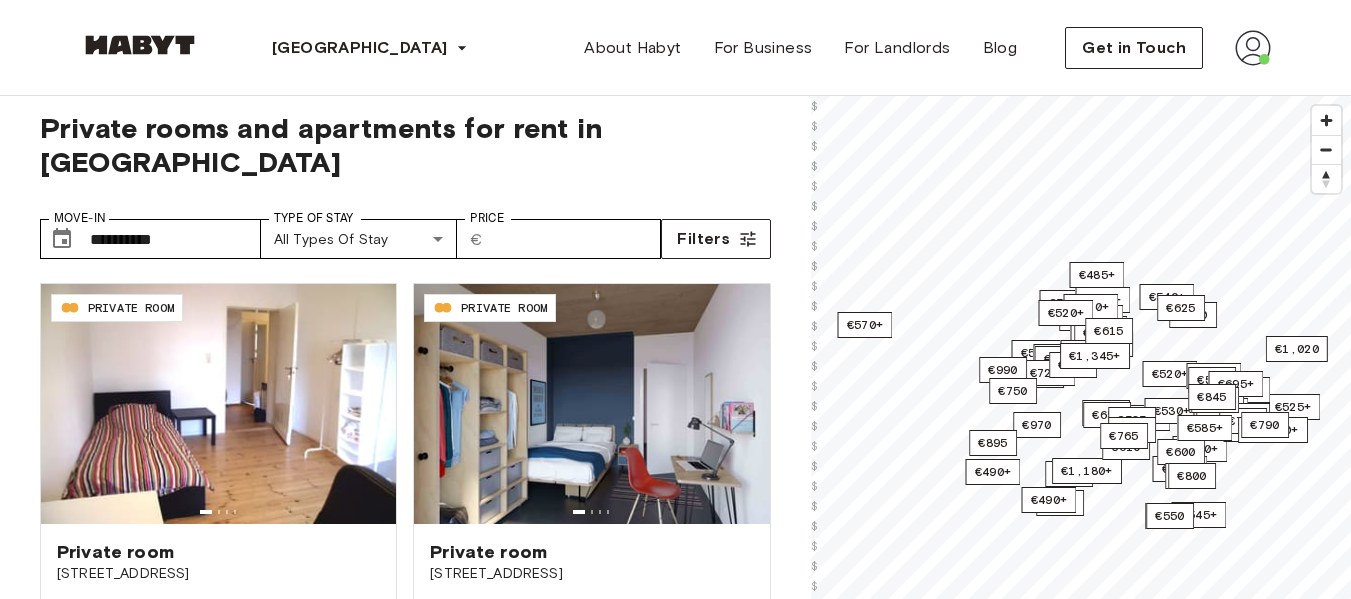 scroll, scrollTop: 29, scrollLeft: 0, axis: vertical 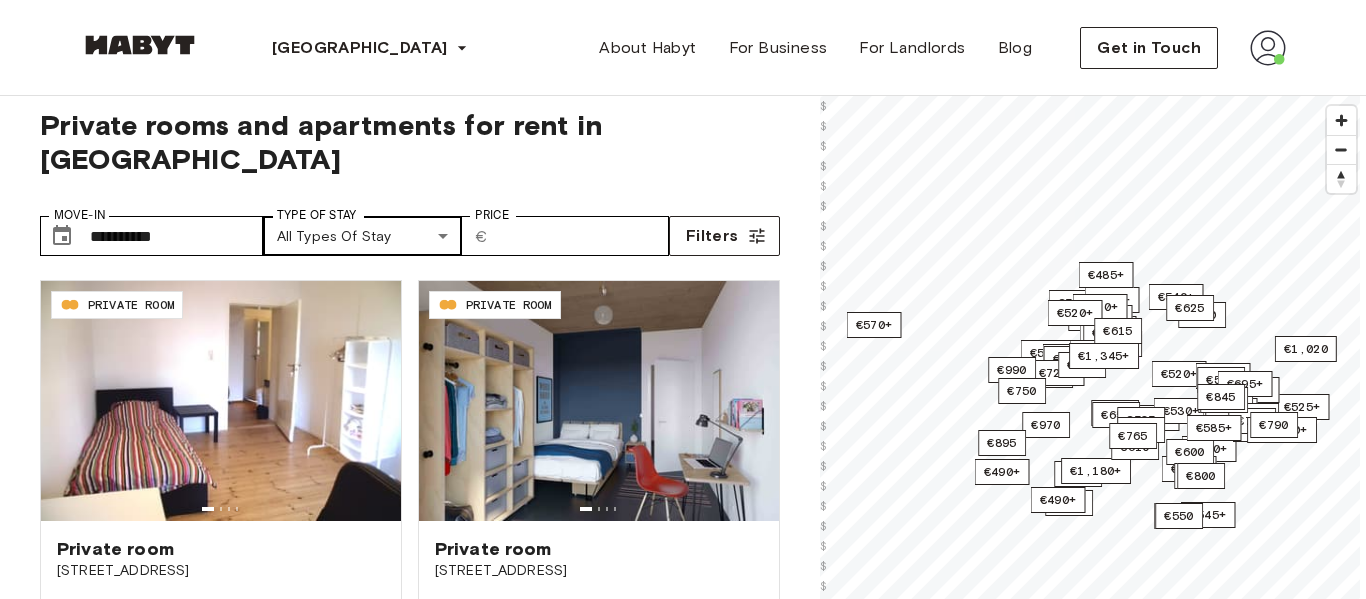 click on "**********" at bounding box center [683, 2384] 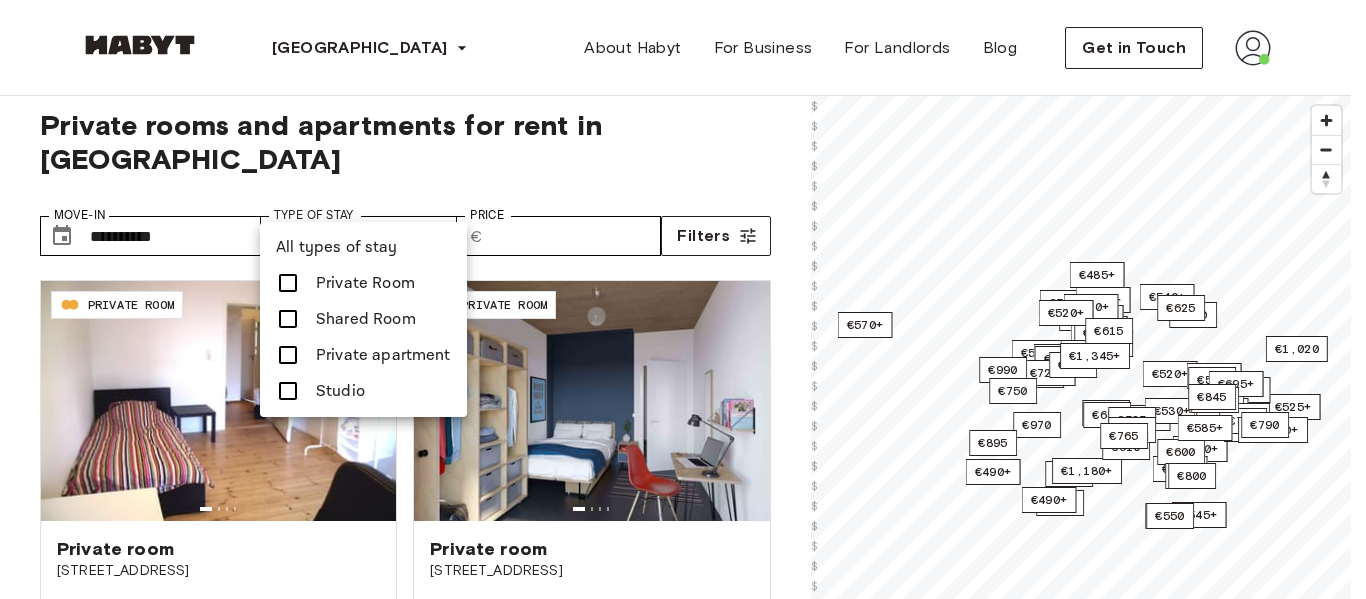 click on "Private apartment" at bounding box center (383, 355) 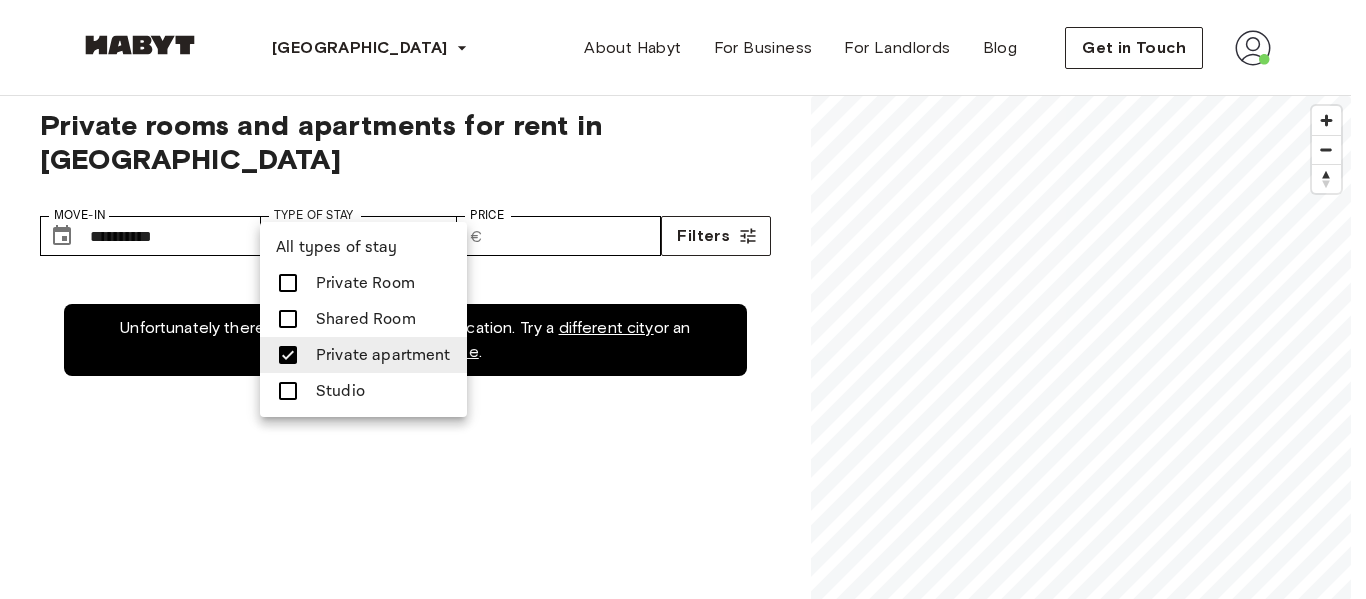 click at bounding box center (683, 299) 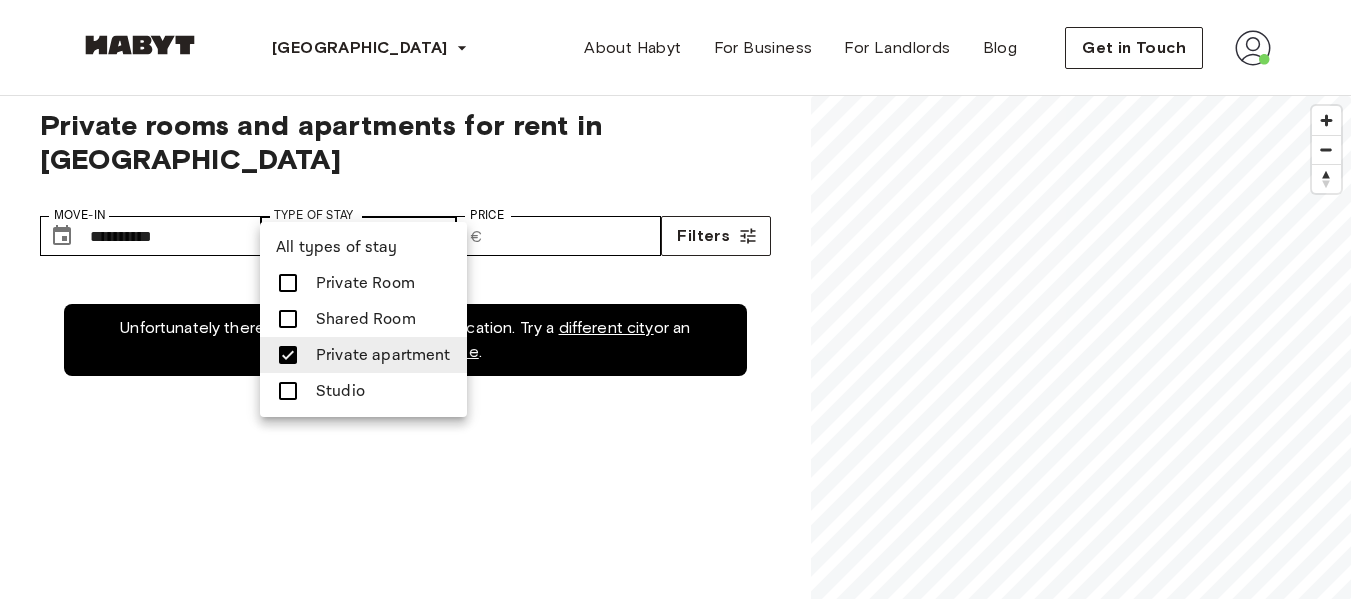 click on "**********" at bounding box center (683, 2396) 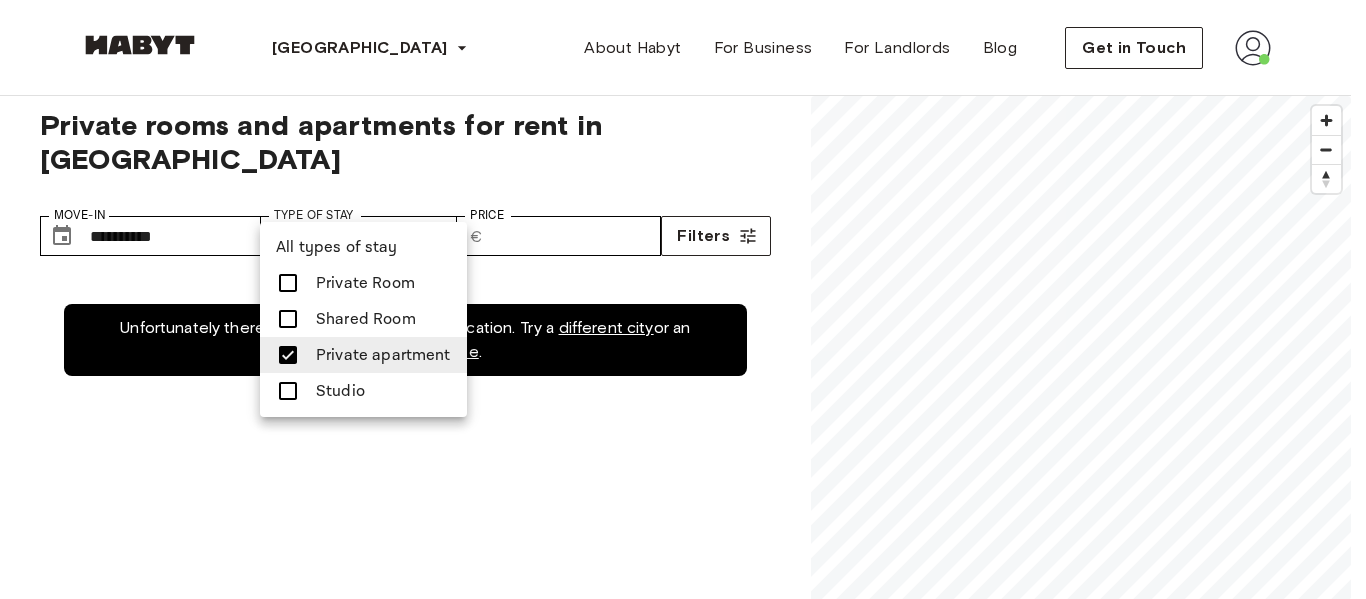 click on "Studio" at bounding box center [363, 391] 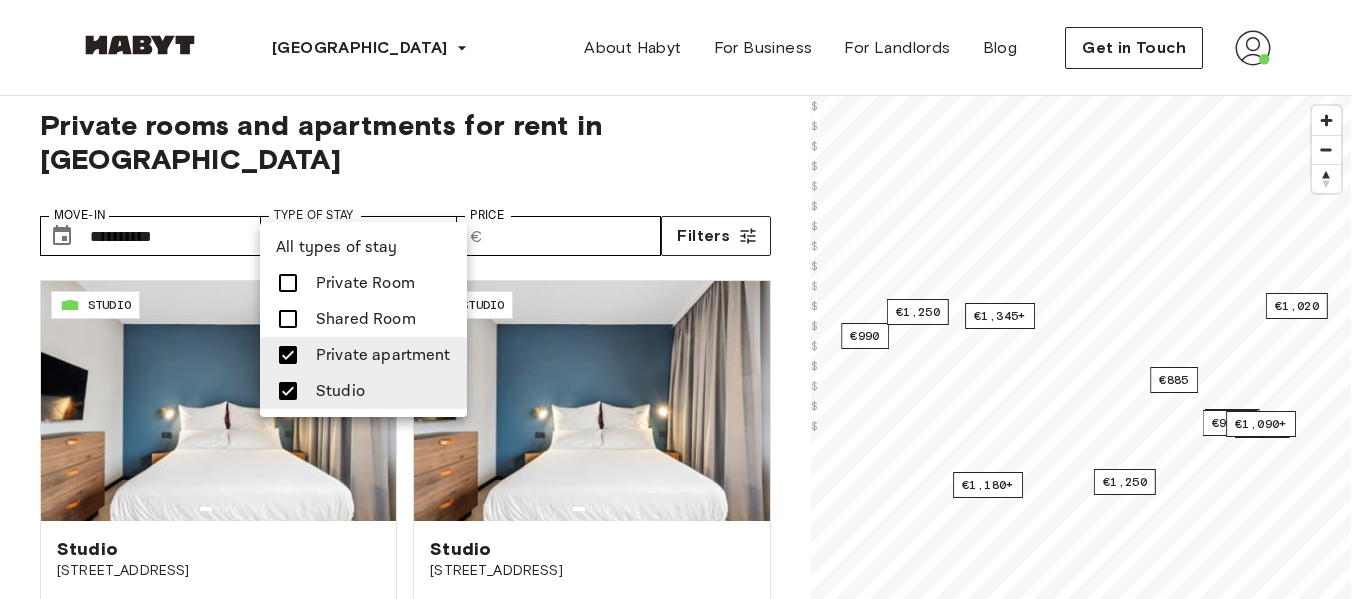 click at bounding box center [683, 299] 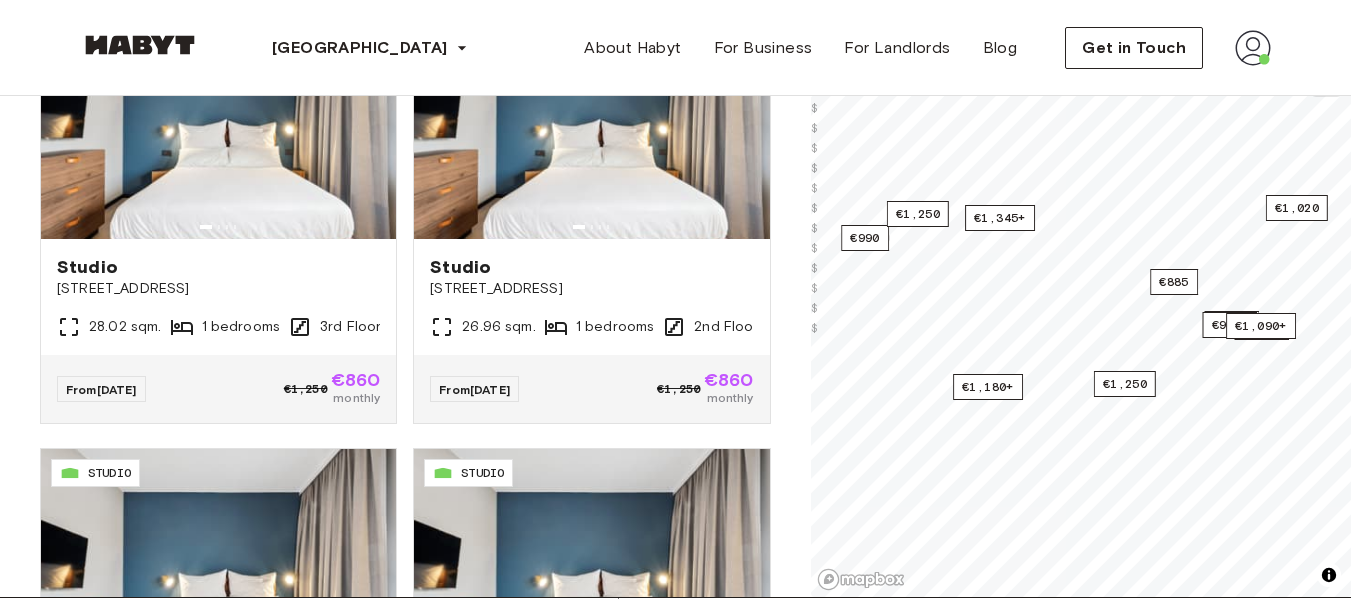 scroll, scrollTop: 313, scrollLeft: 0, axis: vertical 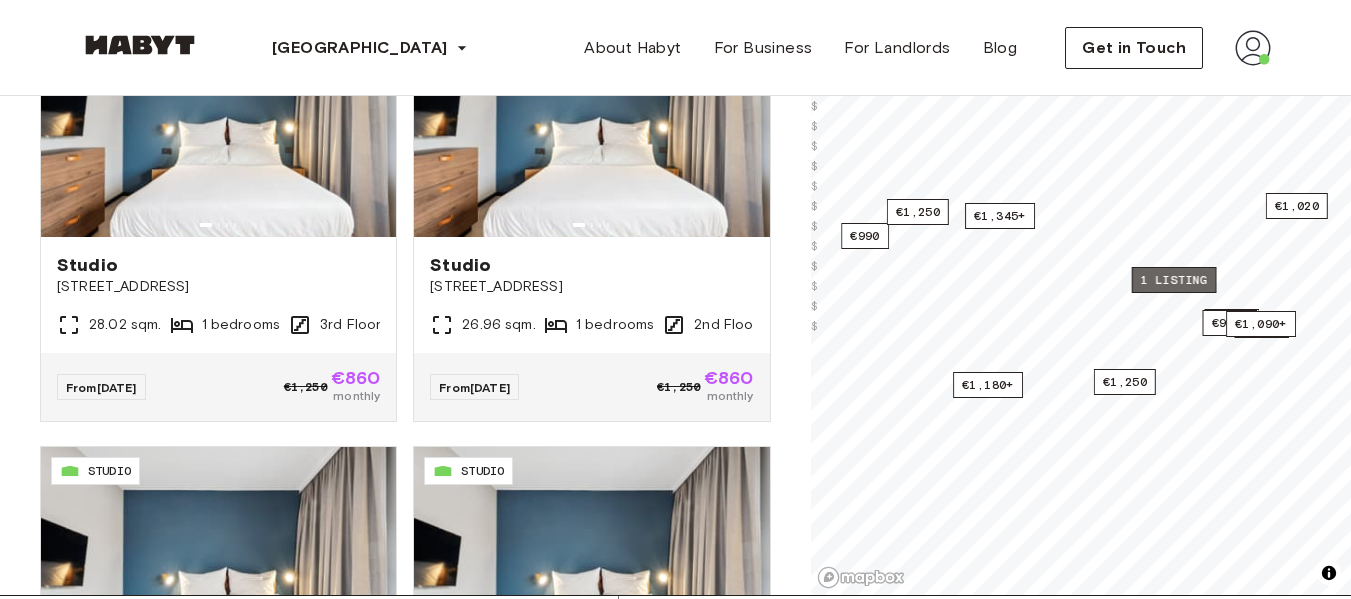 click on "1 listing" at bounding box center (1173, 280) 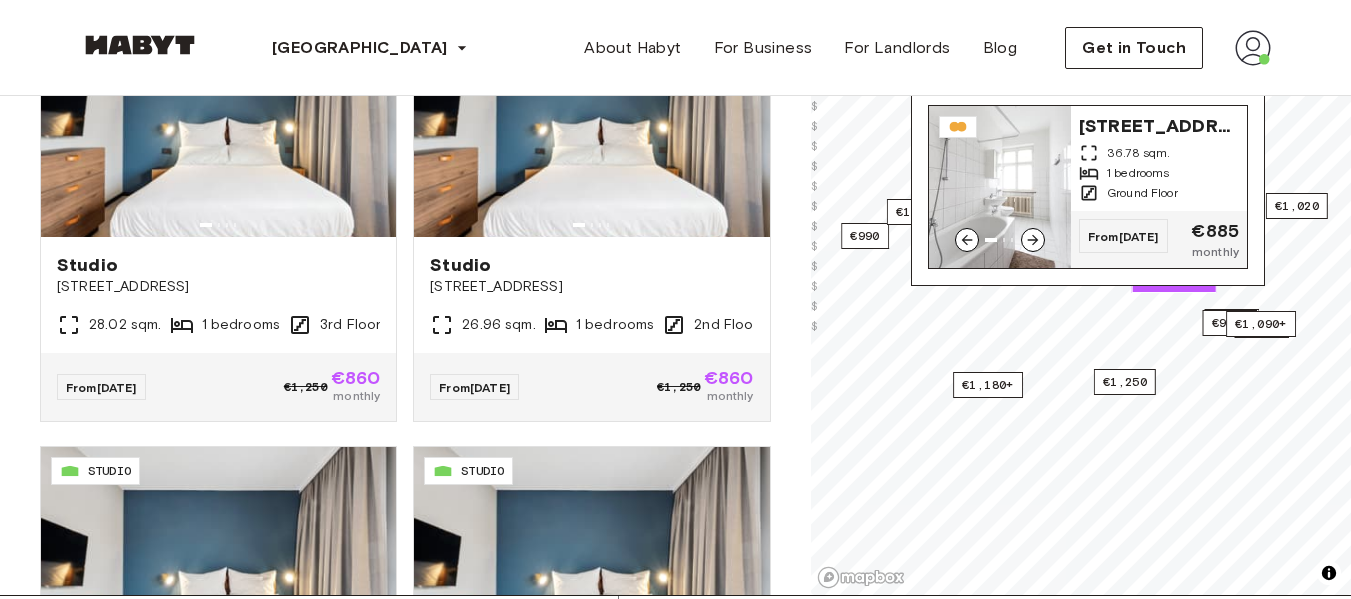 click at bounding box center [1000, 187] 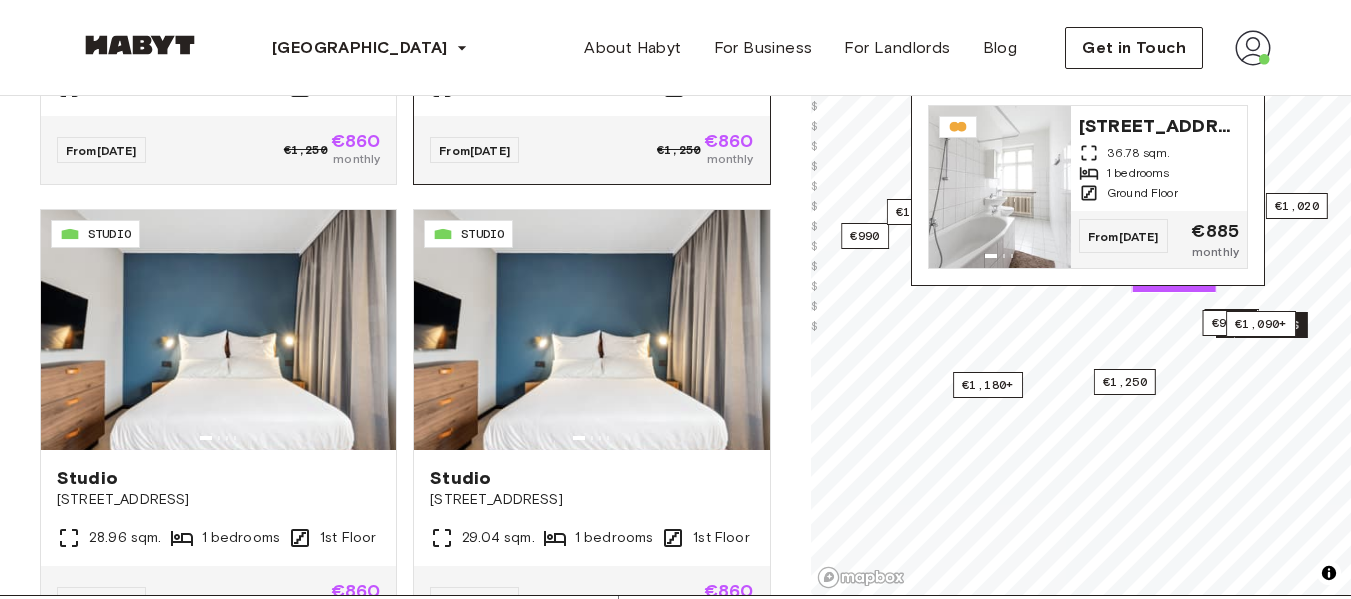 scroll, scrollTop: 238, scrollLeft: 0, axis: vertical 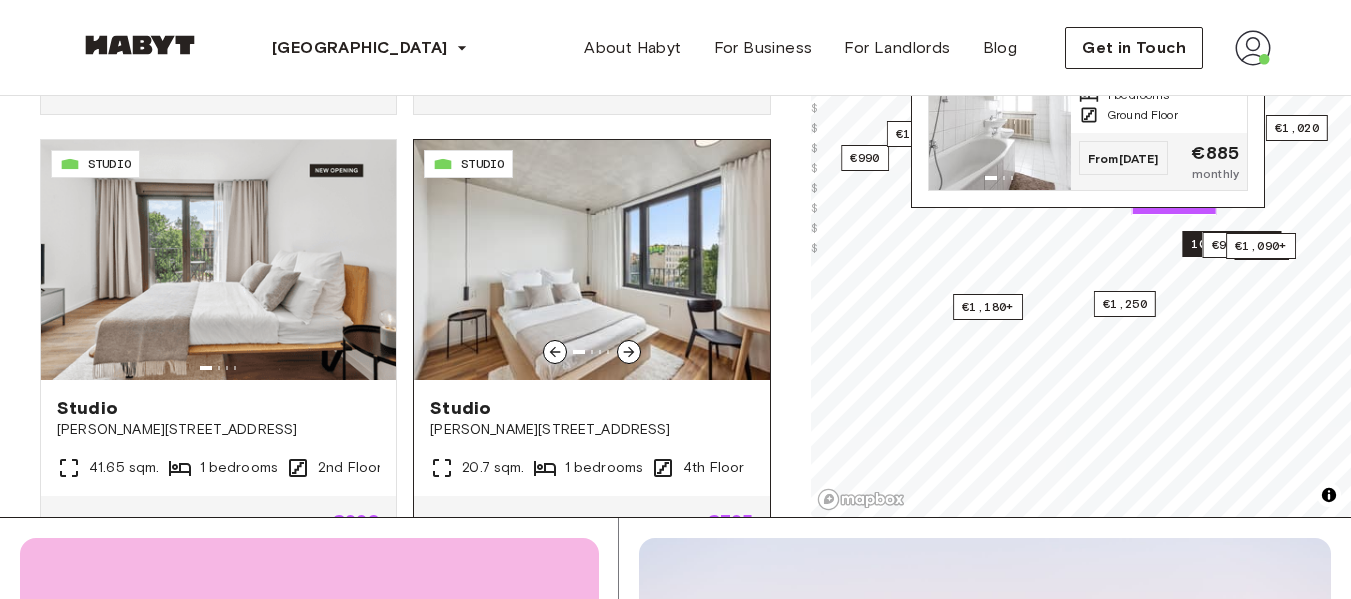 click 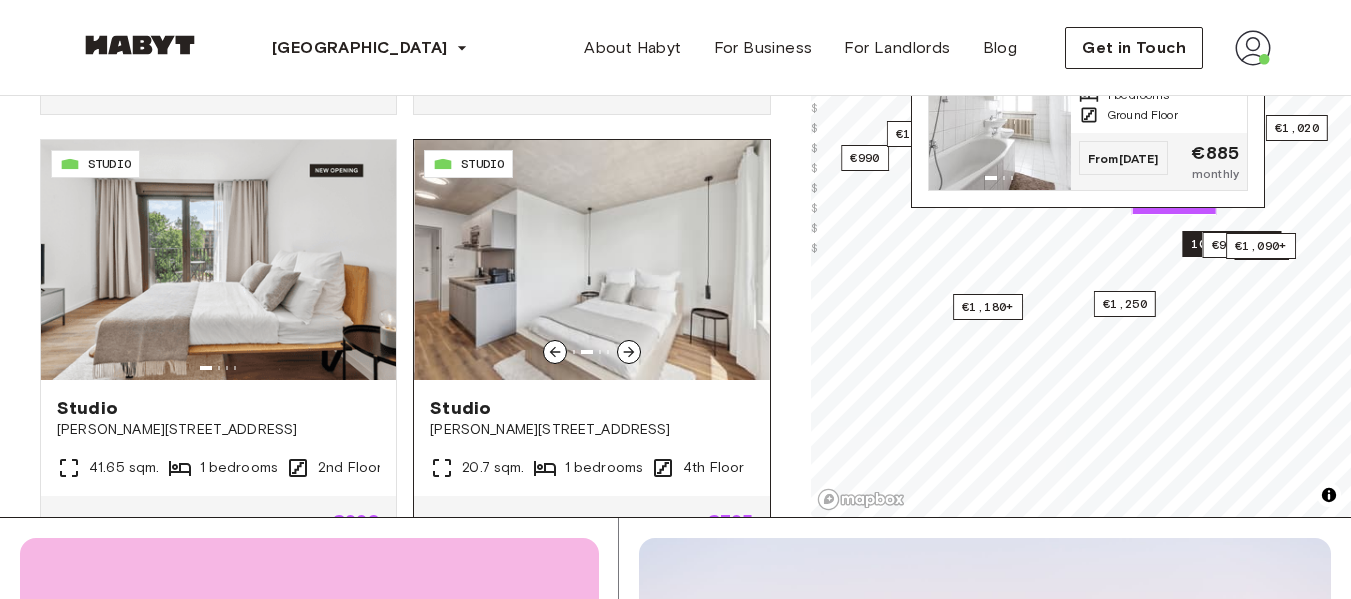 click 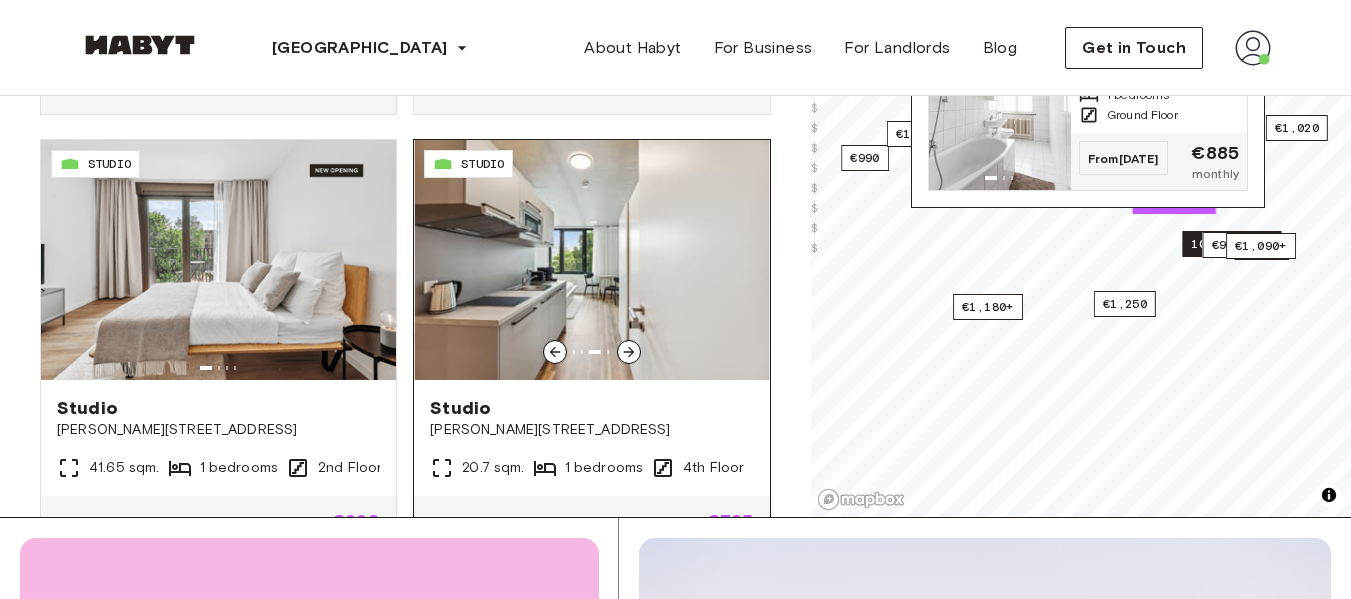 click 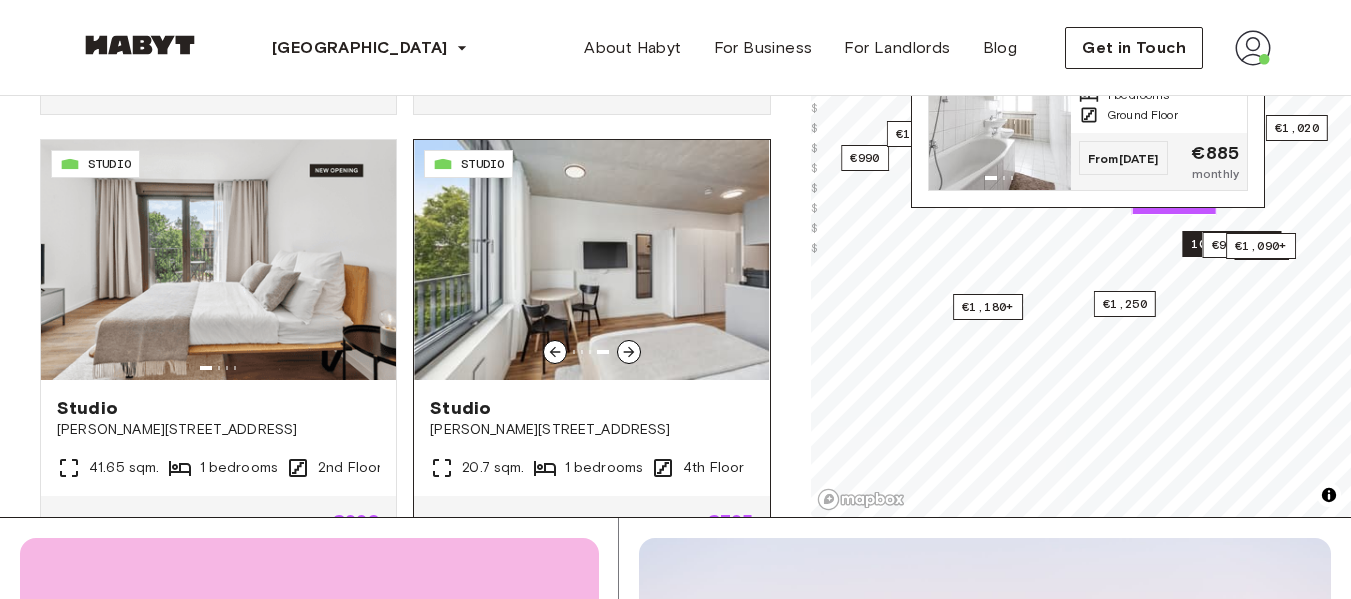 click 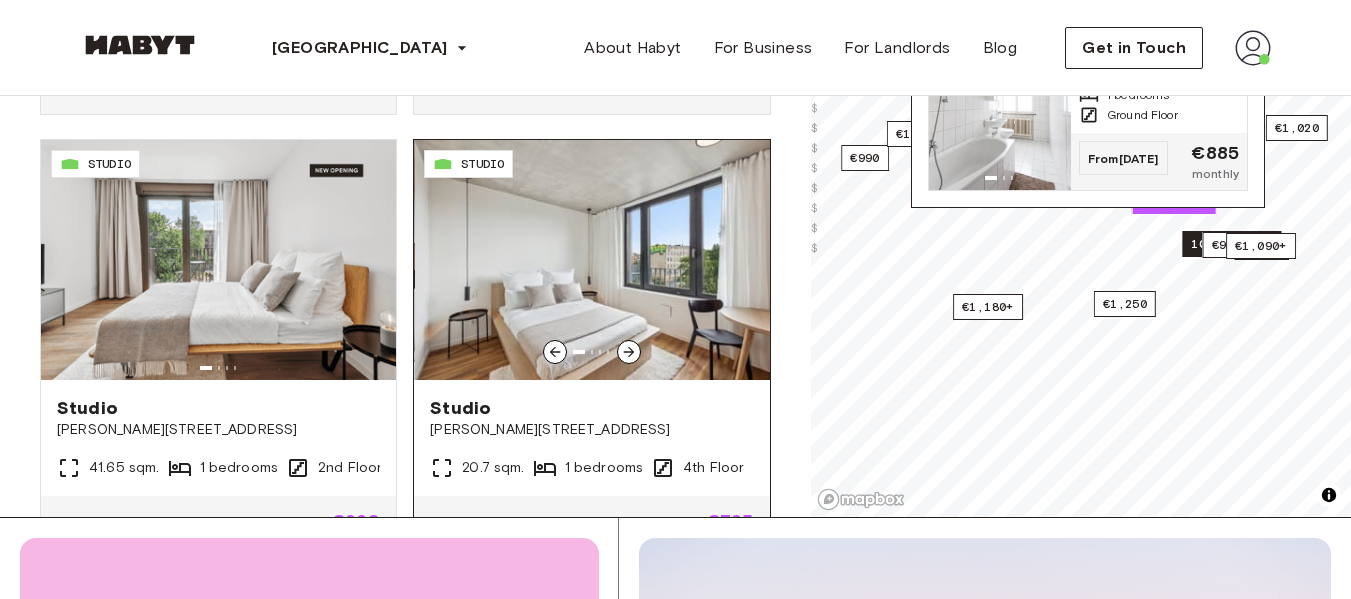 click 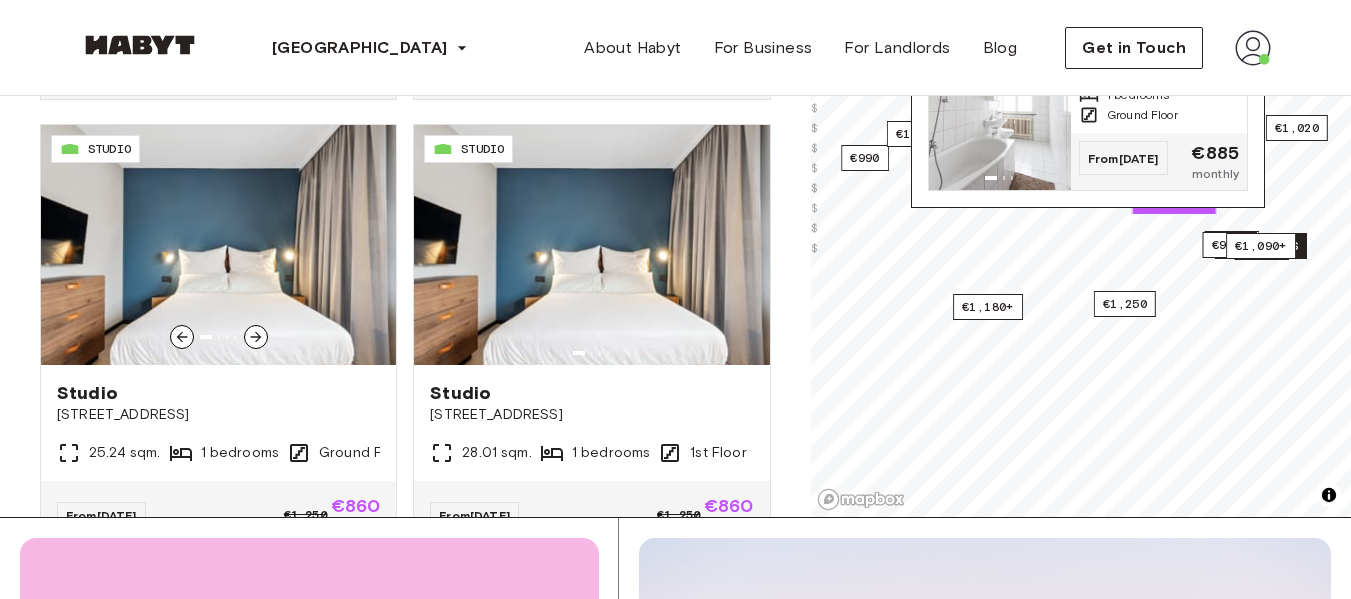 scroll, scrollTop: 4006, scrollLeft: 0, axis: vertical 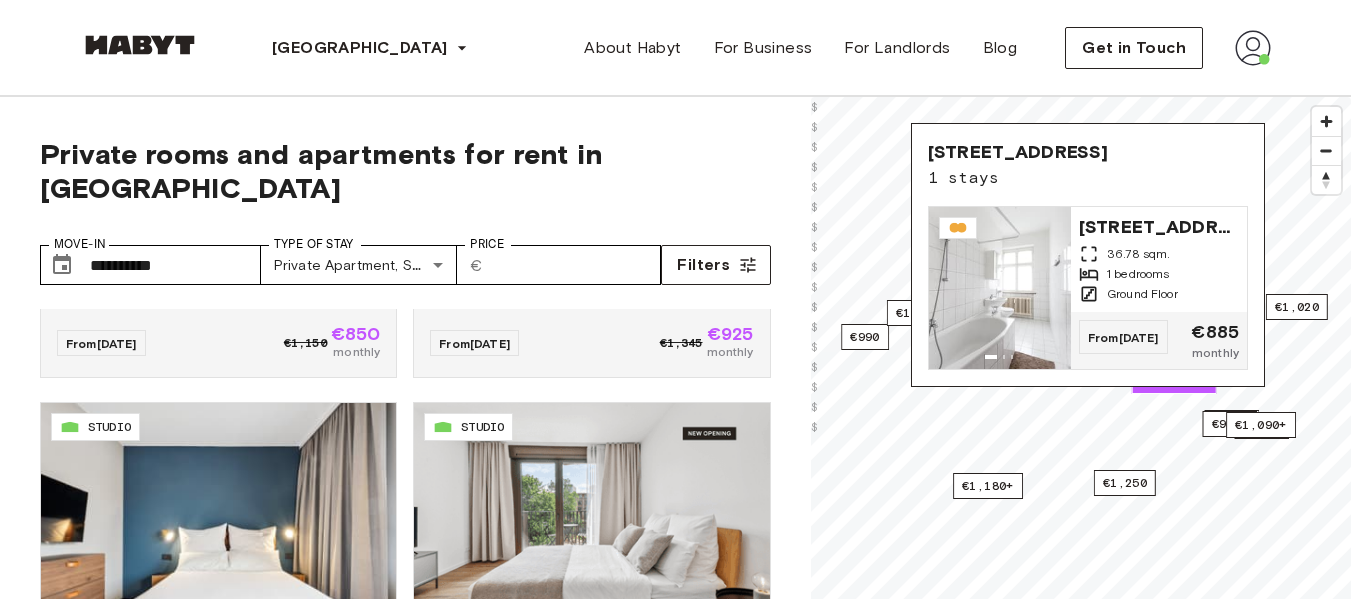 click on "**********" at bounding box center [405, 203] 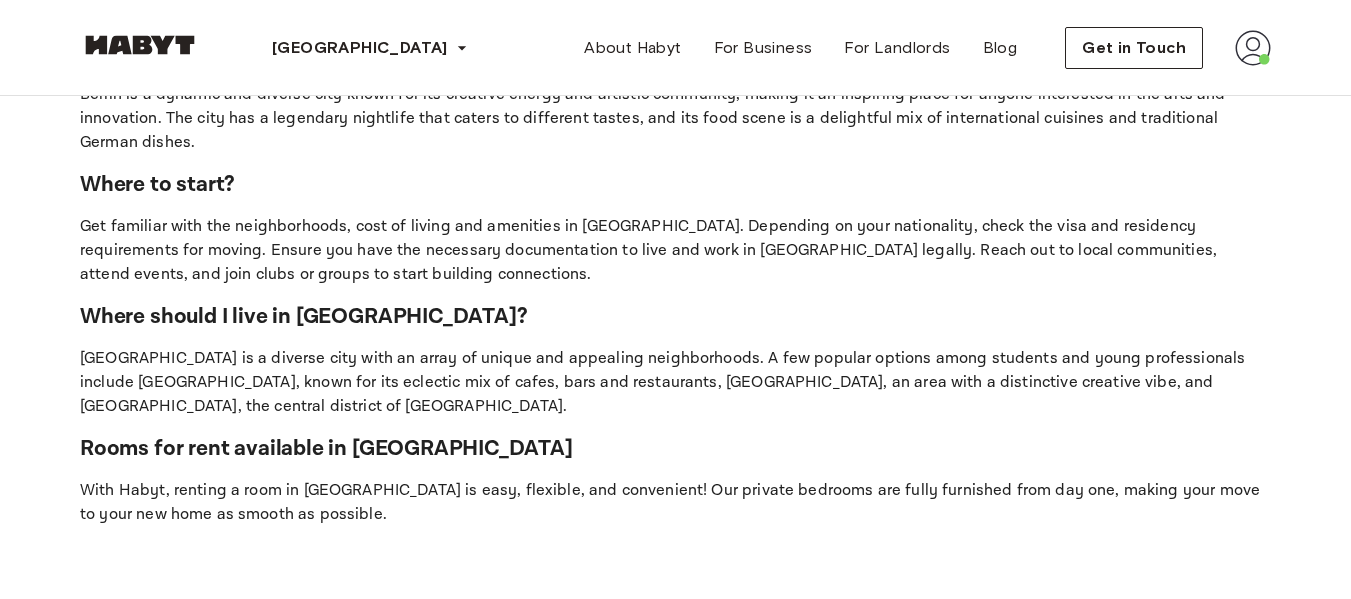 scroll, scrollTop: 1676, scrollLeft: 0, axis: vertical 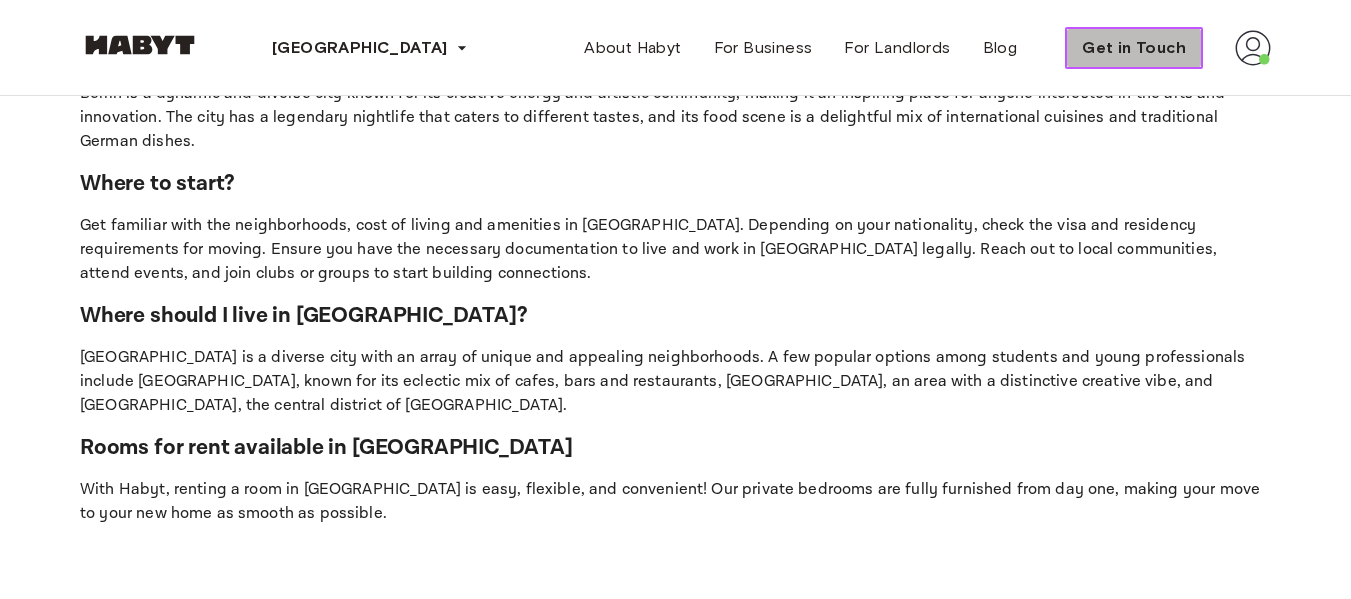 click on "Get in Touch" at bounding box center [1134, 48] 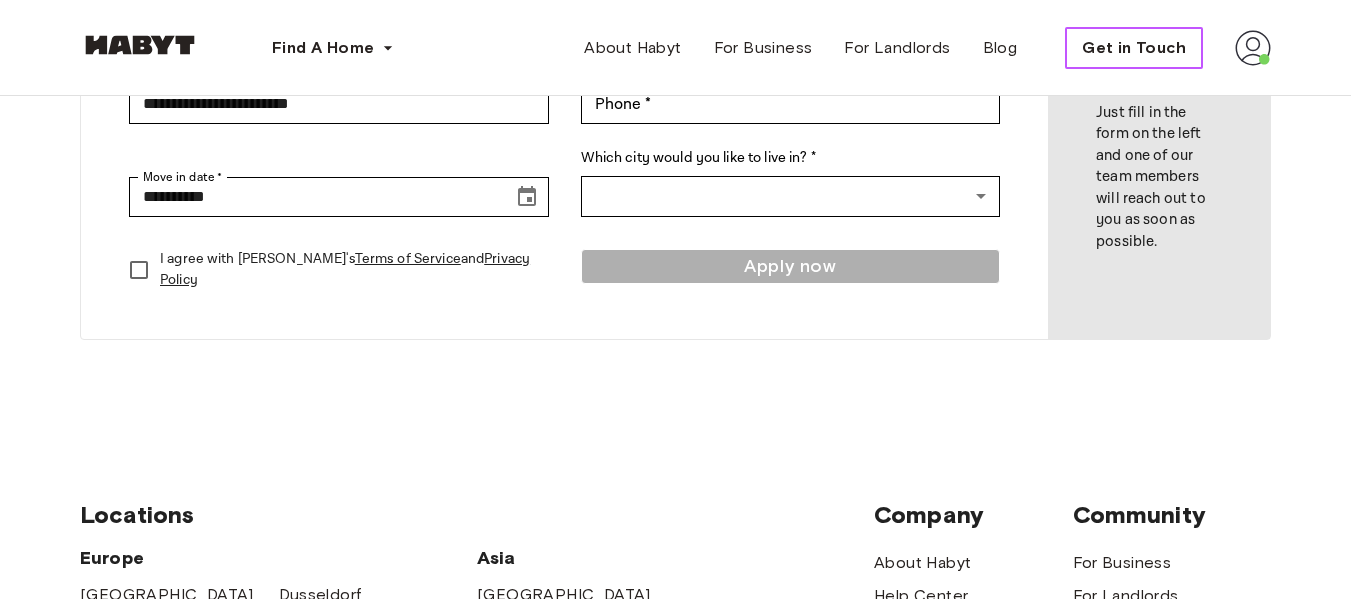 scroll, scrollTop: 0, scrollLeft: 0, axis: both 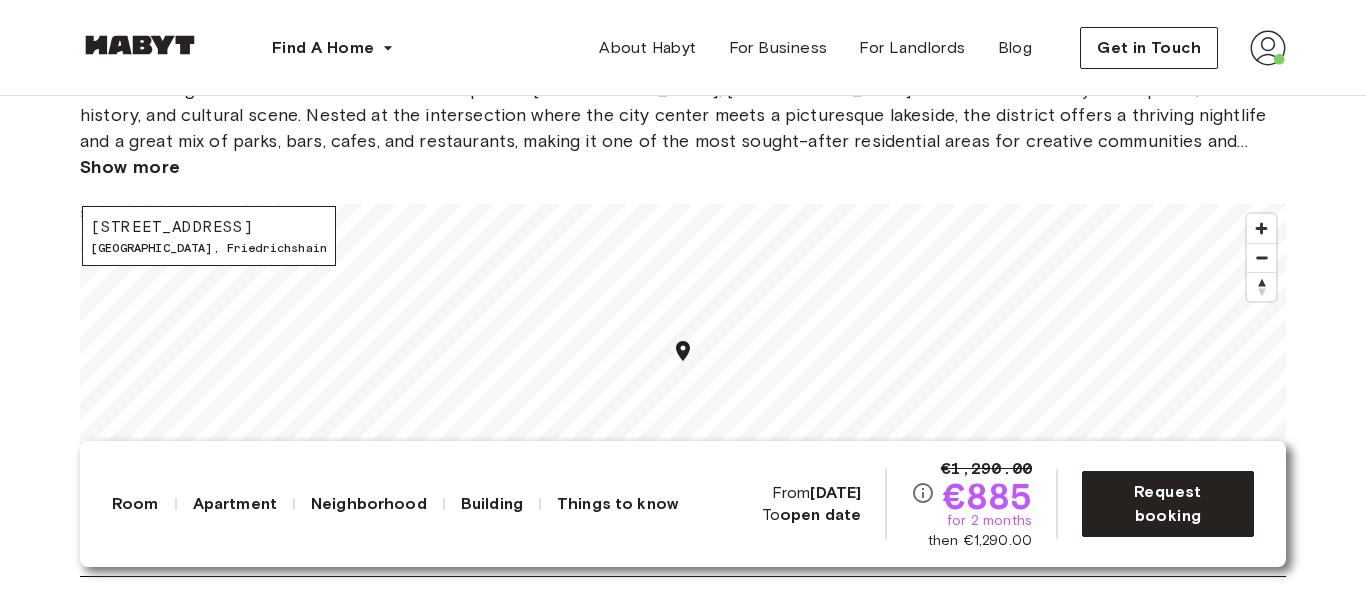 click at bounding box center [1268, 48] 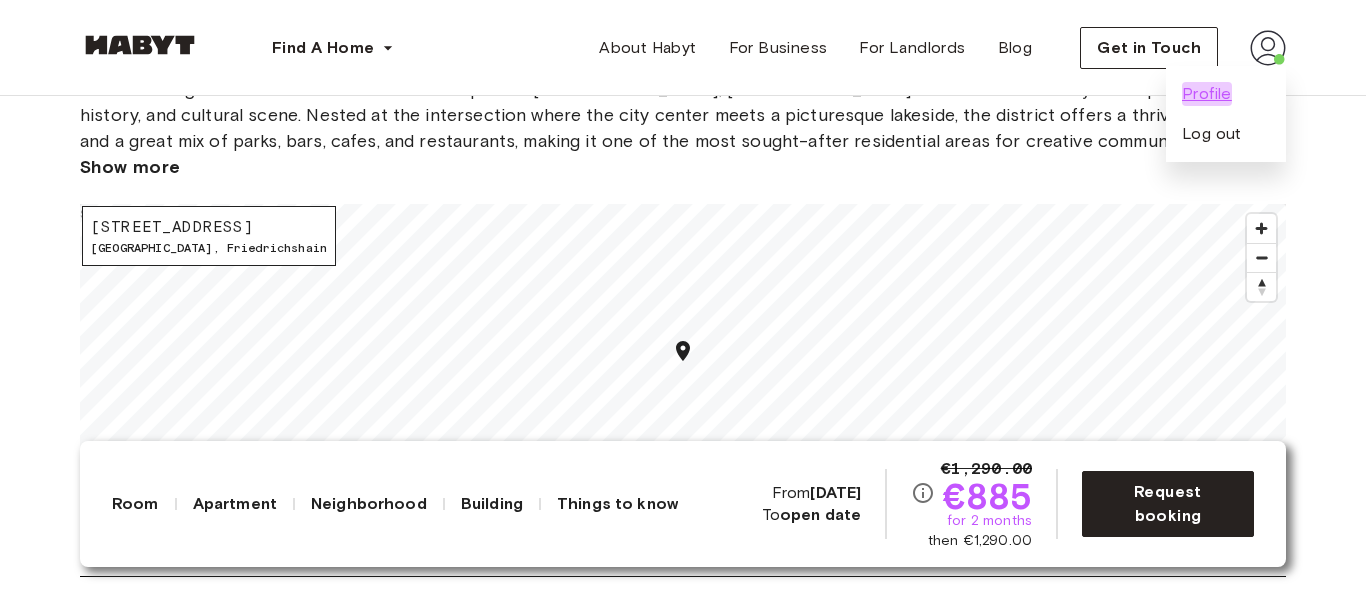 click on "Profile" at bounding box center [1207, 94] 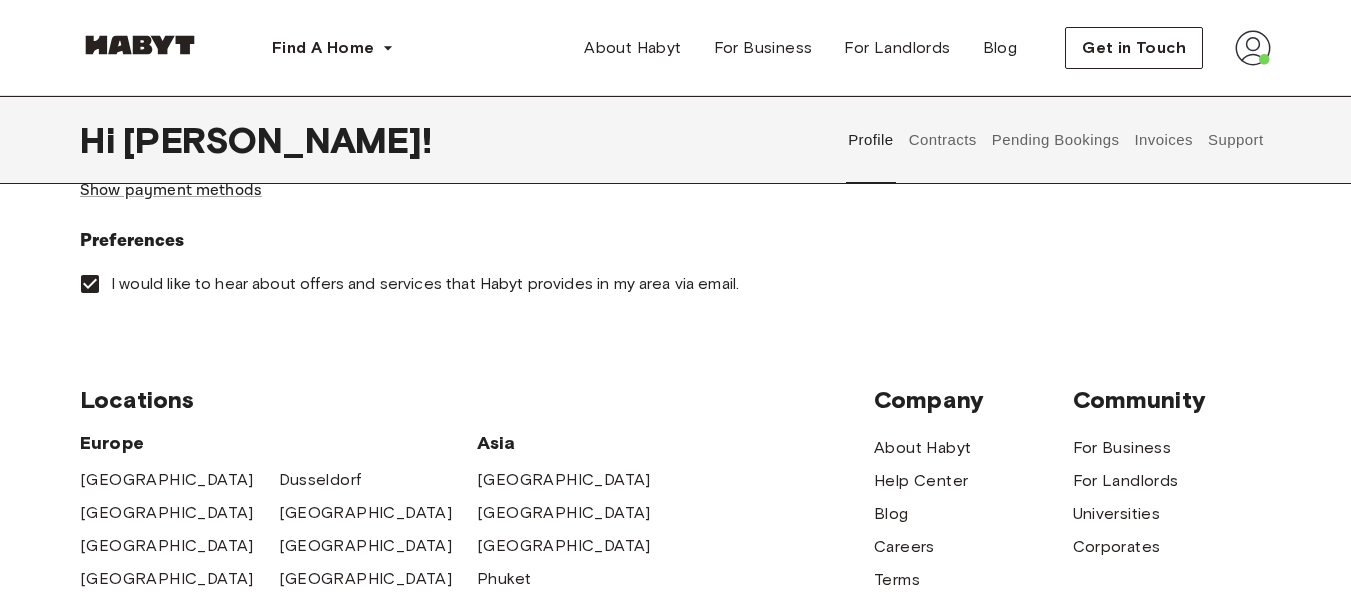 scroll, scrollTop: 741, scrollLeft: 0, axis: vertical 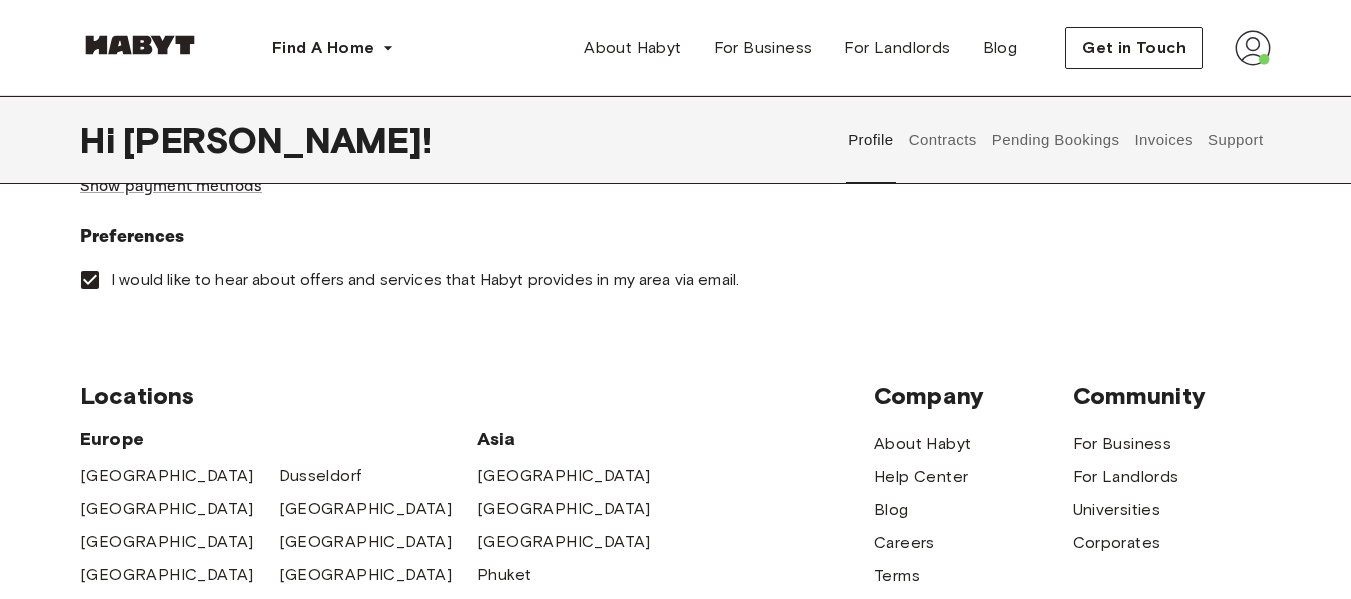 click on "Support" at bounding box center (1235, 140) 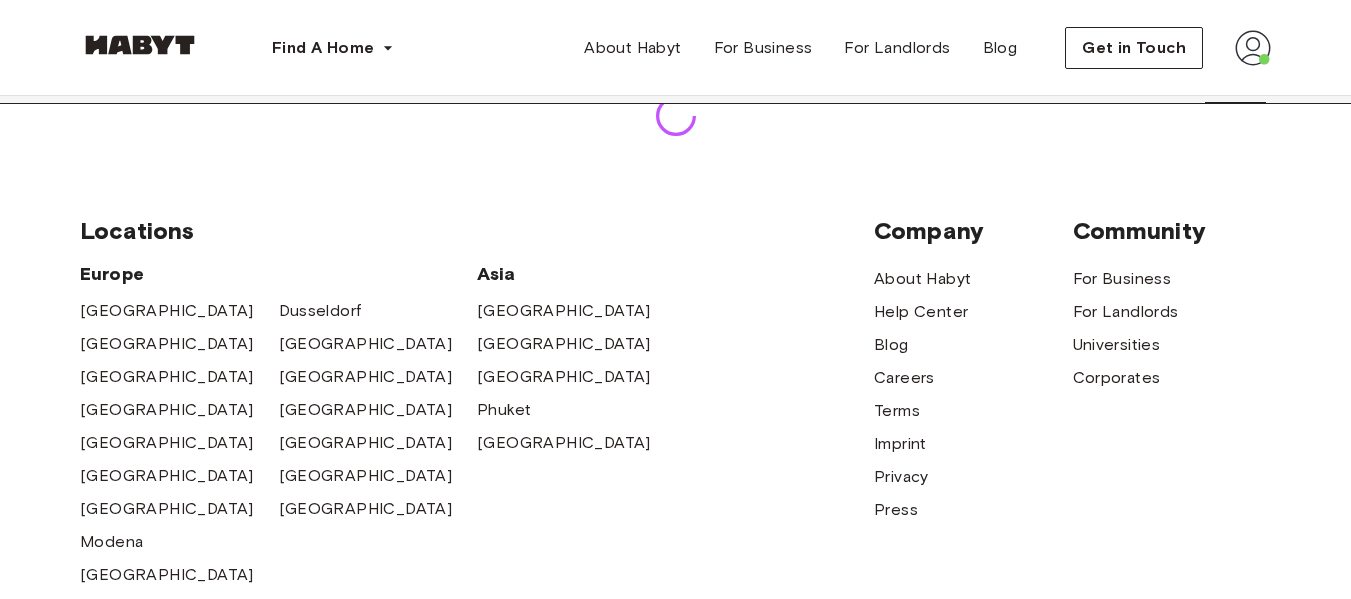 scroll, scrollTop: 0, scrollLeft: 0, axis: both 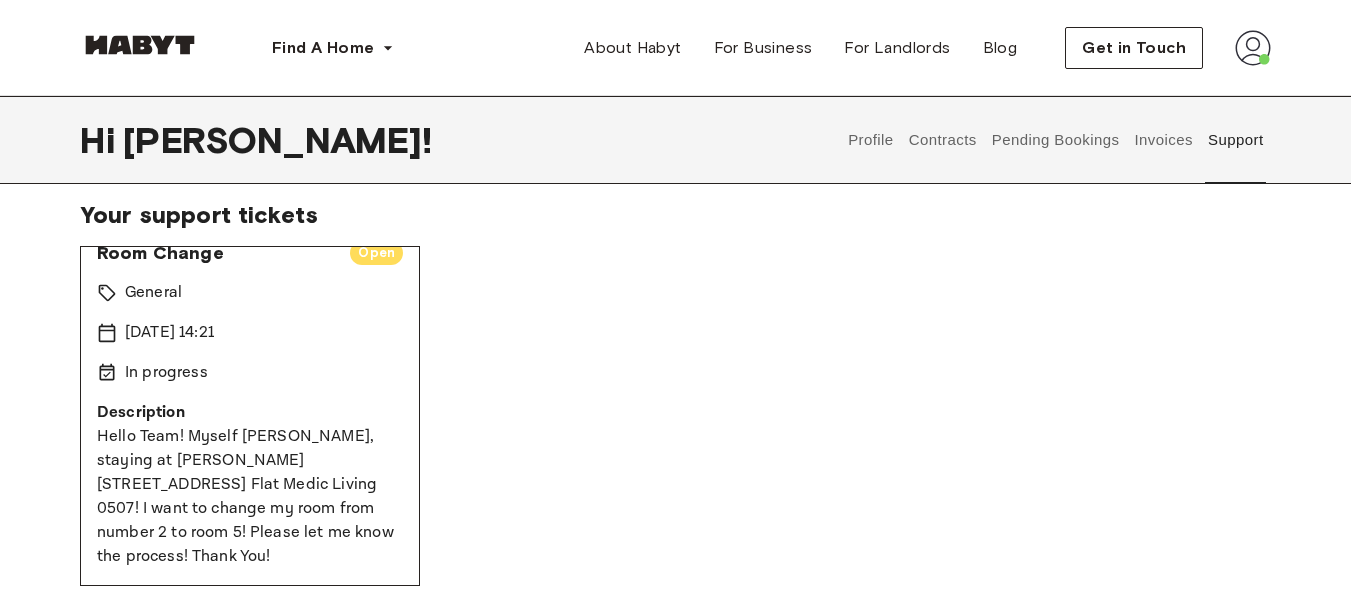 click on "General" at bounding box center [250, 293] 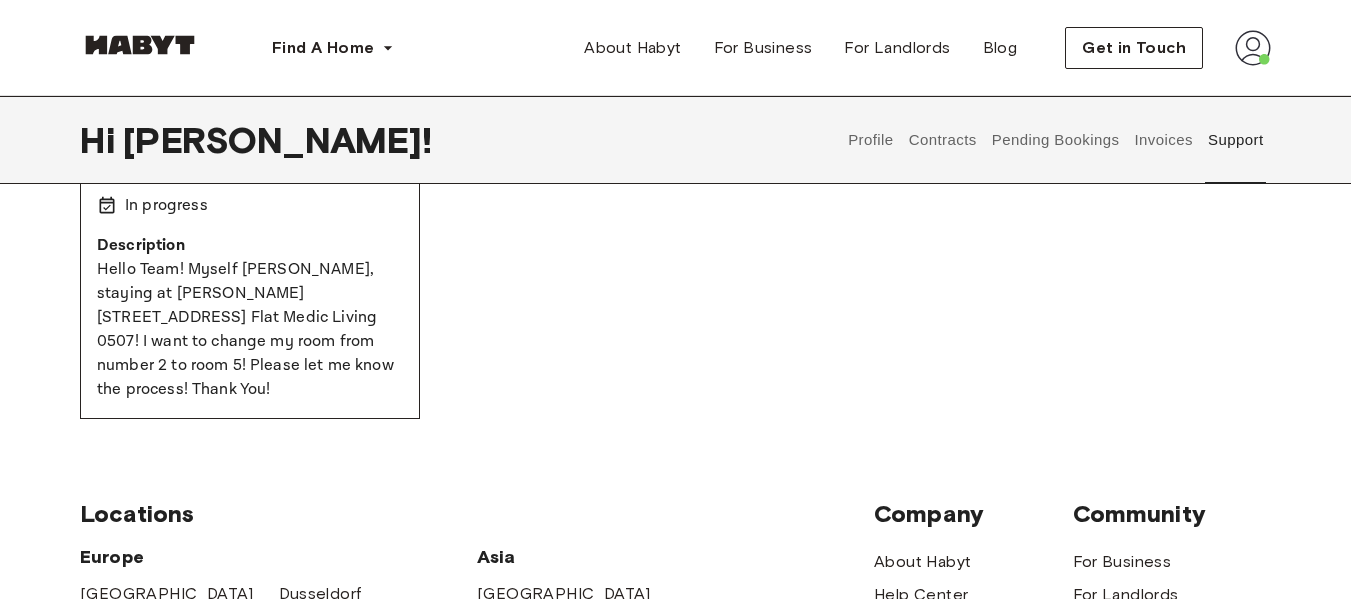 click on "Hello Team!
Myself Justin Chetty, staying at Bernhard-Weiß-Straße, 10178 Berlin Flat Medic Living 0507!
I want to change my room from number 2 to room 5!
Please let me know the process!
Thank You!" at bounding box center [250, 330] 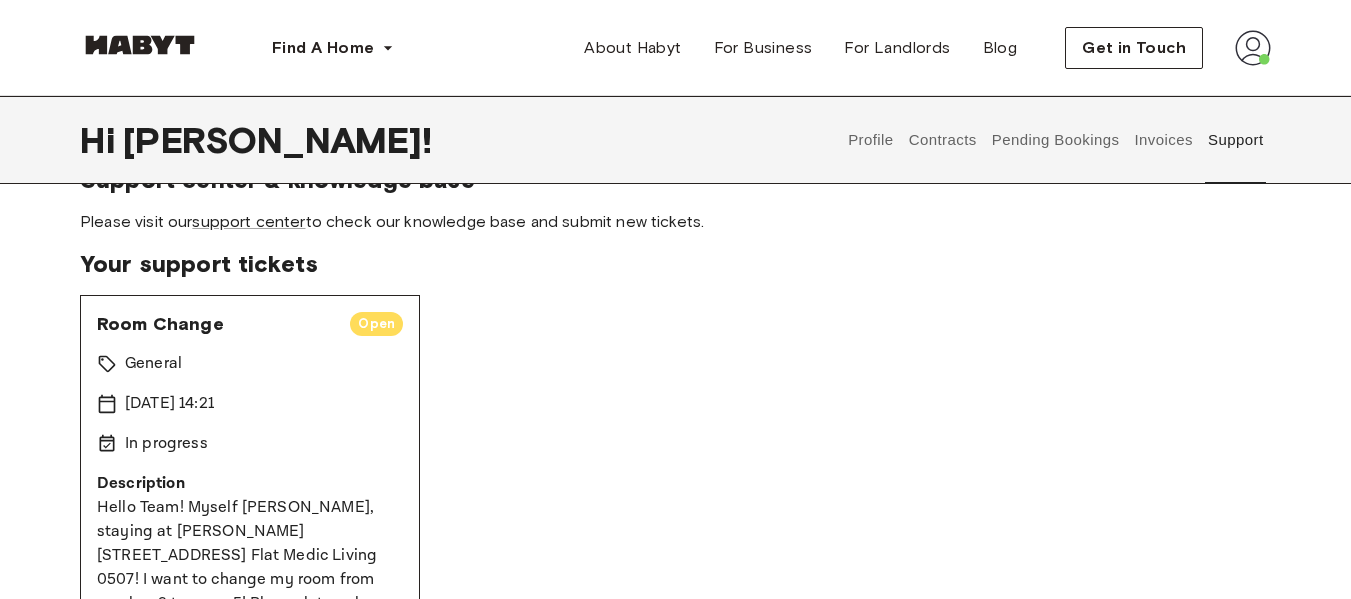 scroll, scrollTop: 0, scrollLeft: 0, axis: both 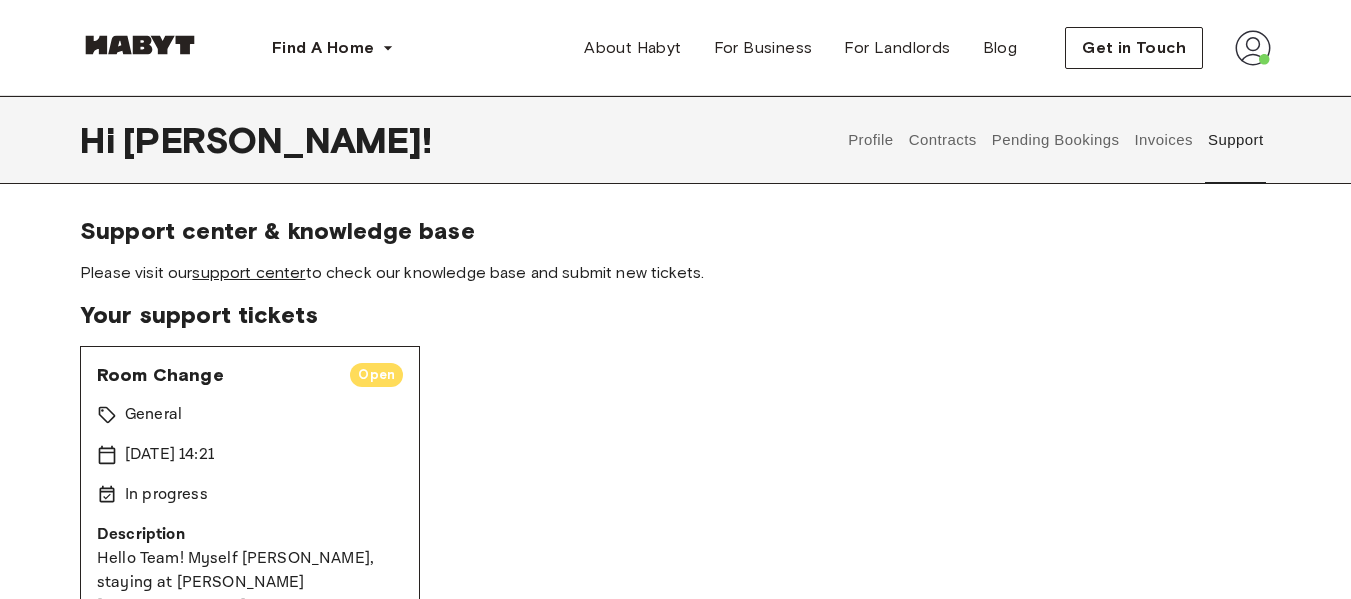 click on "support center" at bounding box center (248, 272) 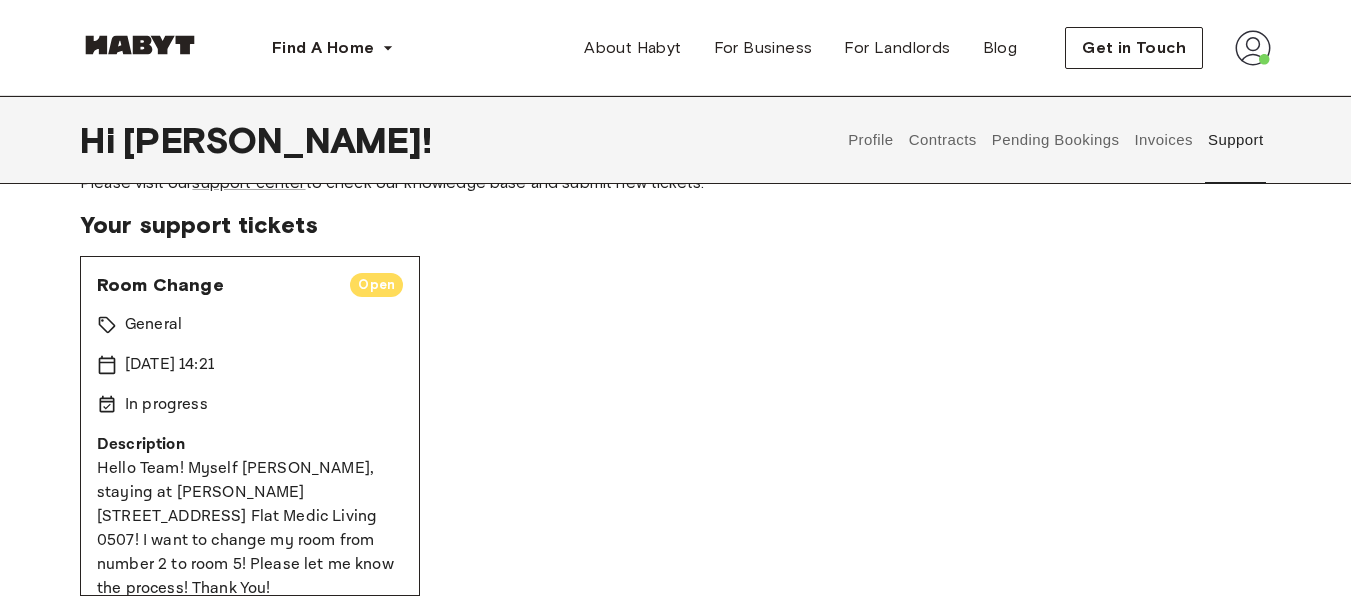 scroll, scrollTop: 0, scrollLeft: 0, axis: both 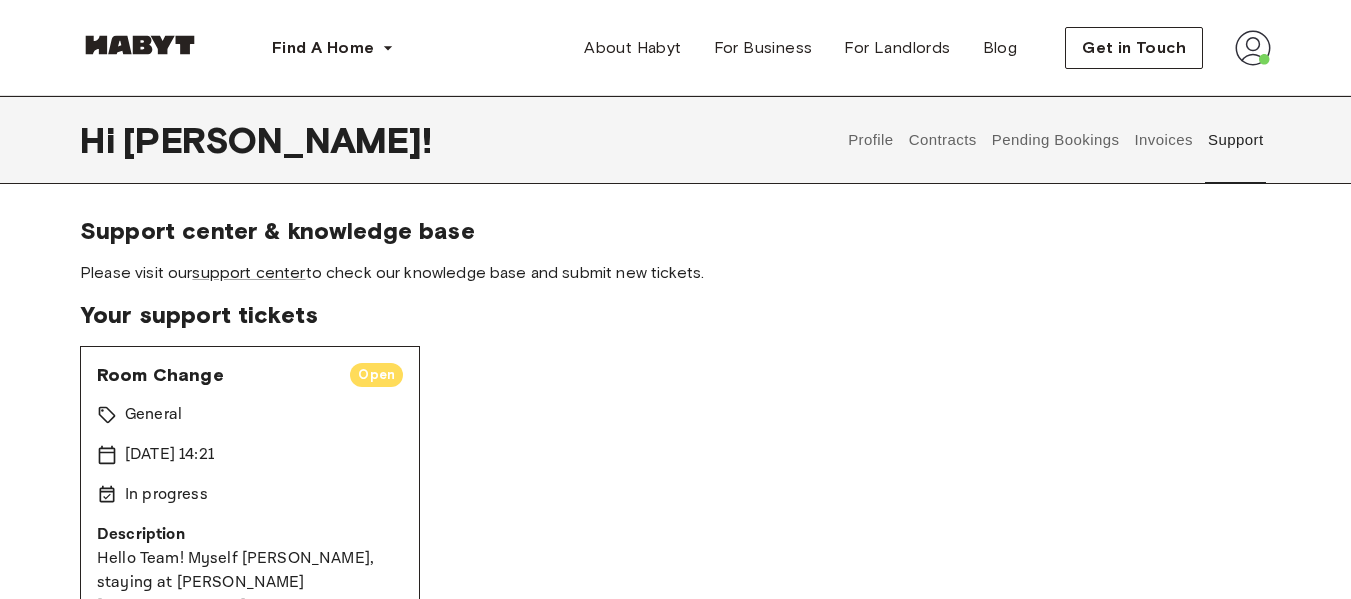click at bounding box center [140, 45] 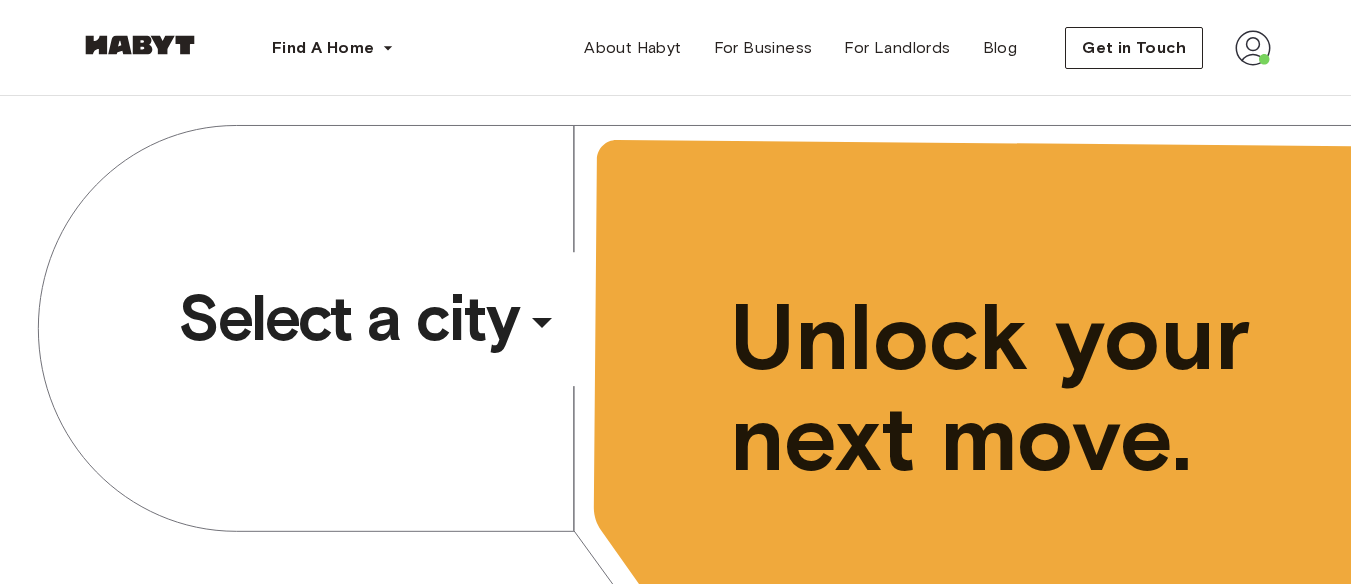 click on "​" at bounding box center (569, 338) 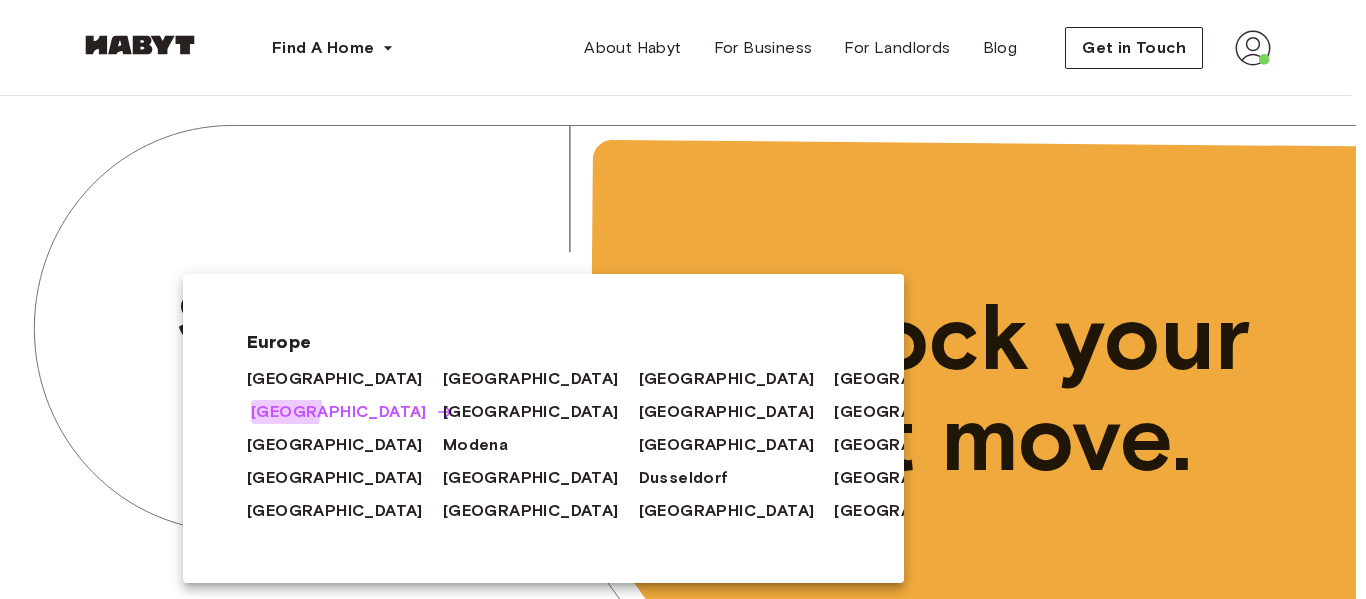 click on "[GEOGRAPHIC_DATA]" at bounding box center (339, 412) 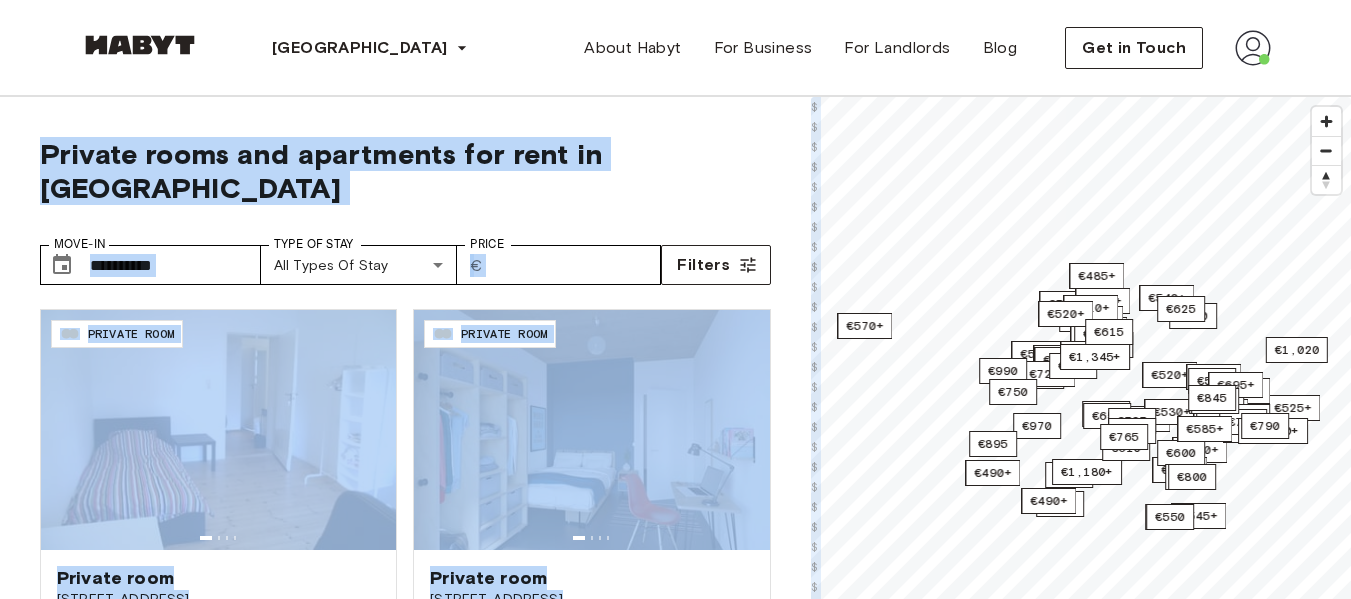 click on "**********" at bounding box center (405, 502) 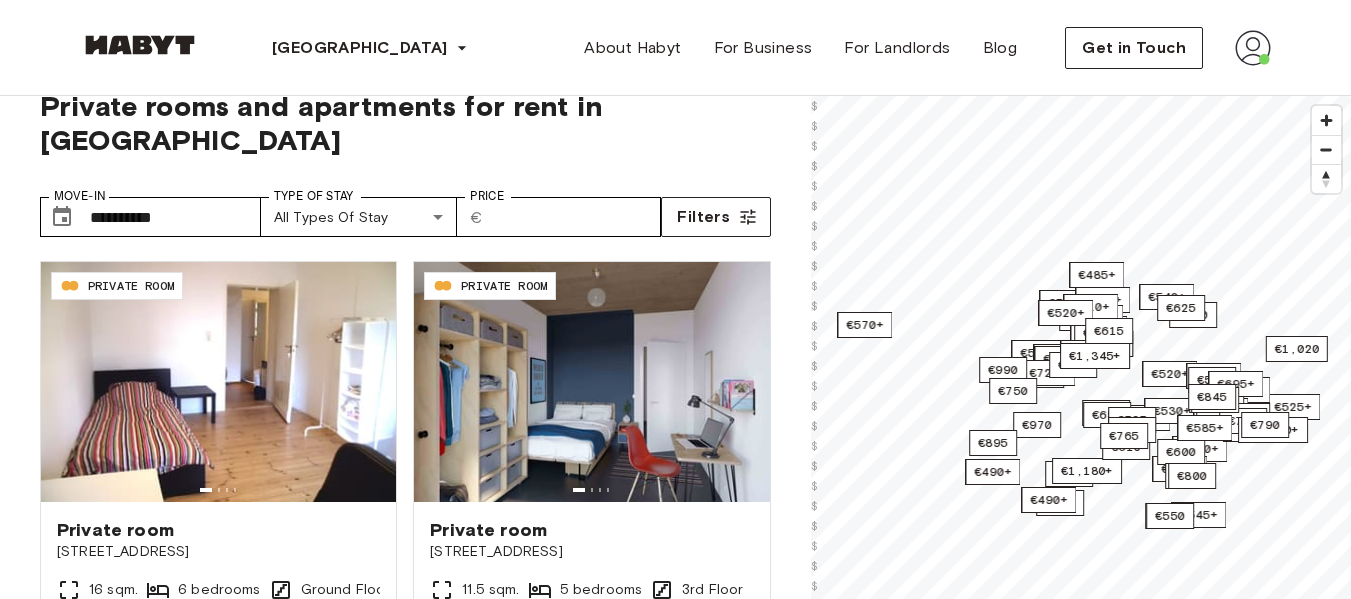 scroll, scrollTop: 50, scrollLeft: 0, axis: vertical 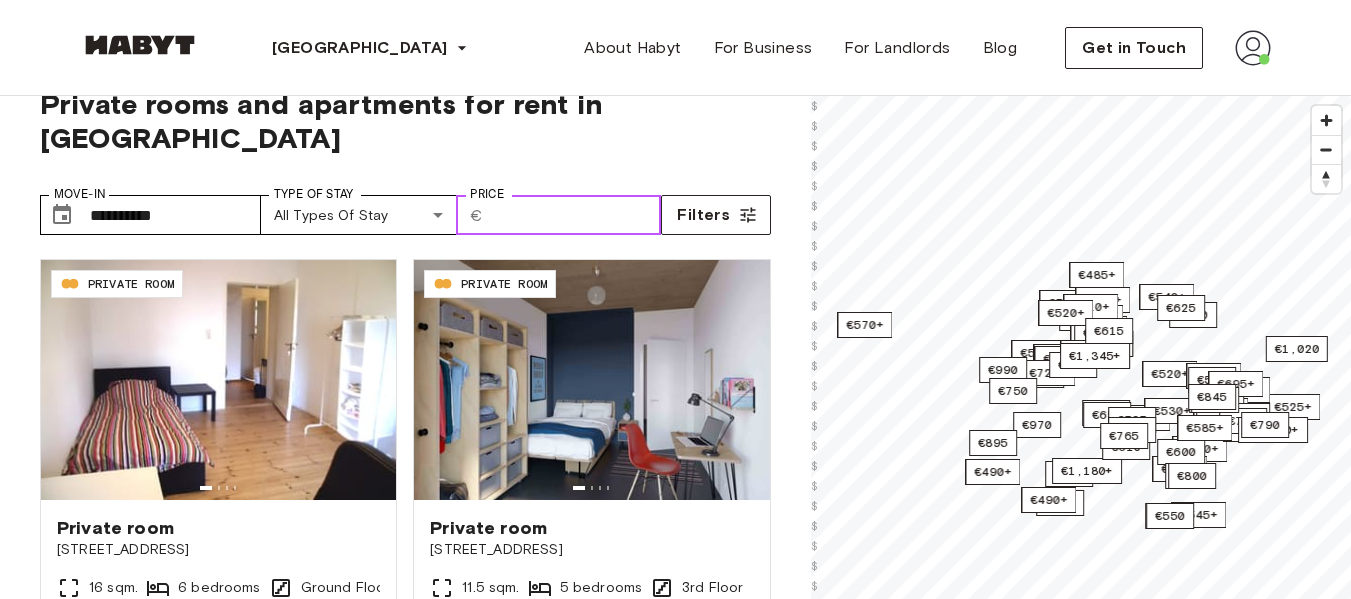 click on "Price" at bounding box center (575, 215) 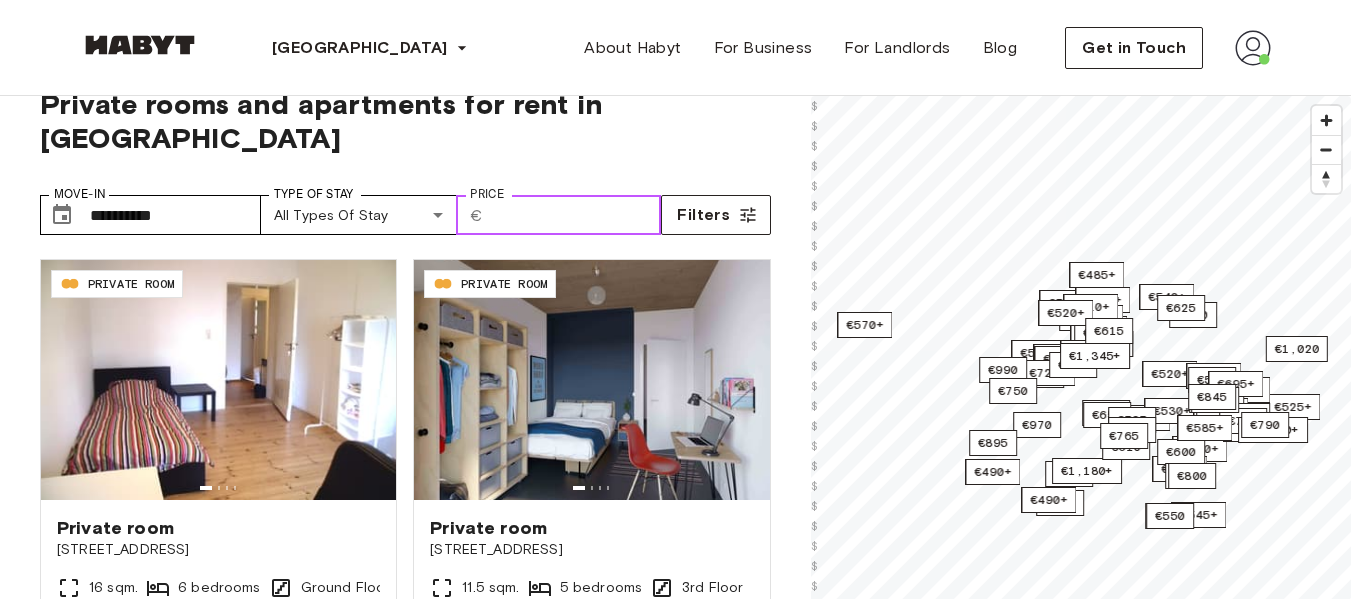 click on "Price" at bounding box center (575, 215) 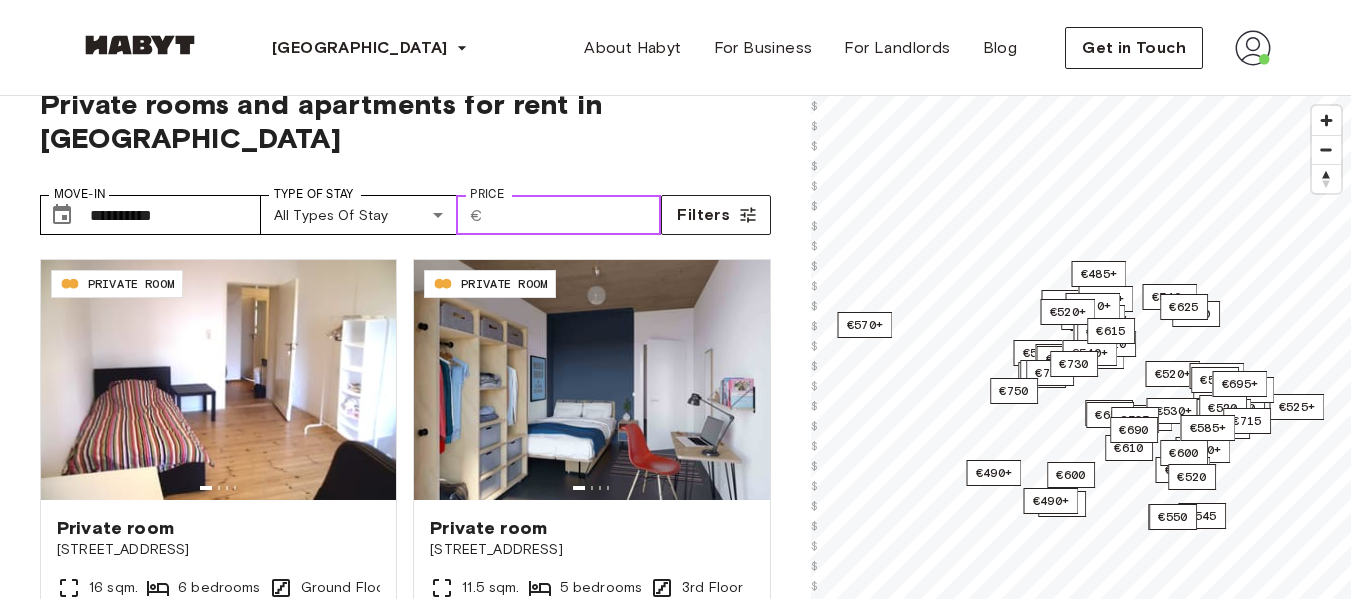 type on "***" 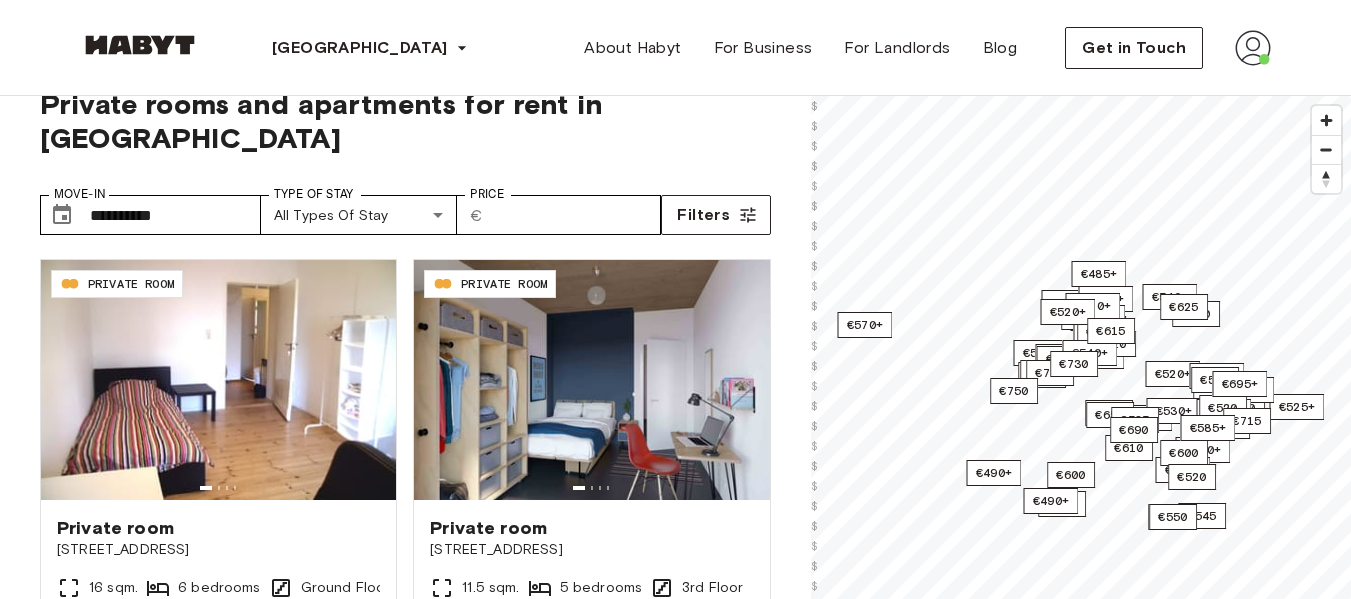 click on "**********" at bounding box center (405, 452) 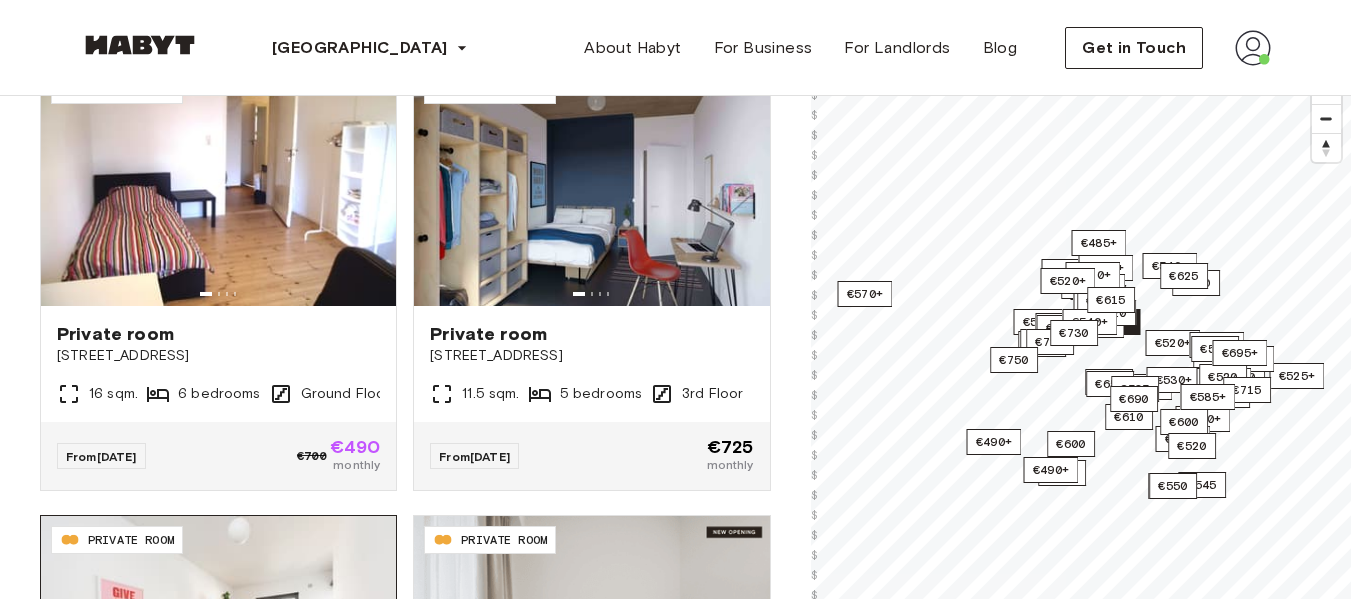 scroll, scrollTop: 236, scrollLeft: 0, axis: vertical 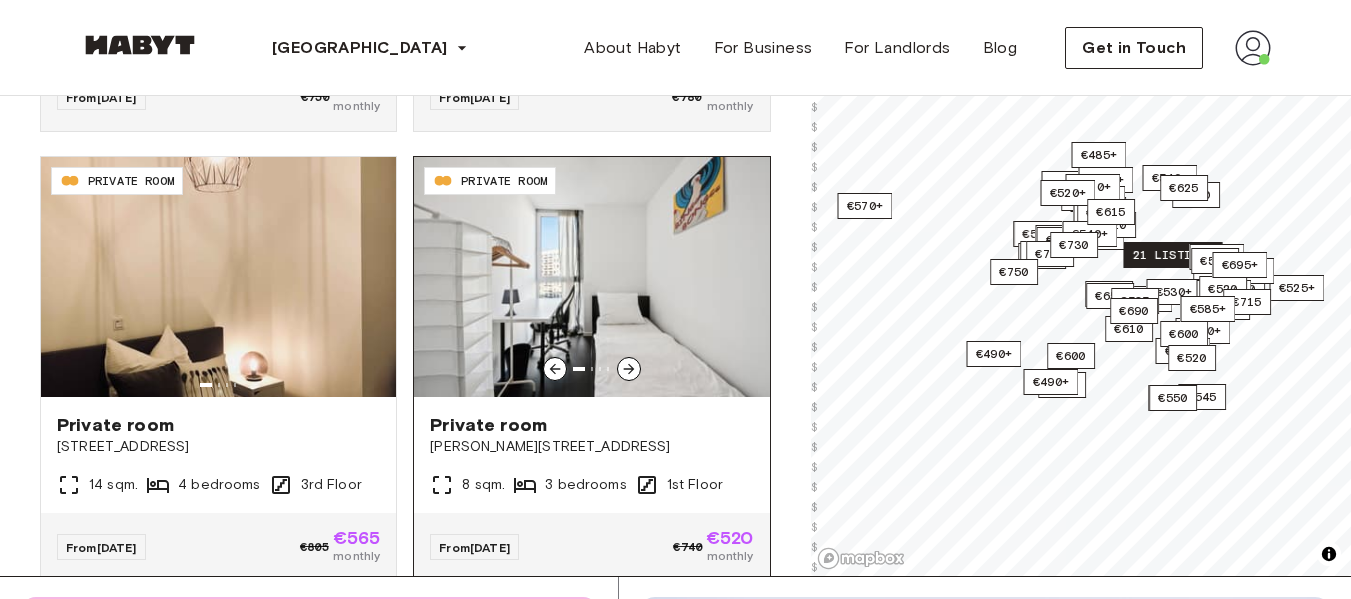 click 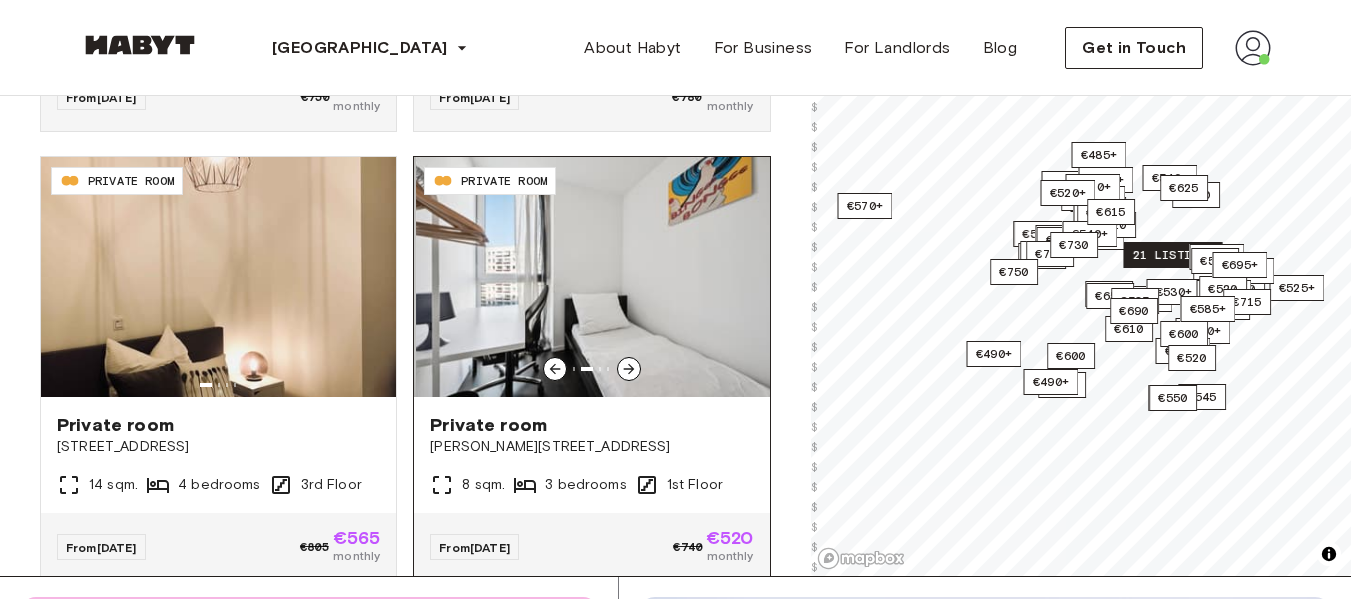 click 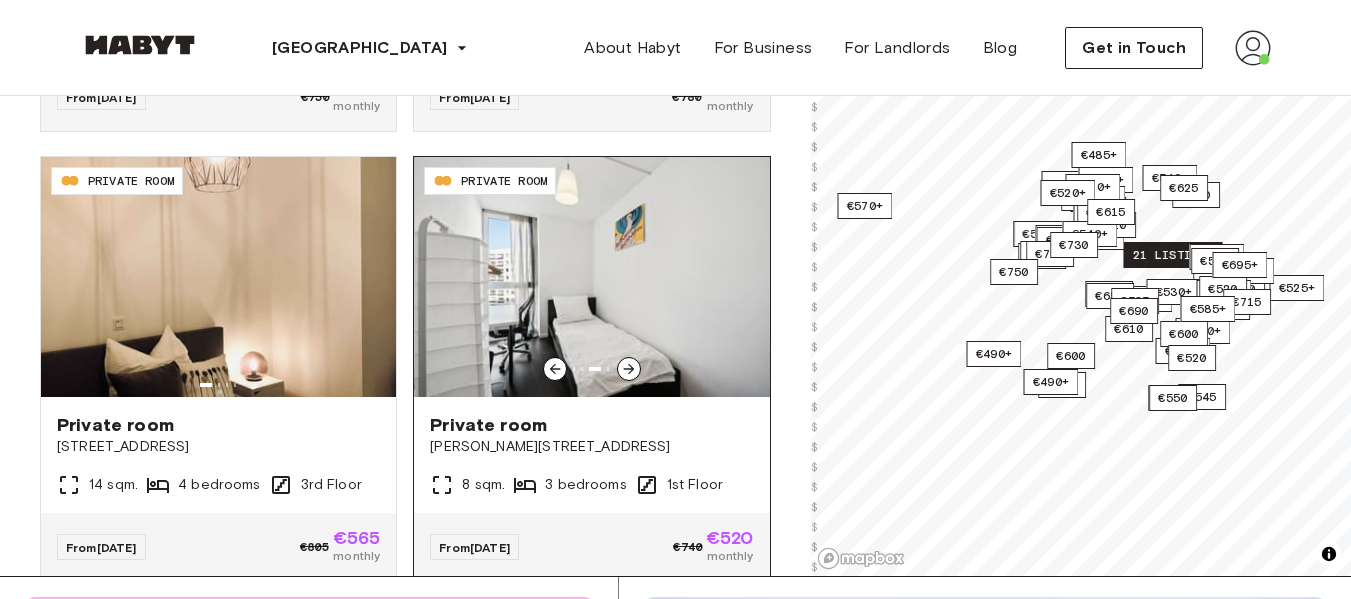 click 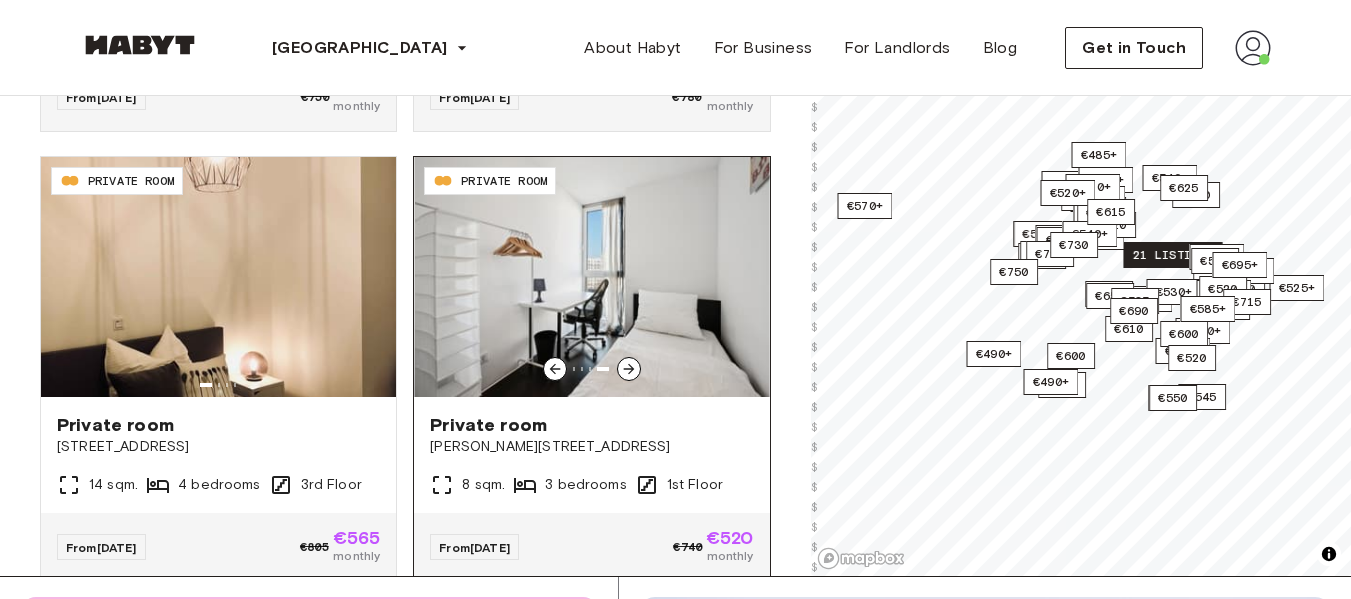 click 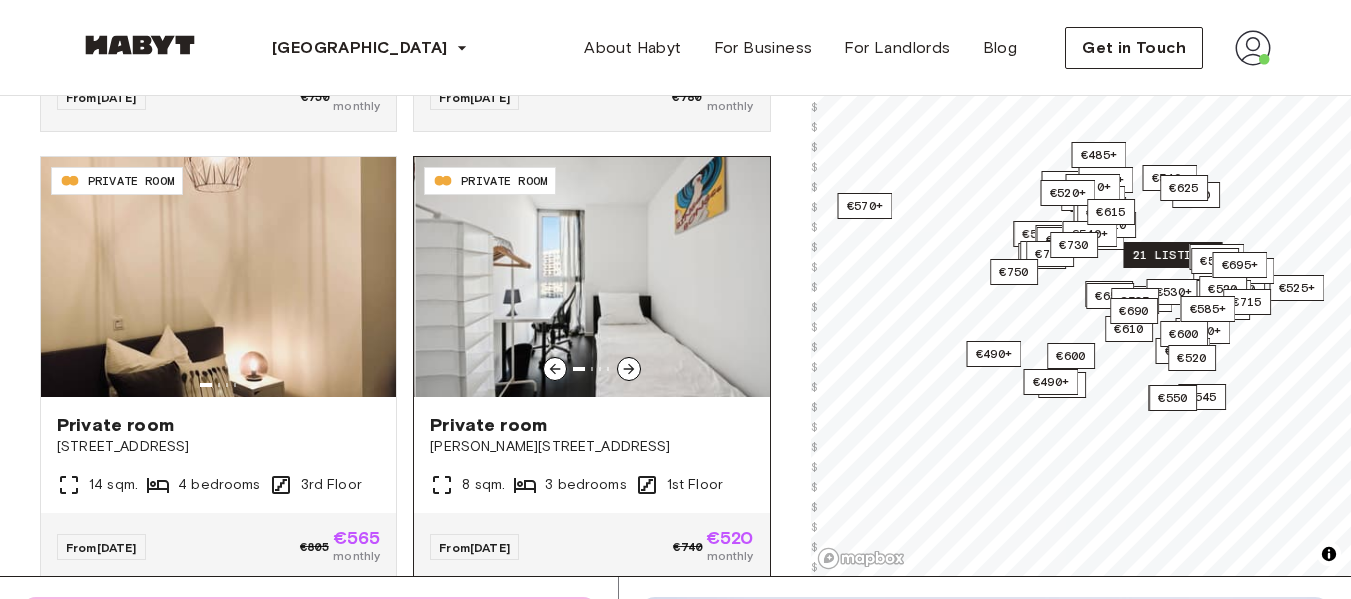 click 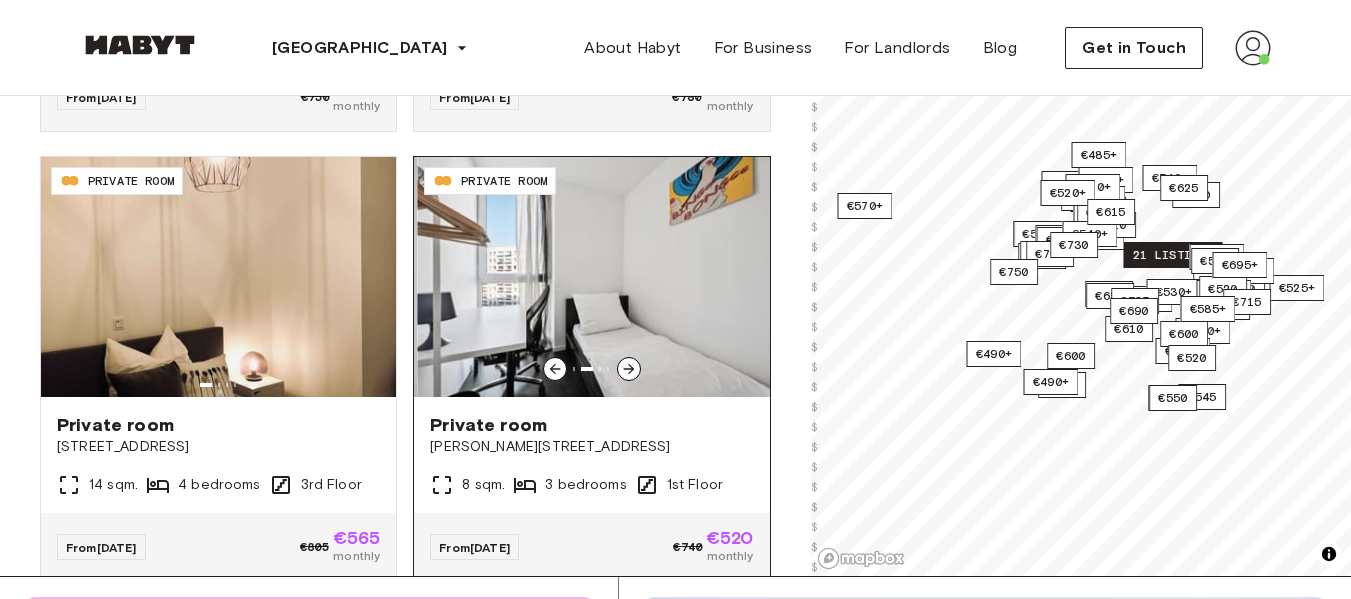click 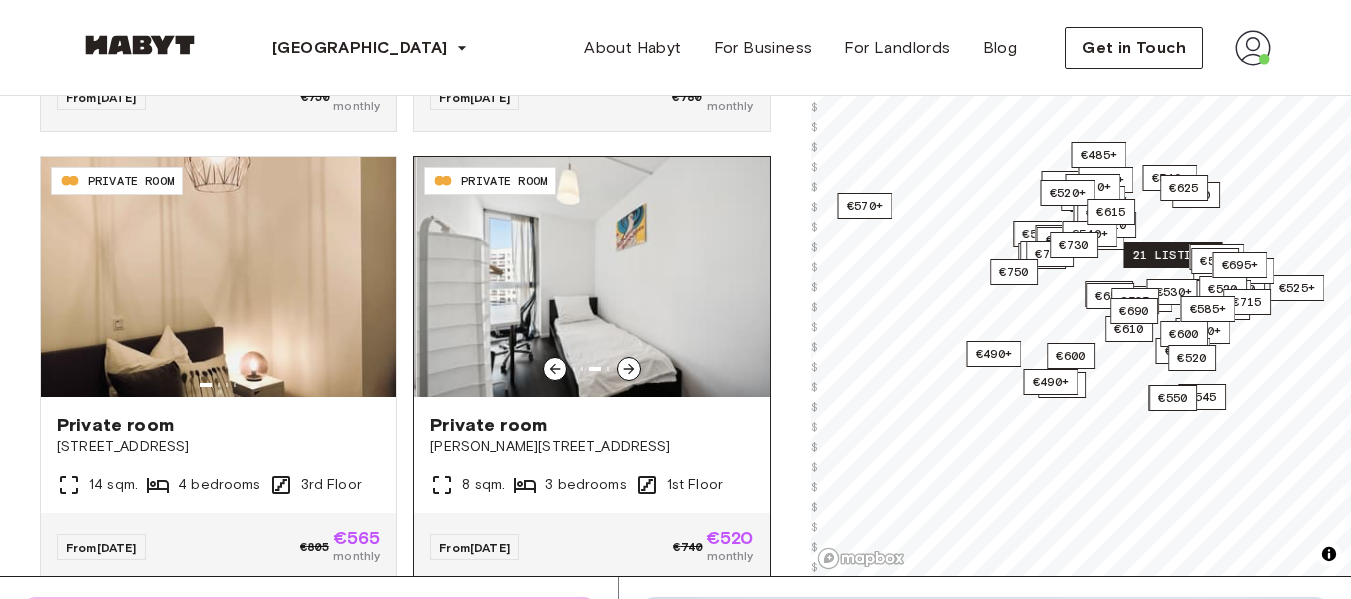 click 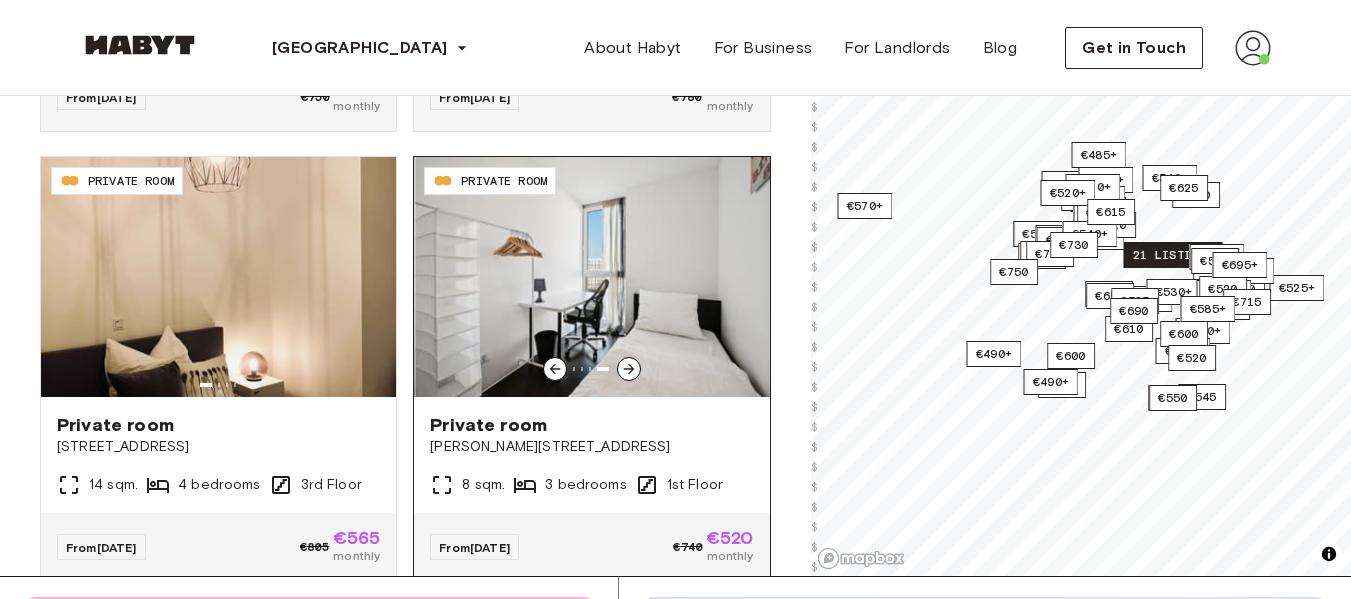 click 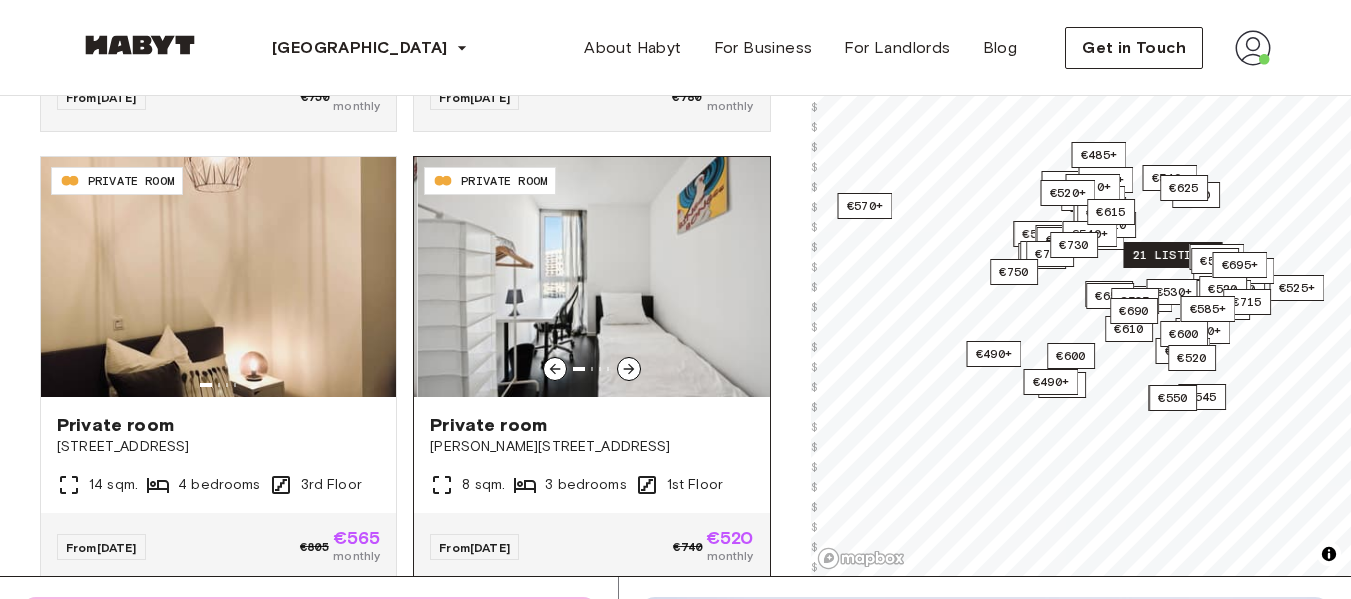 click 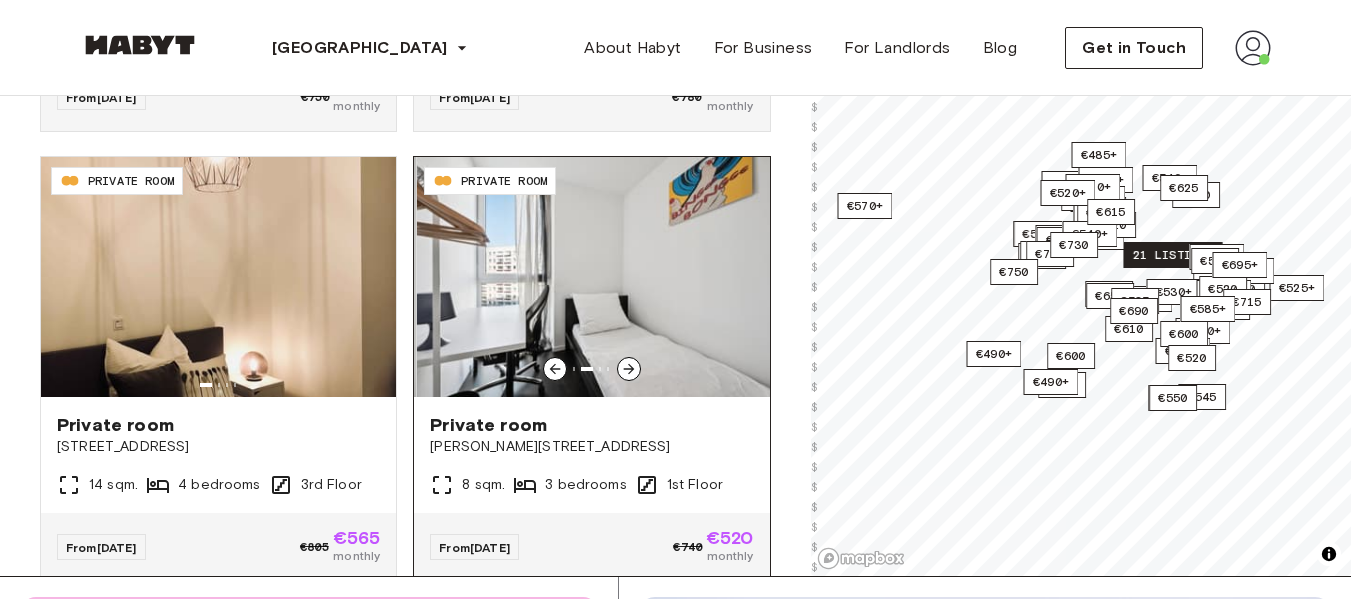 click 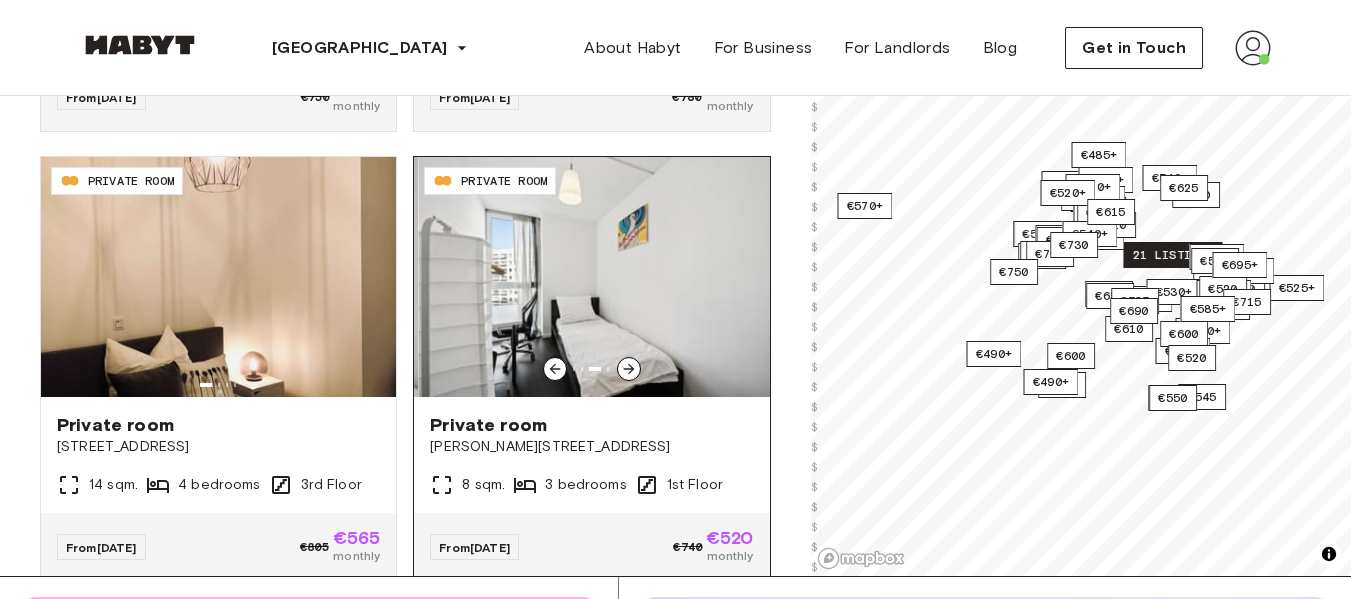 click 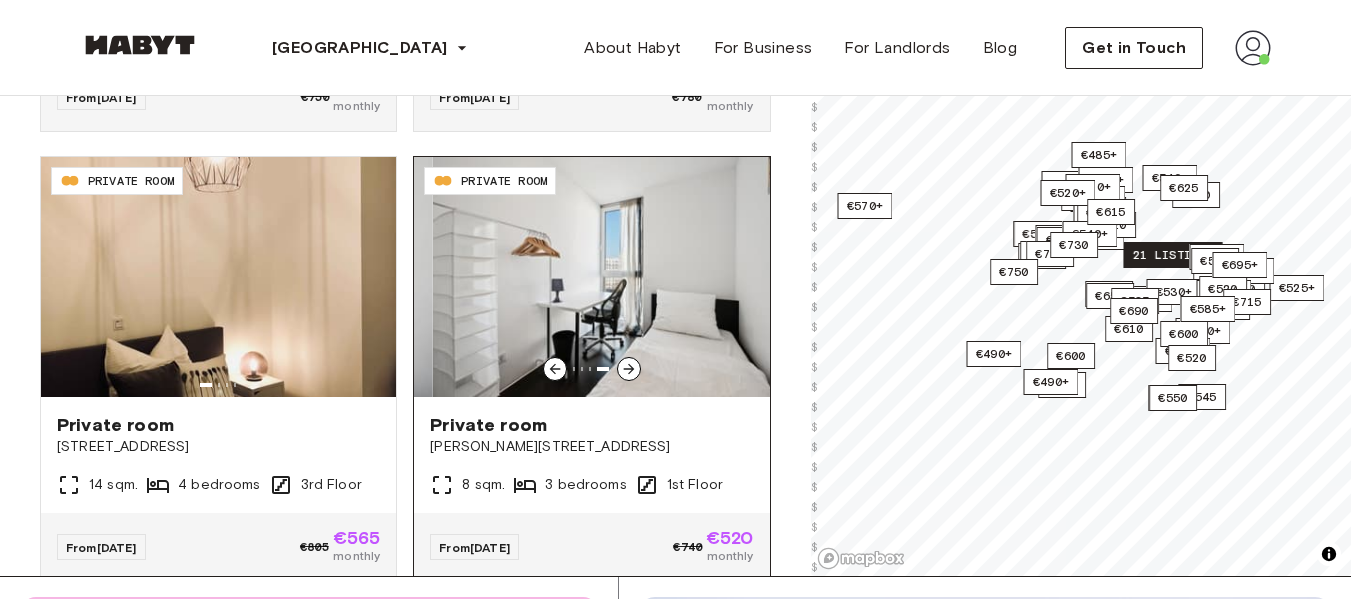 click 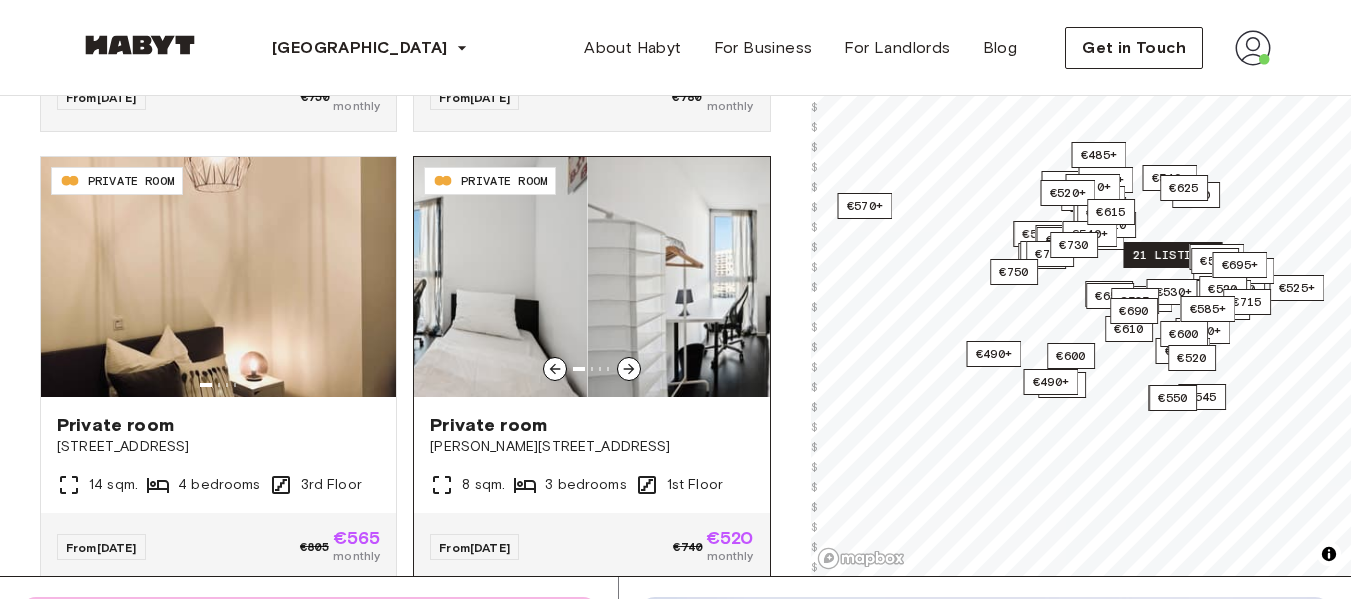 click 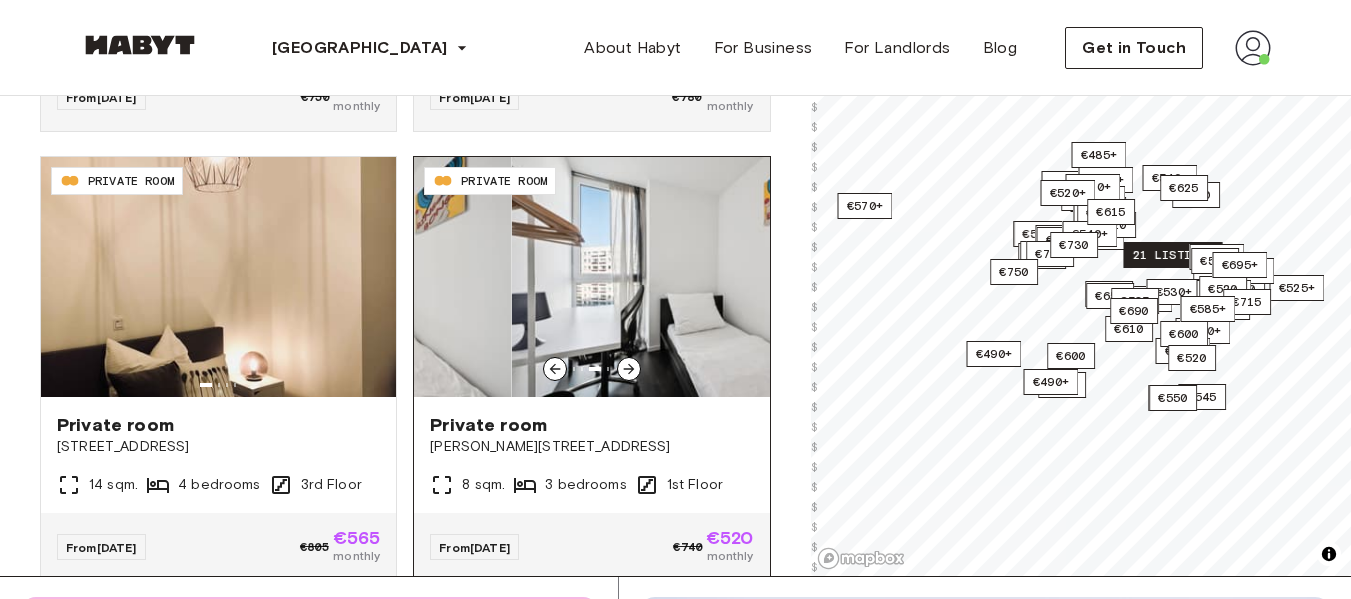 click 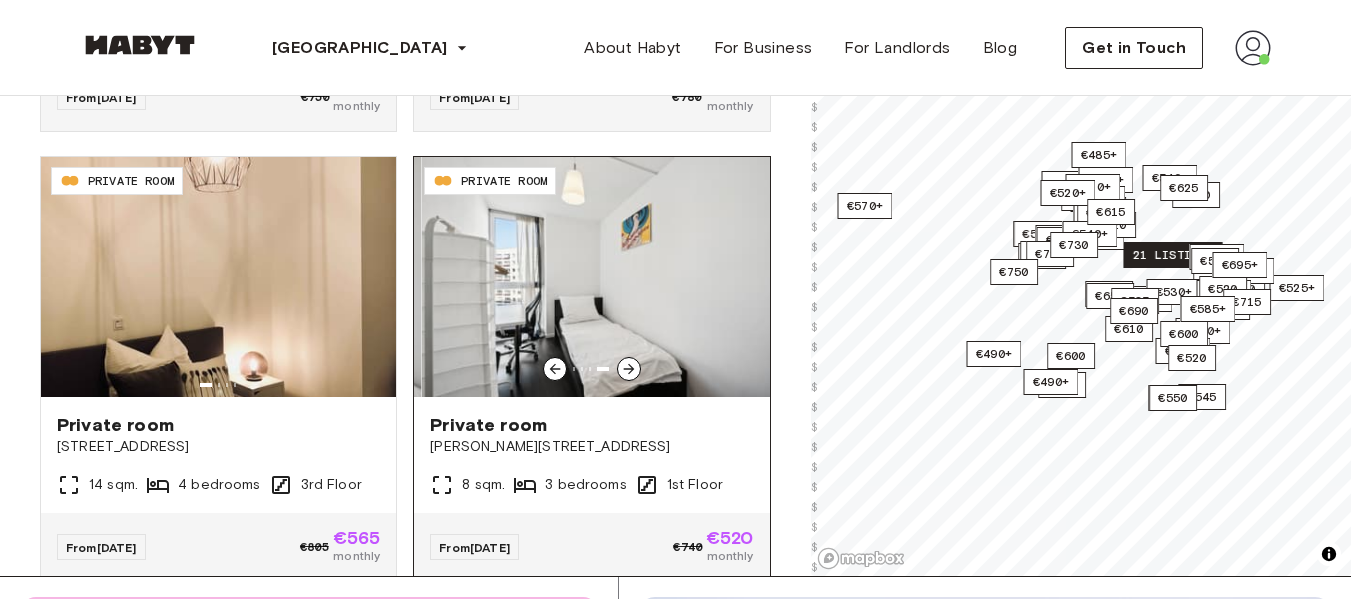 click 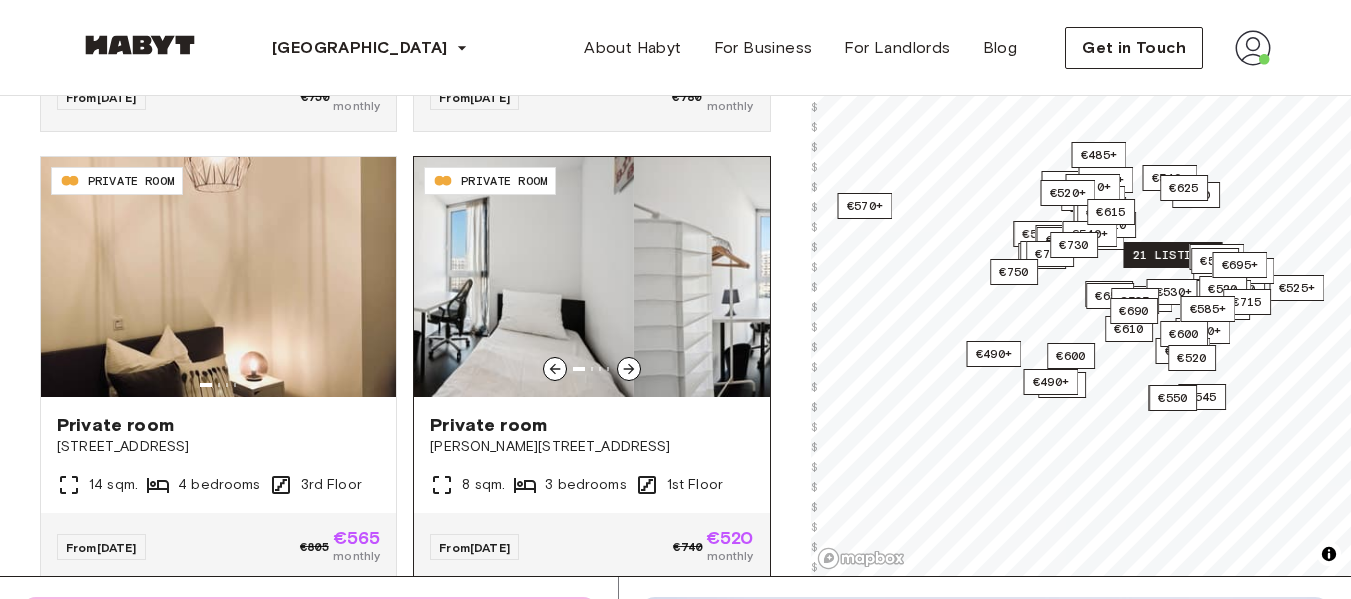 click 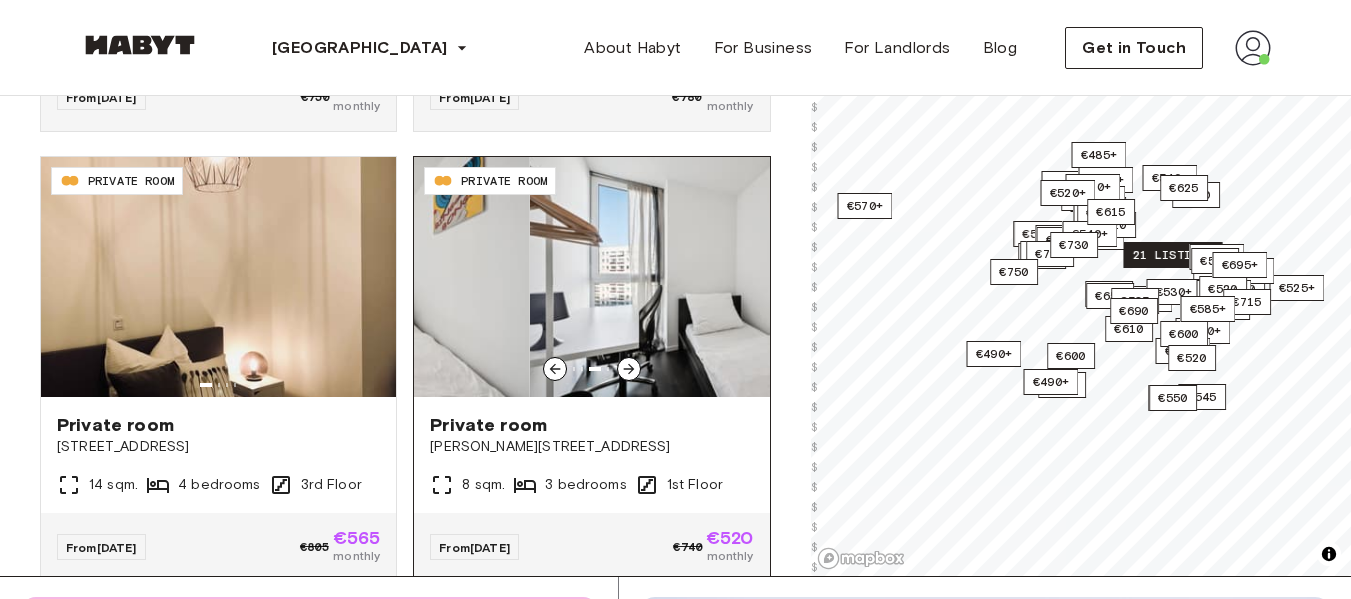 click 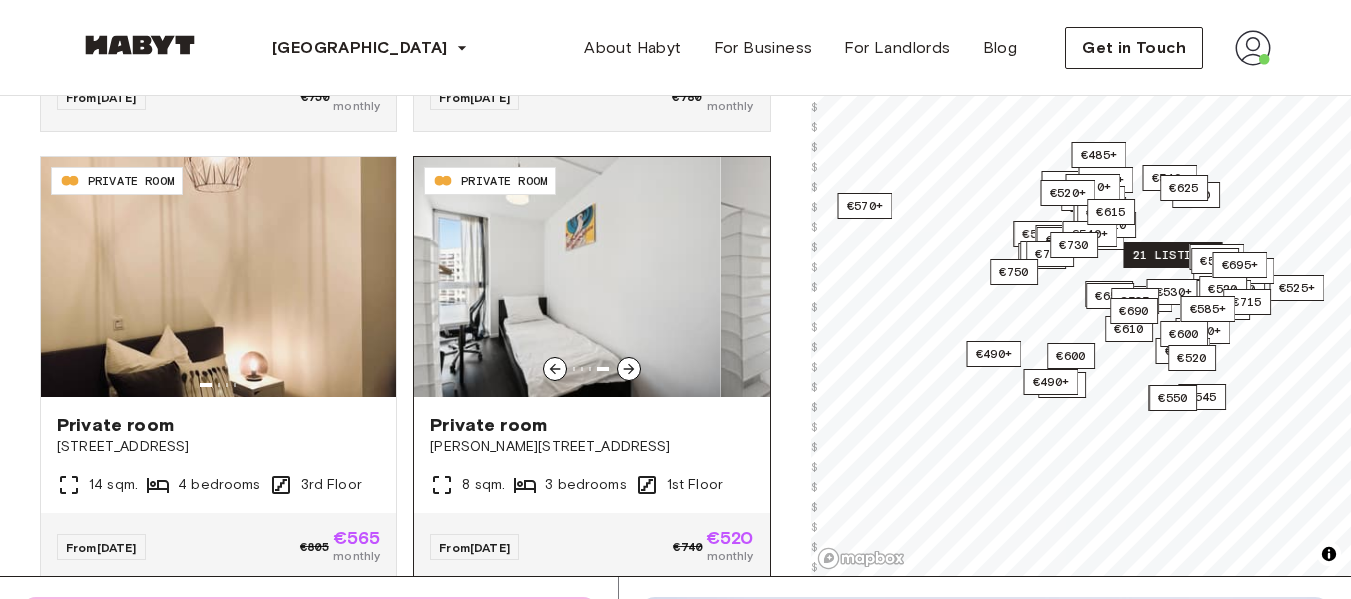click 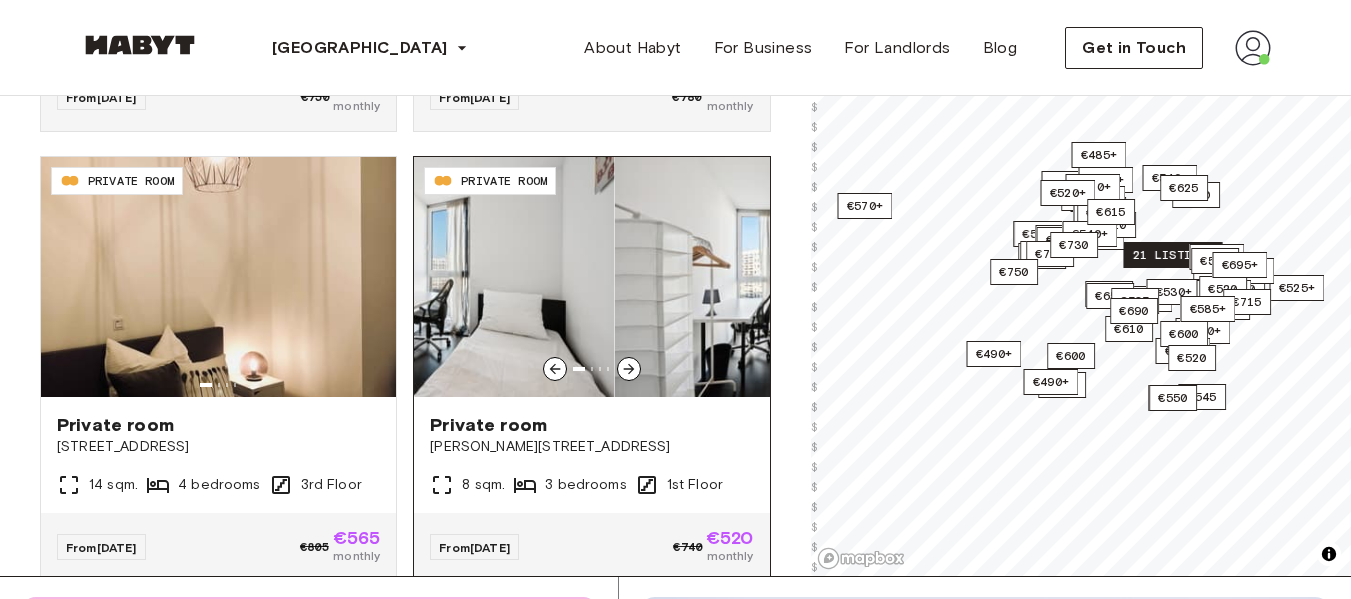 click 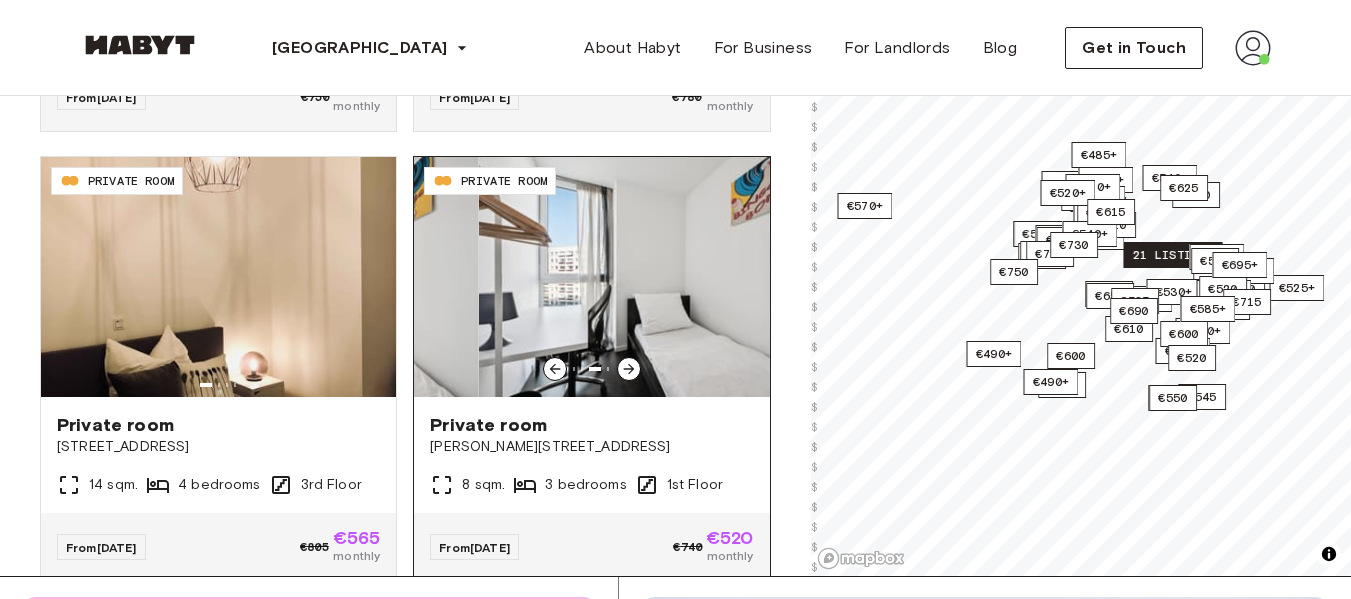 click 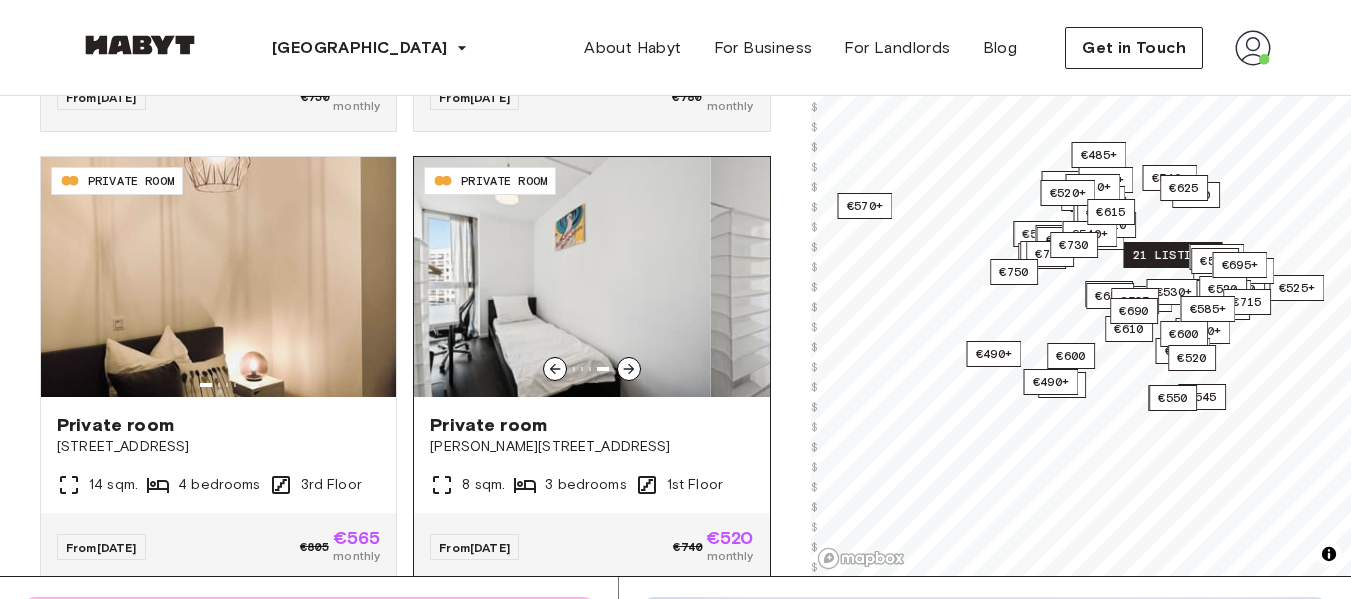 click 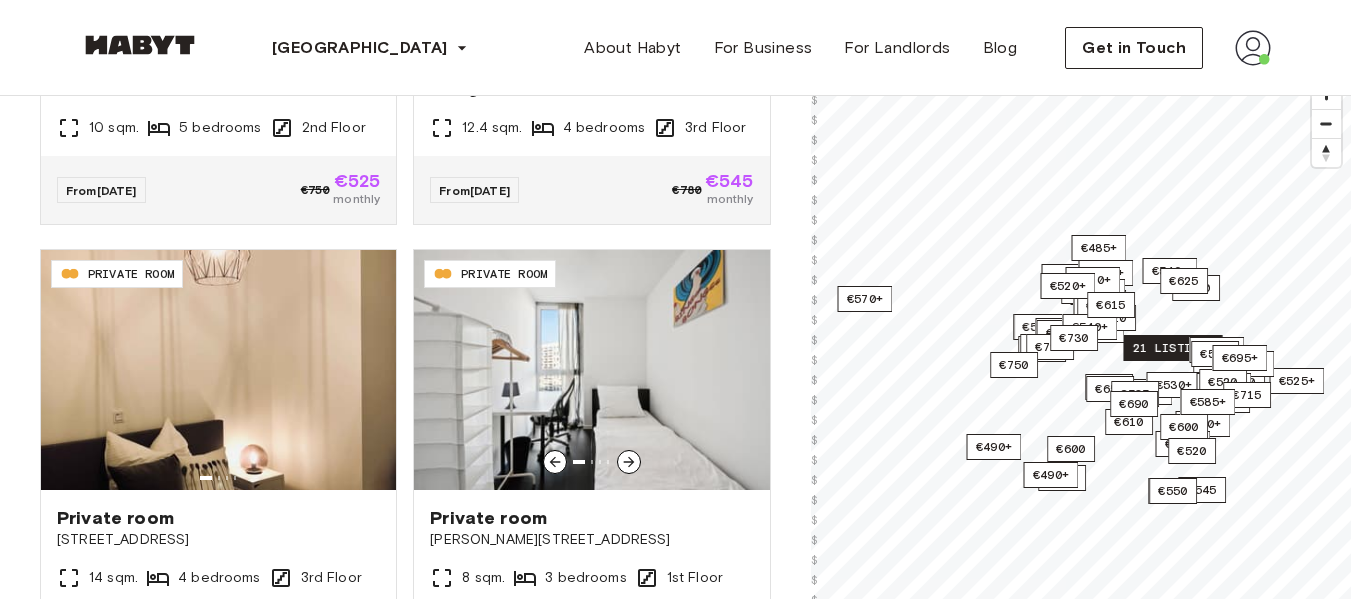scroll, scrollTop: 238, scrollLeft: 0, axis: vertical 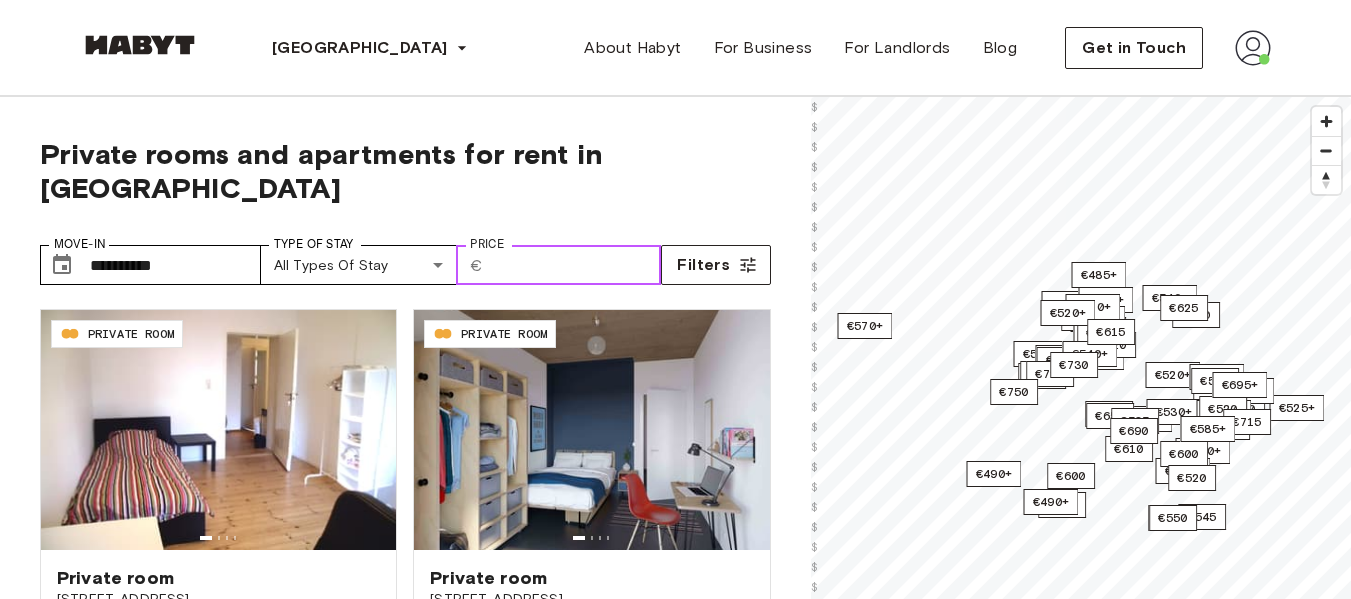 drag, startPoint x: 523, startPoint y: 236, endPoint x: 461, endPoint y: 237, distance: 62.008064 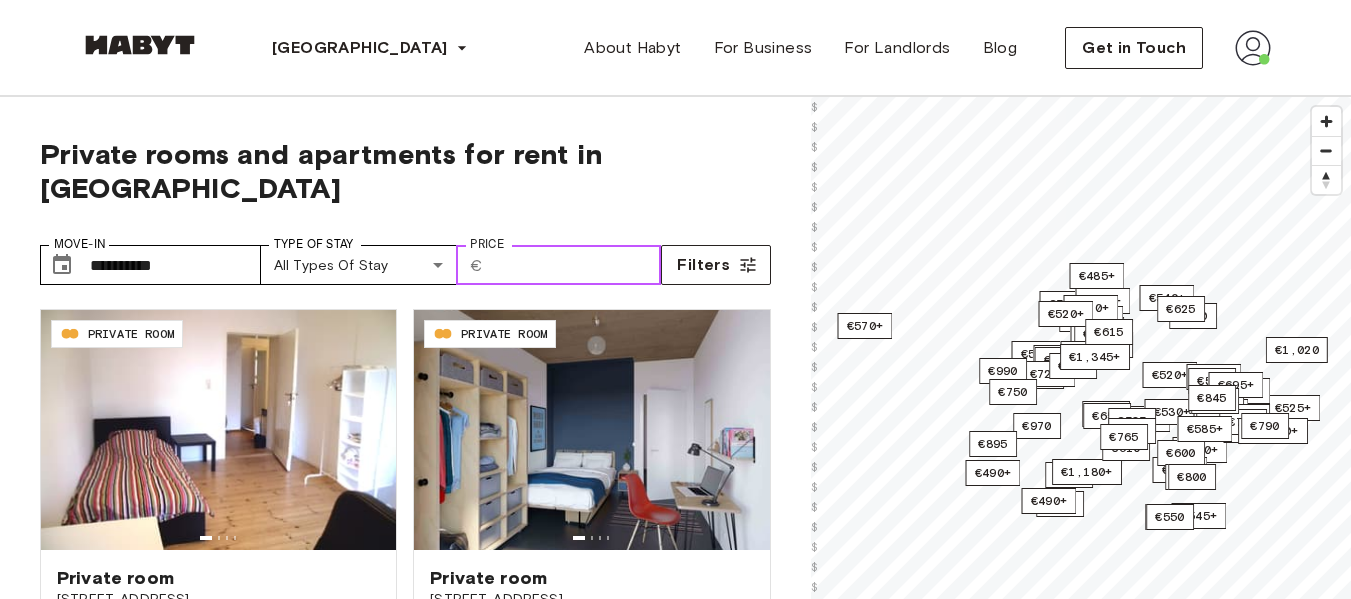 type 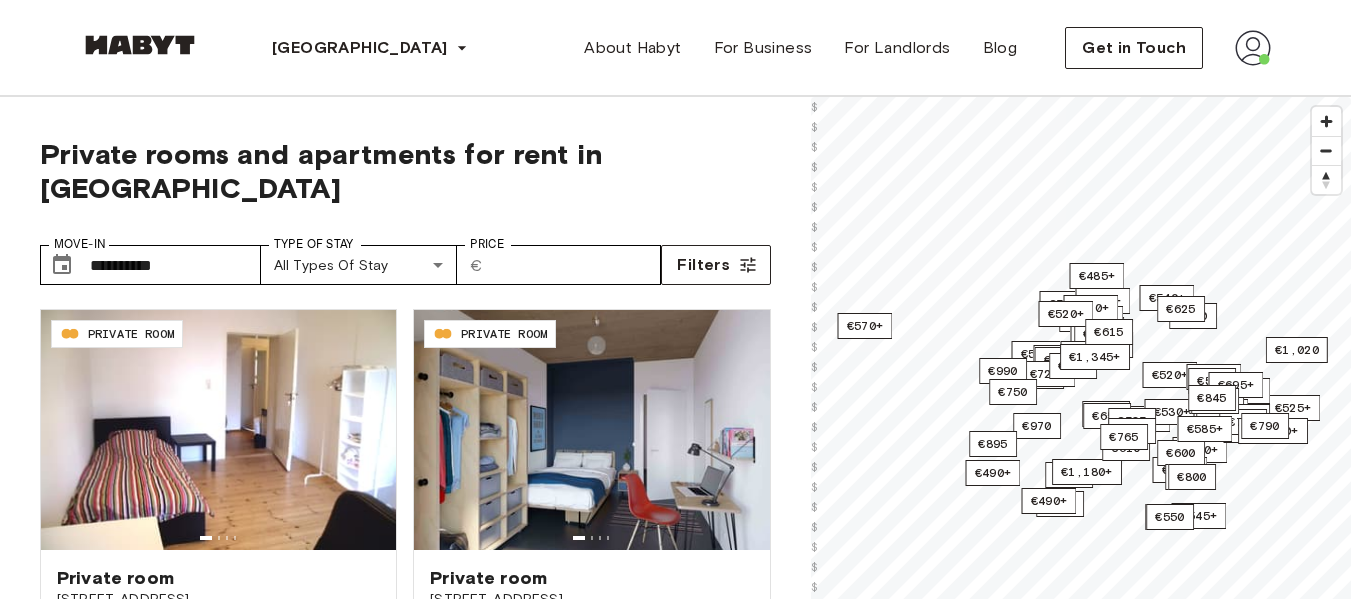 click on "**********" at bounding box center (405, 257) 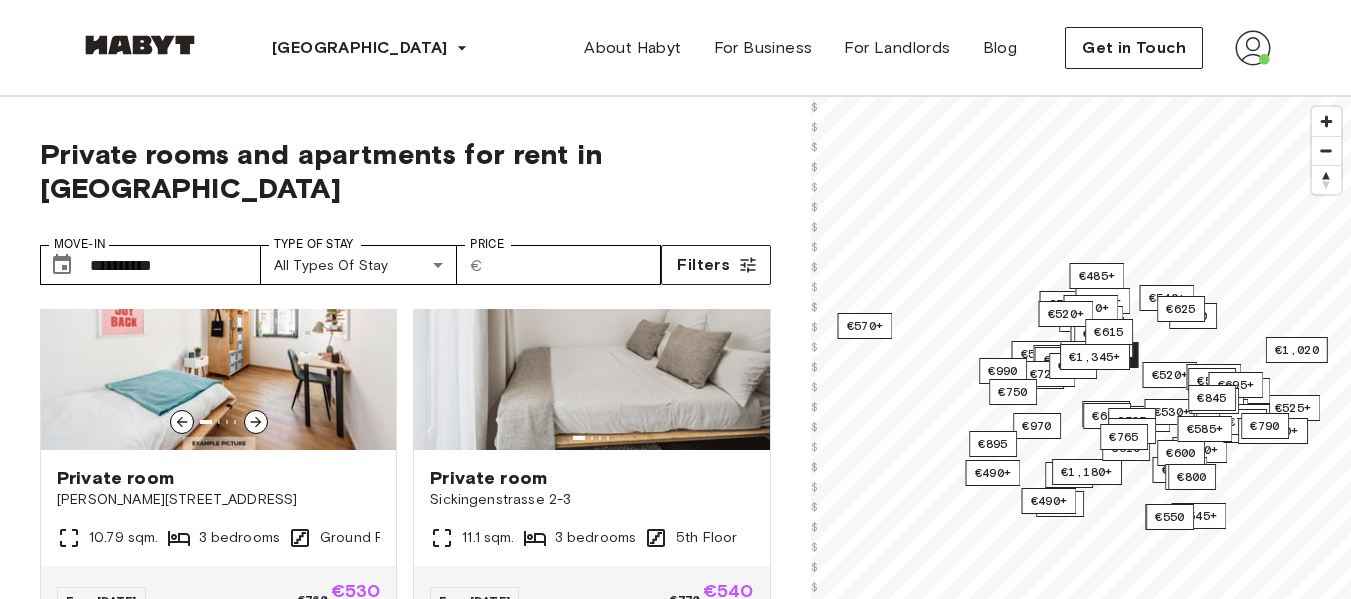 scroll, scrollTop: 0, scrollLeft: 0, axis: both 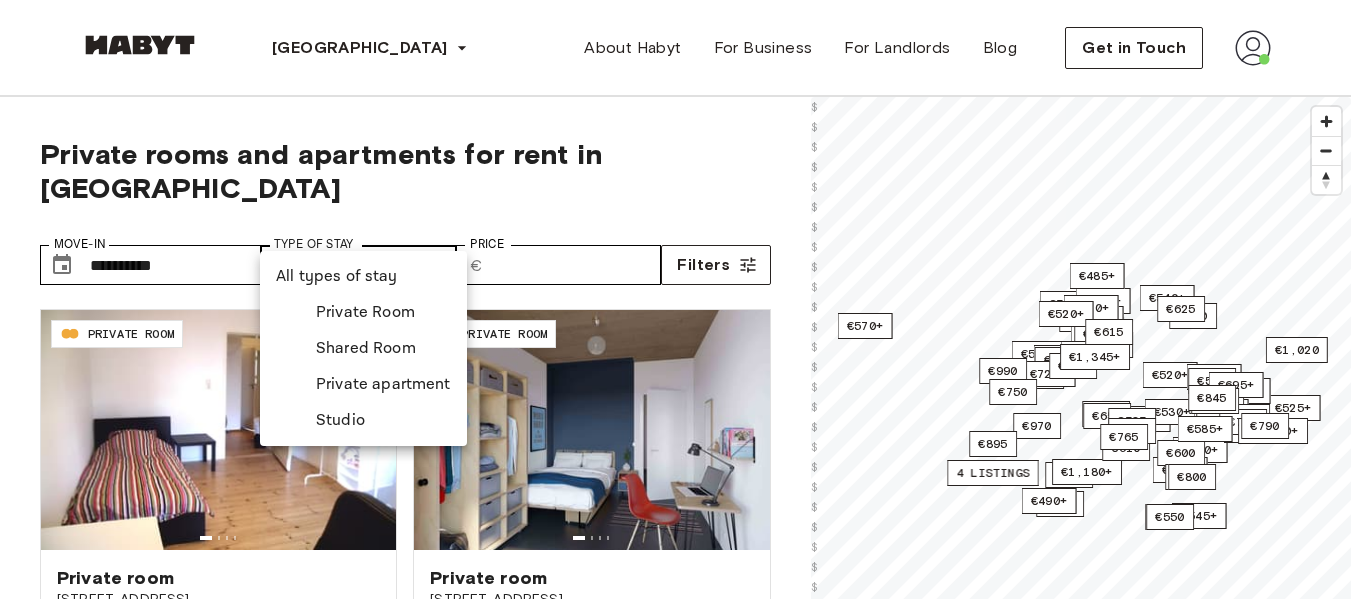 click on "**********" at bounding box center (683, 2425) 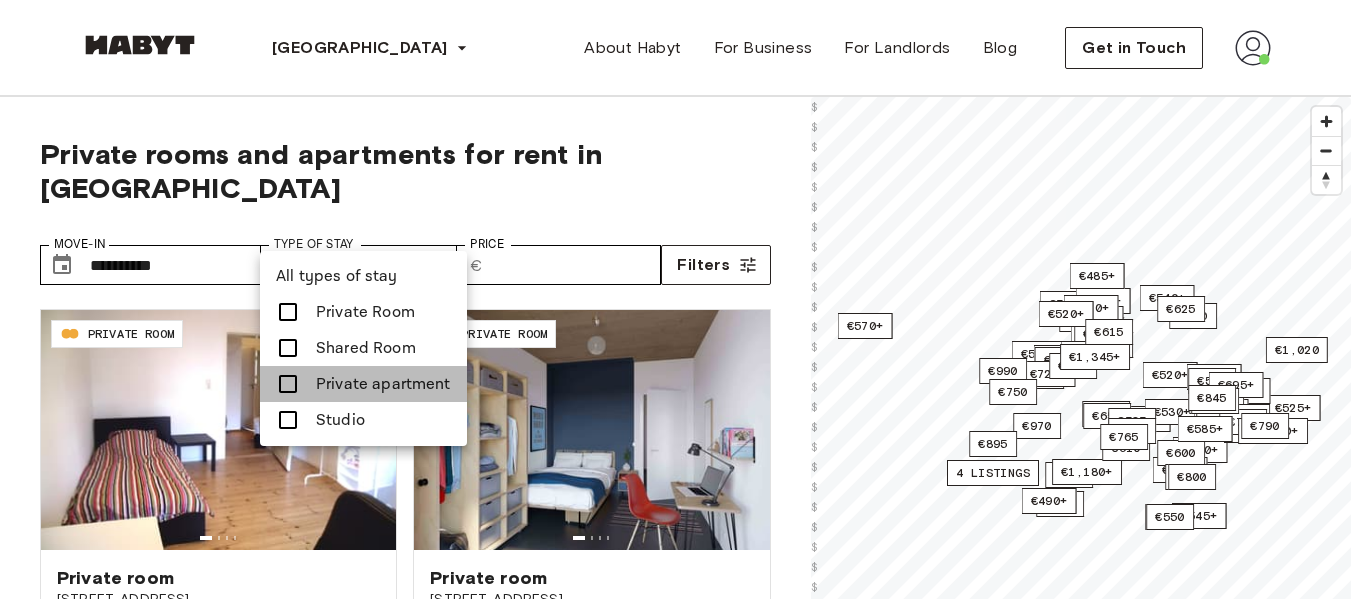 click on "Private apartment" at bounding box center [383, 384] 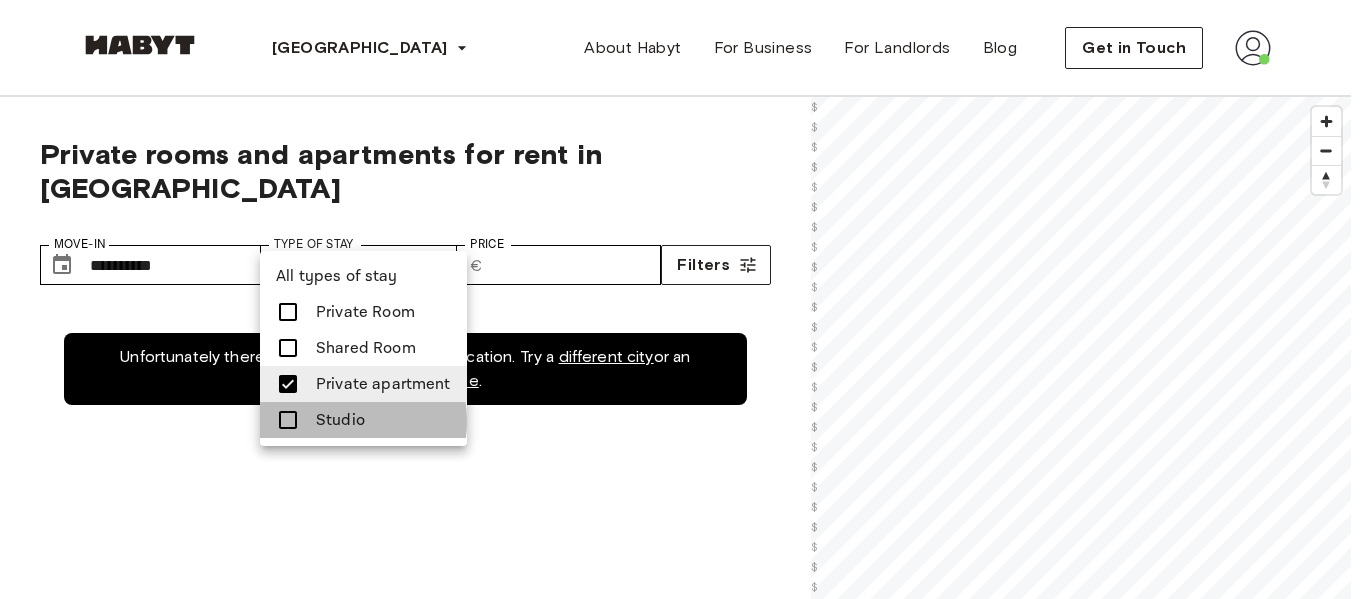 click on "Studio" at bounding box center [340, 420] 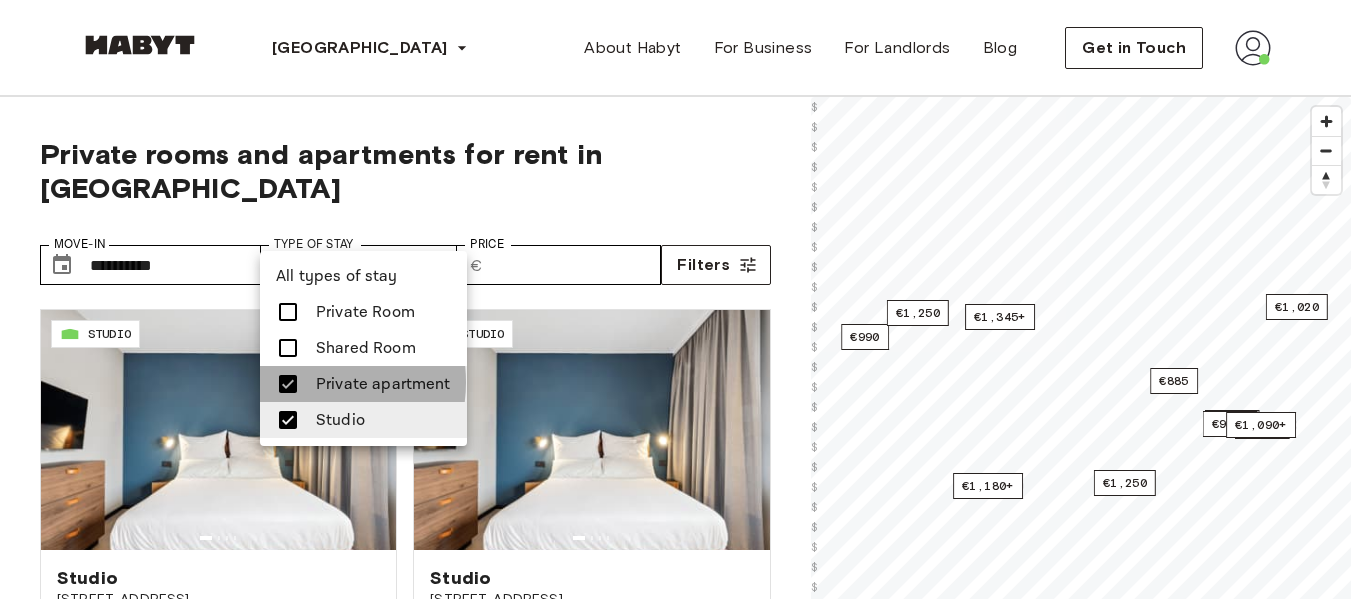 click at bounding box center (294, 384) 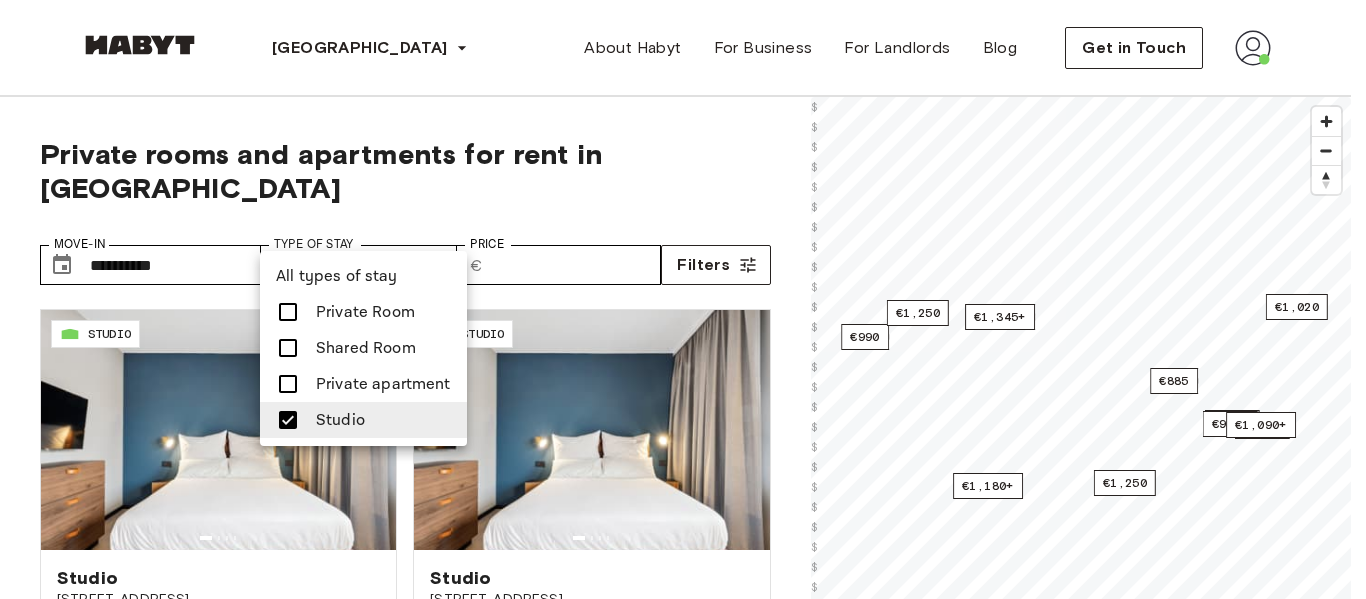 click at bounding box center (683, 299) 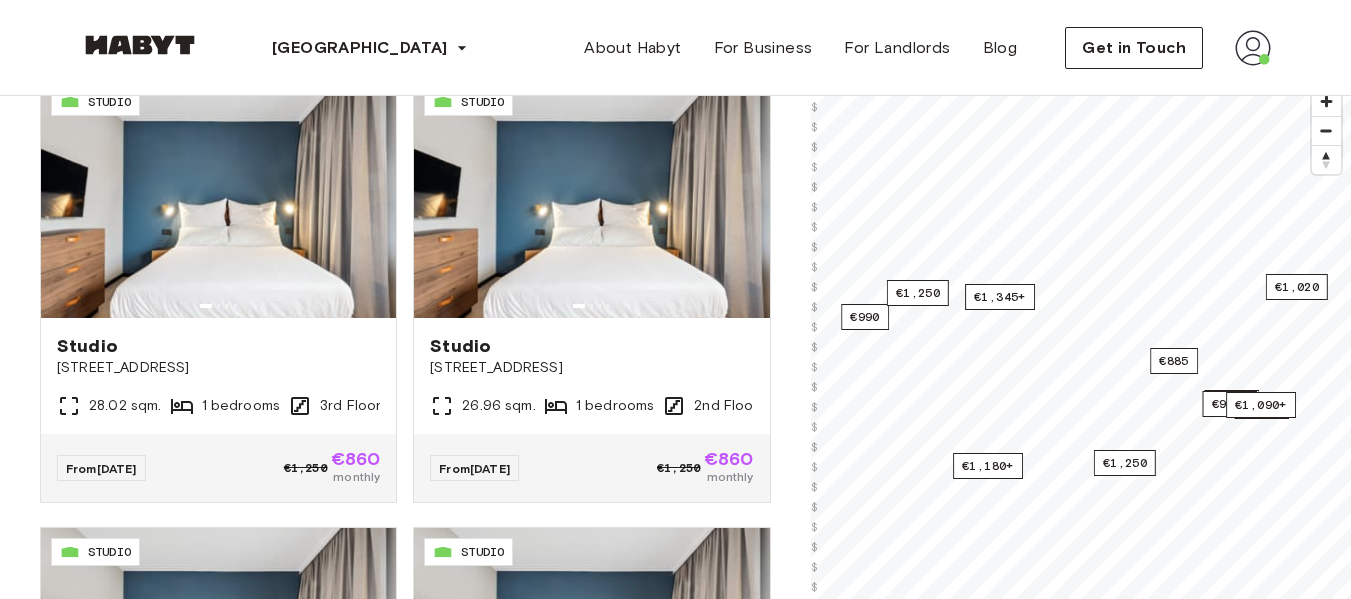 scroll, scrollTop: 233, scrollLeft: 0, axis: vertical 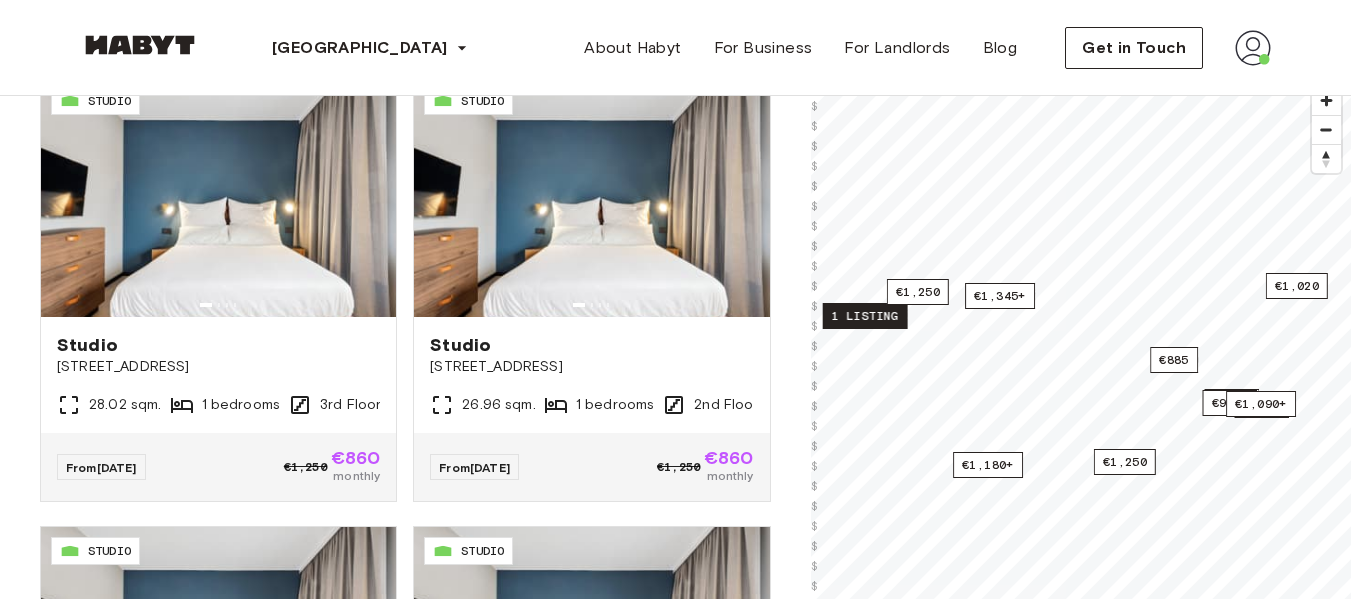 click on "1 listing" at bounding box center [864, 316] 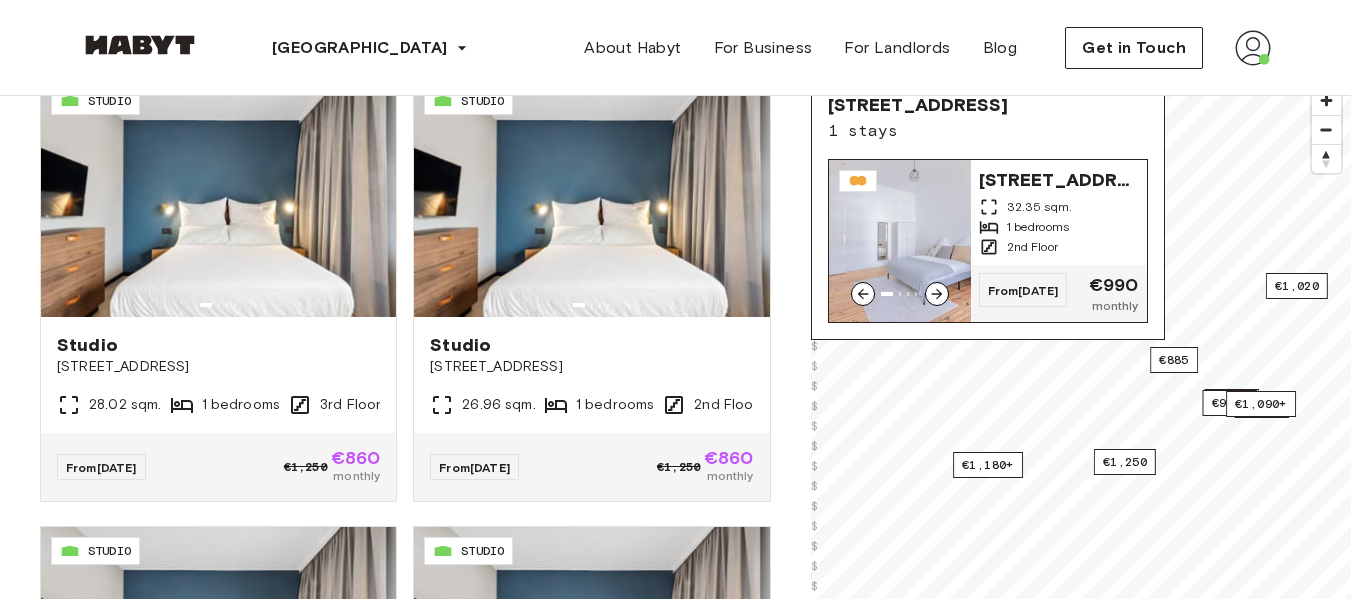 click 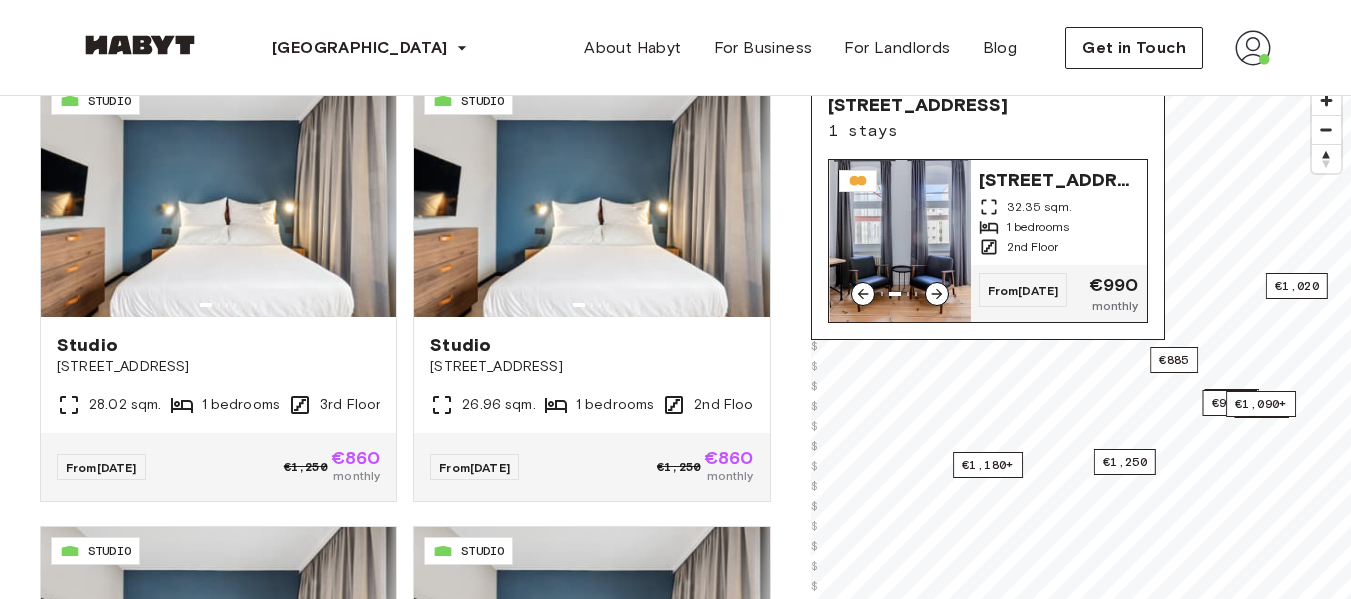 click 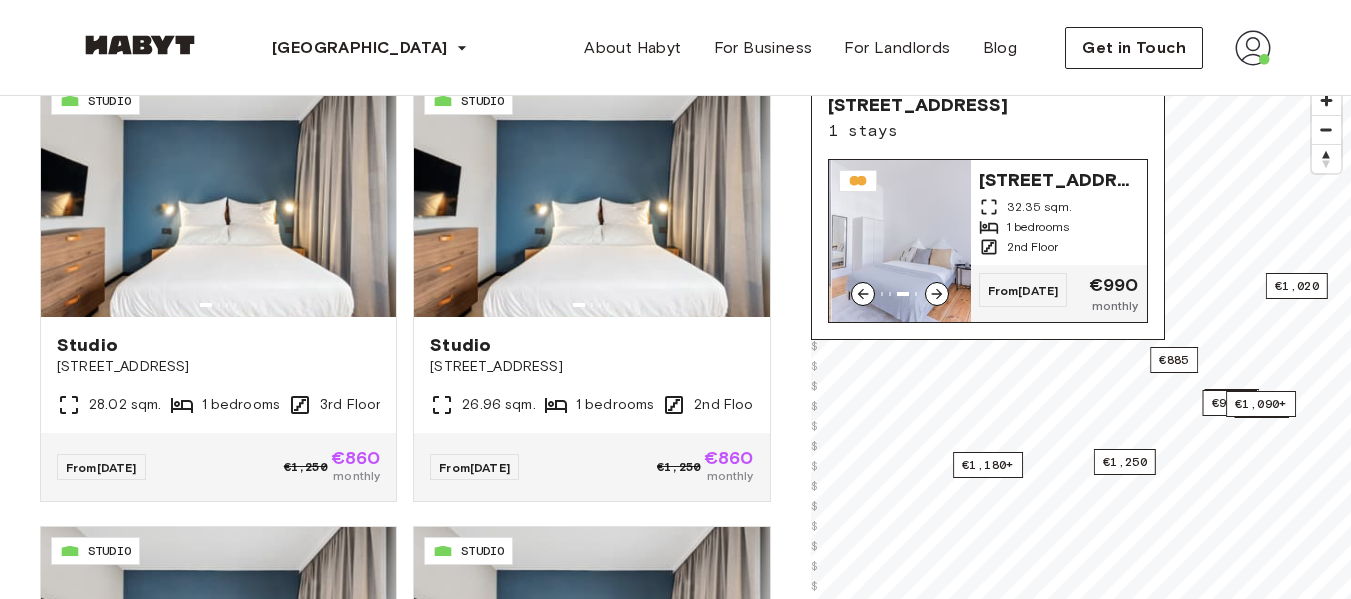 click 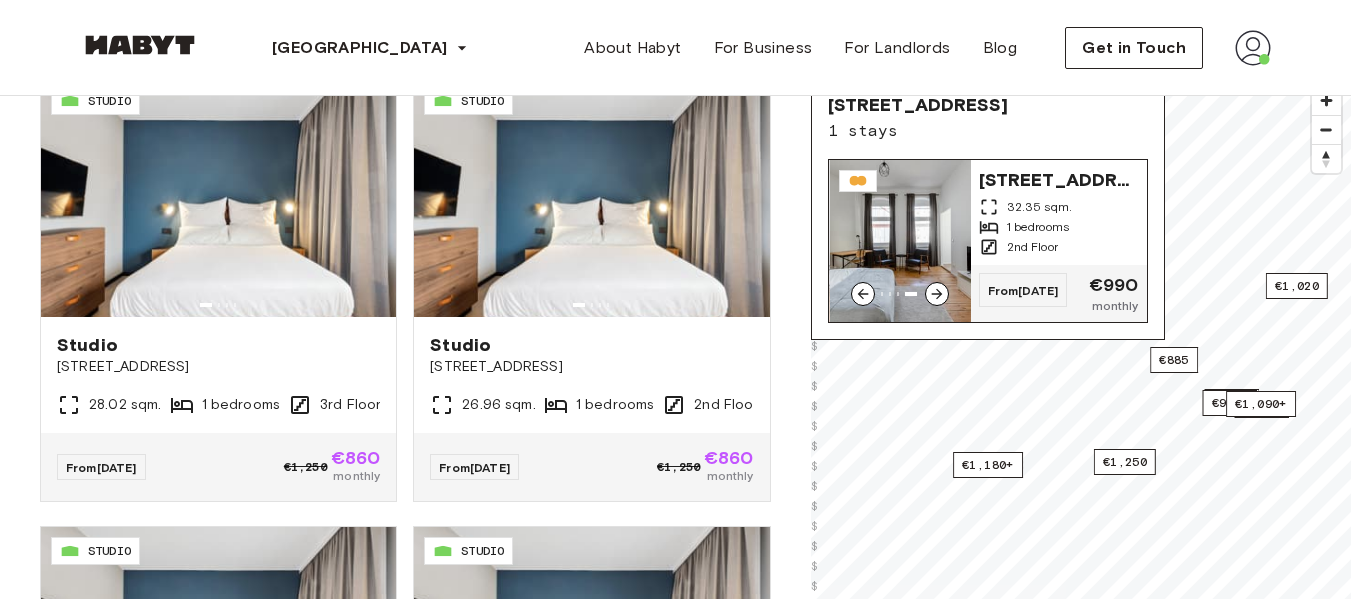 click 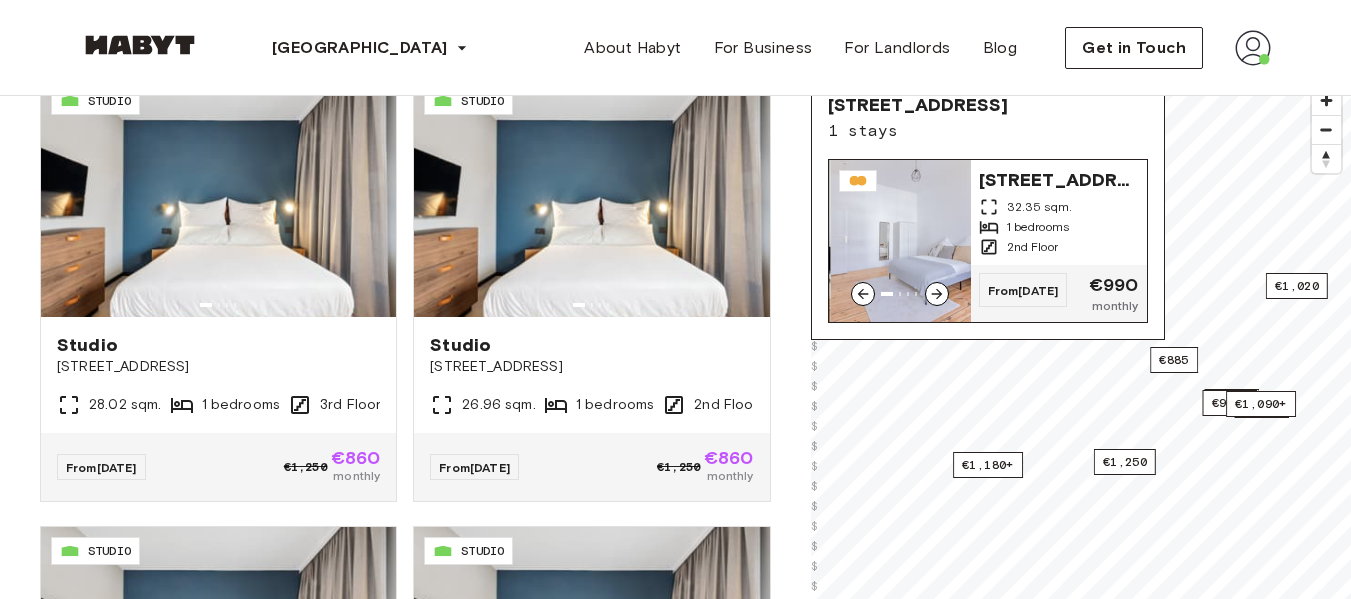 click 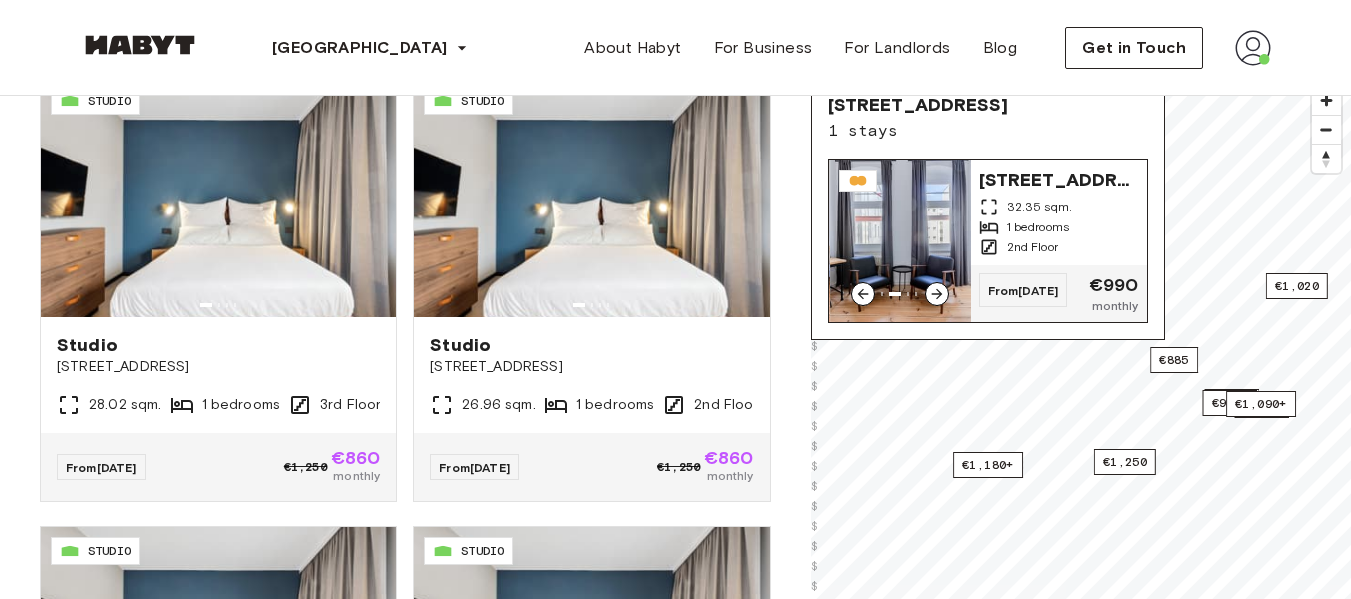 click 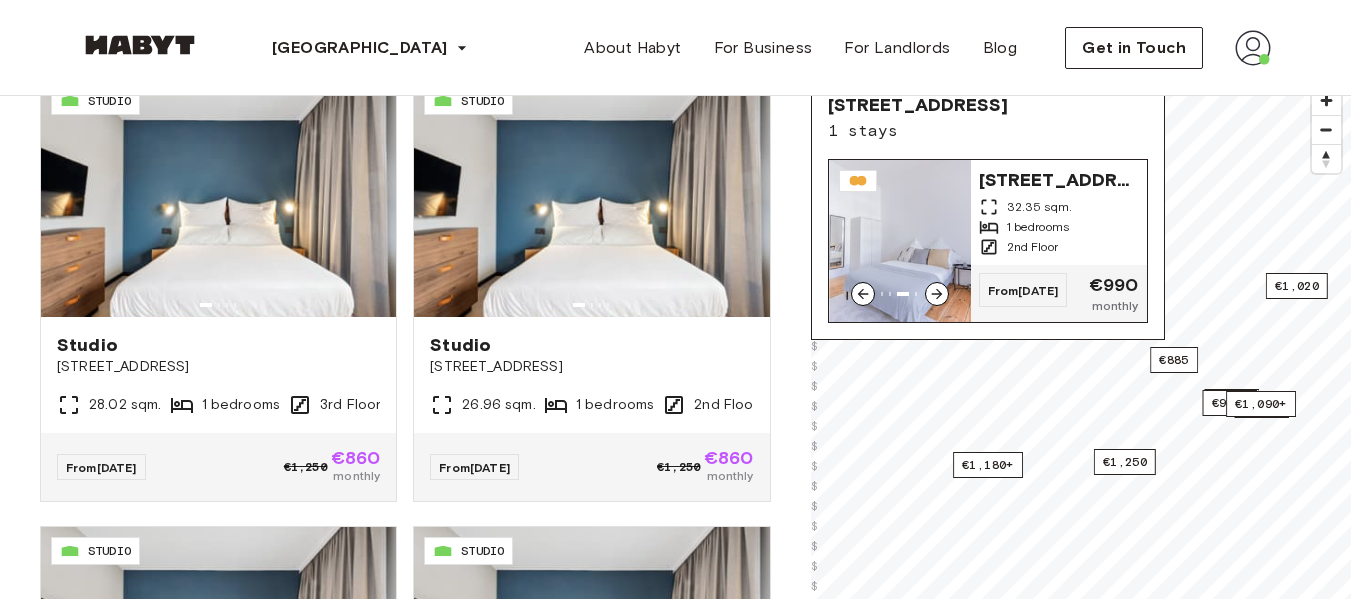 click at bounding box center (900, 241) 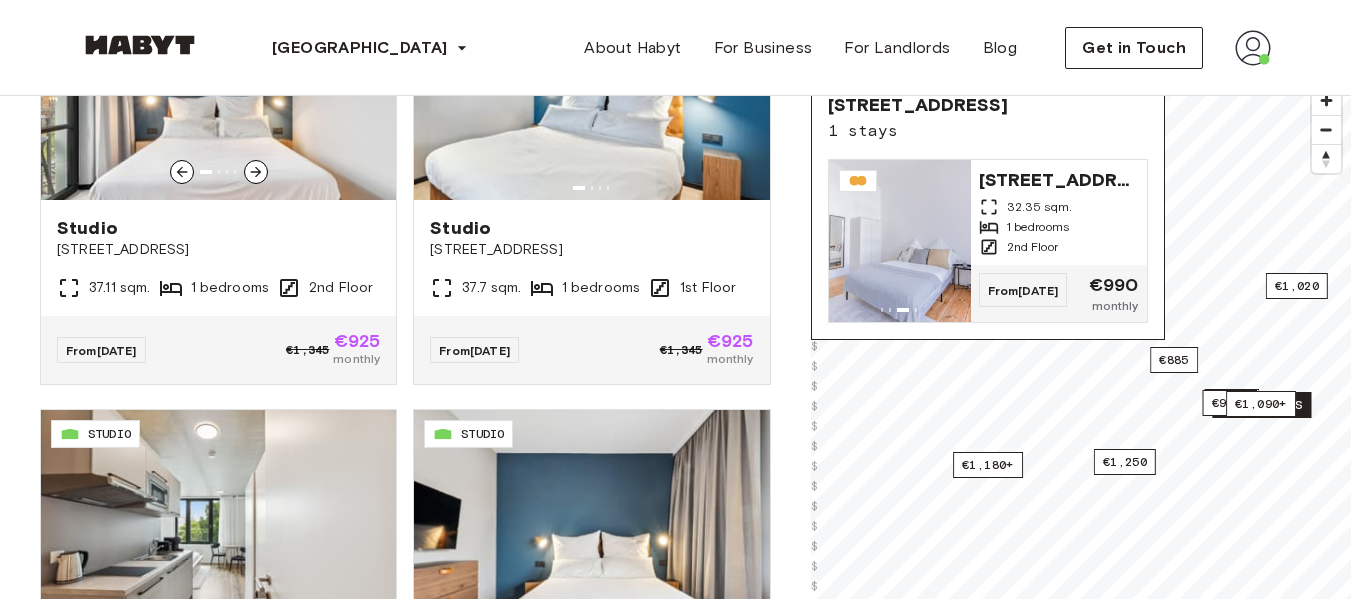 scroll, scrollTop: 1015, scrollLeft: 0, axis: vertical 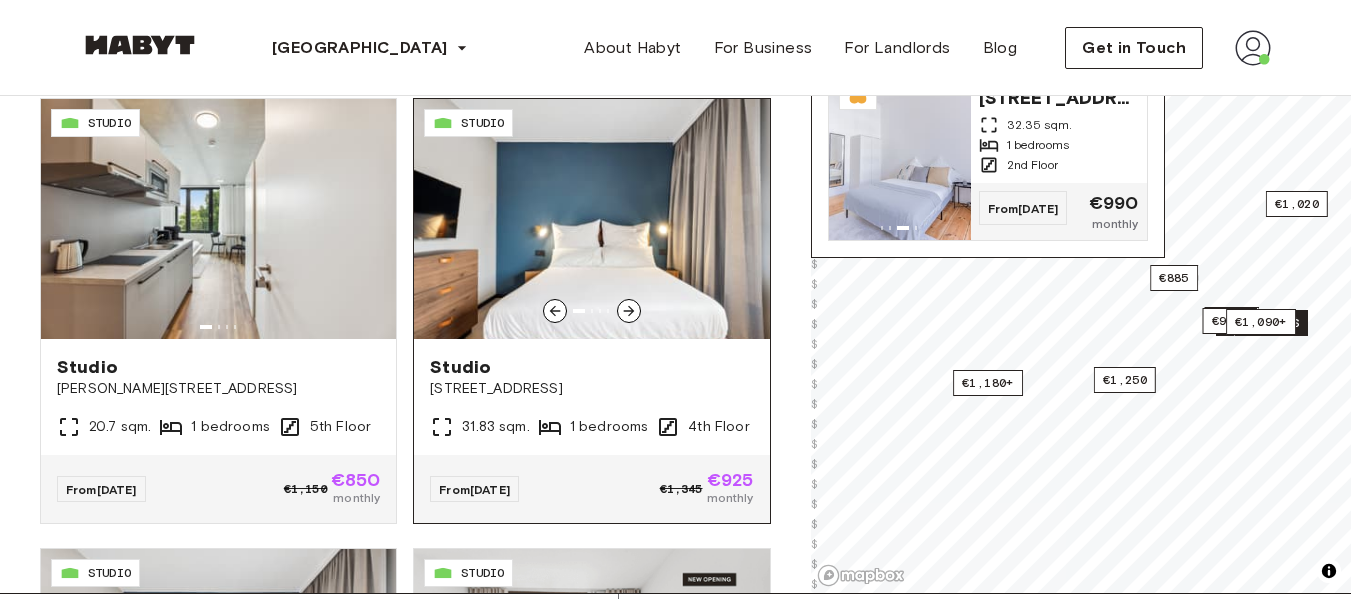 click at bounding box center (591, 219) 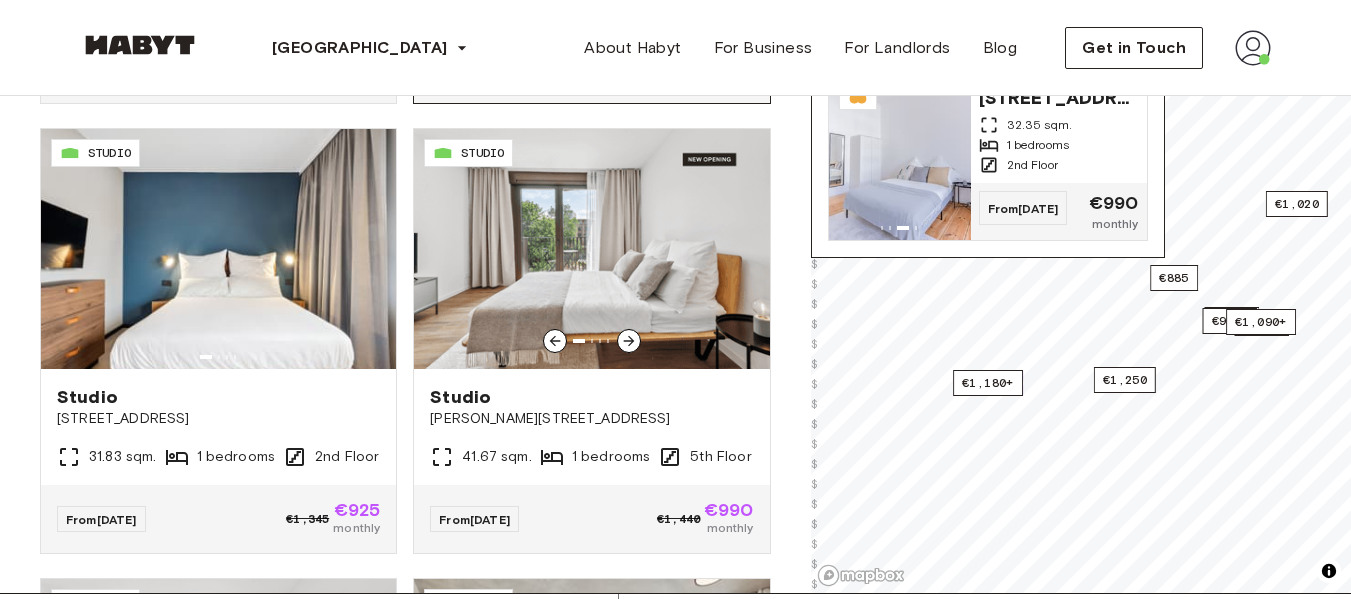 scroll, scrollTop: 1665, scrollLeft: 0, axis: vertical 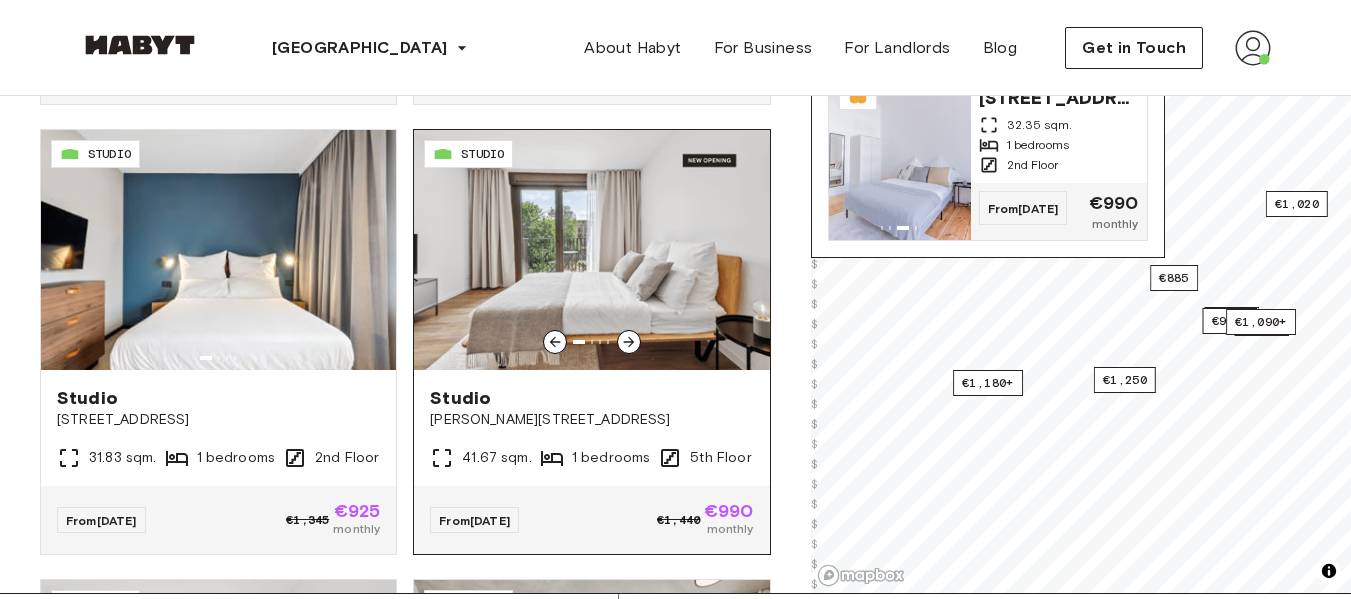 click 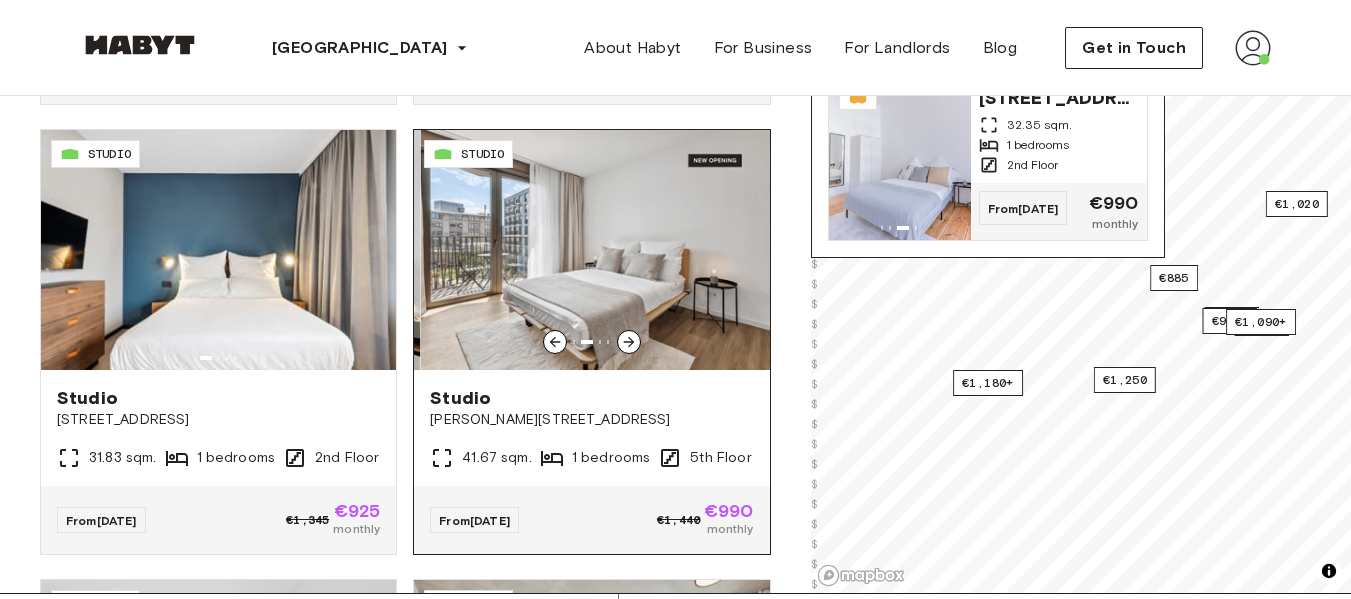 click 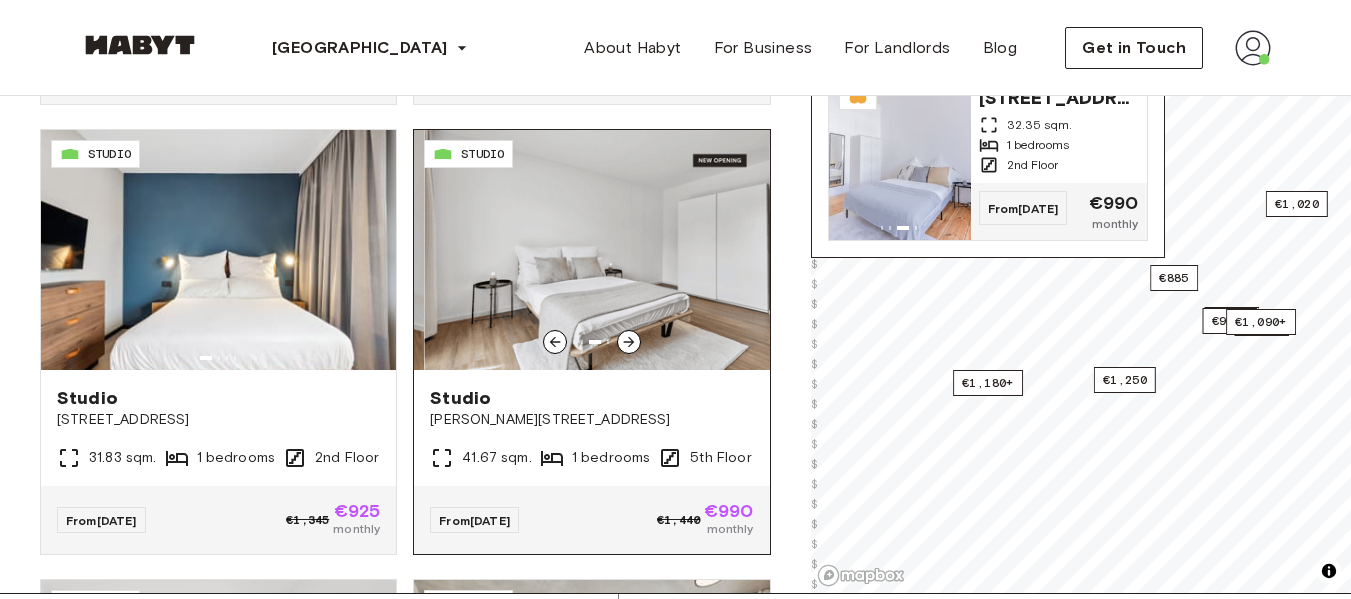 click 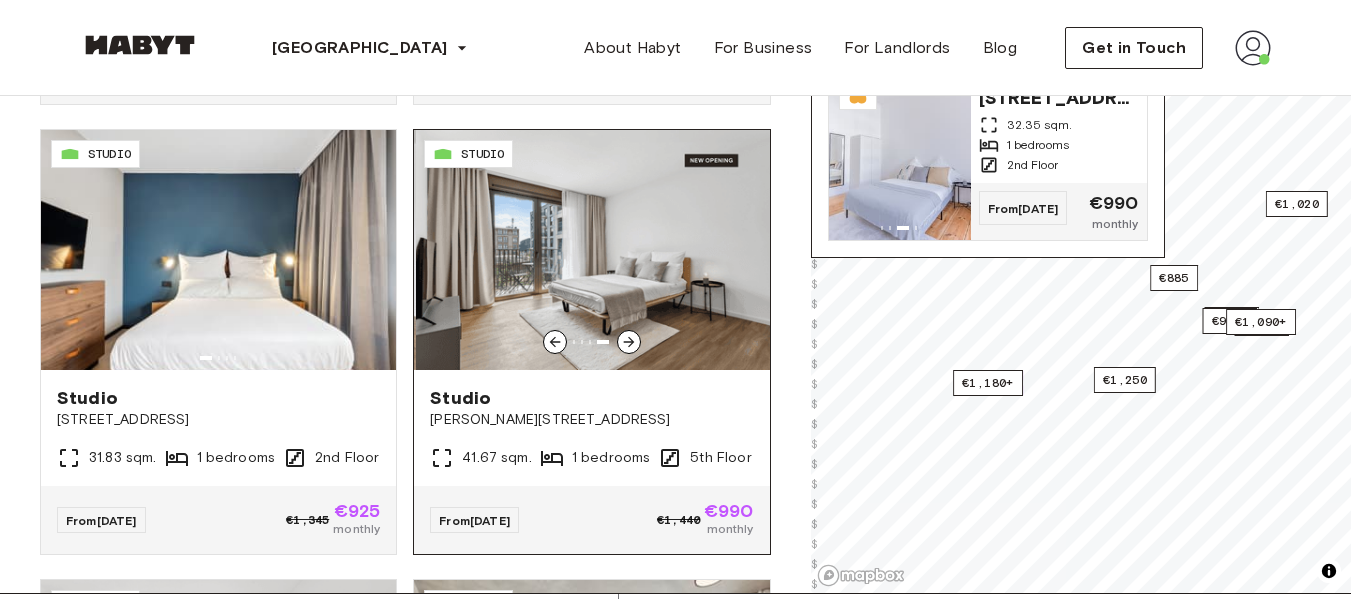 click 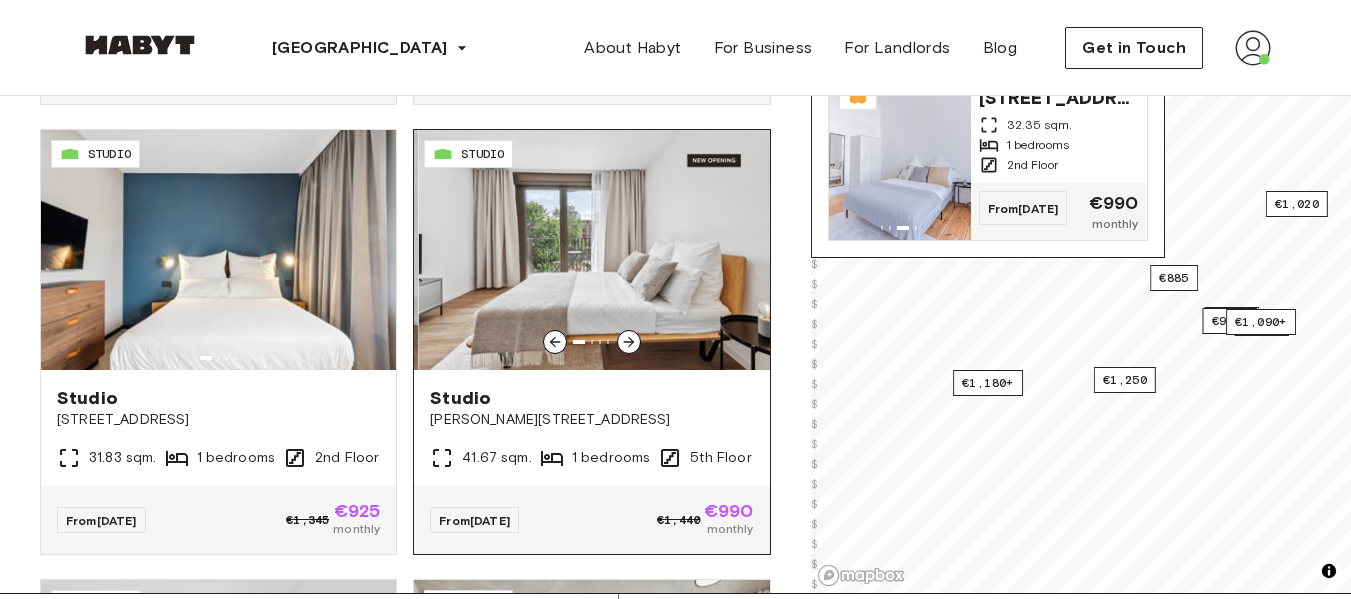click 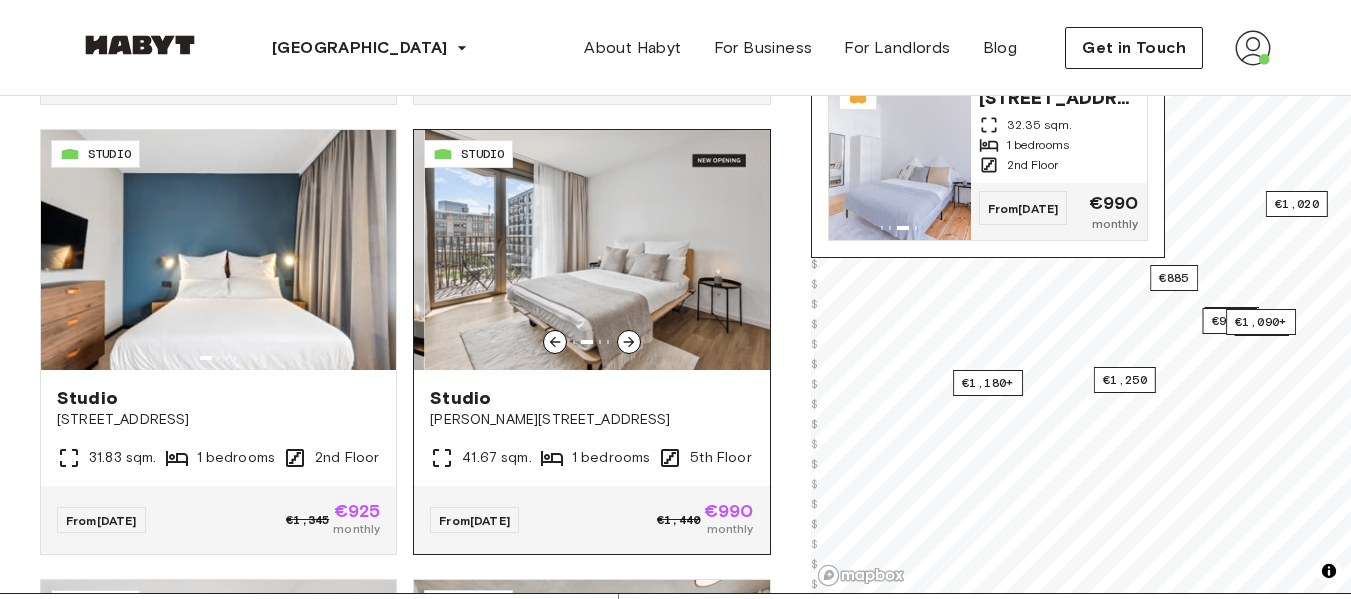 click 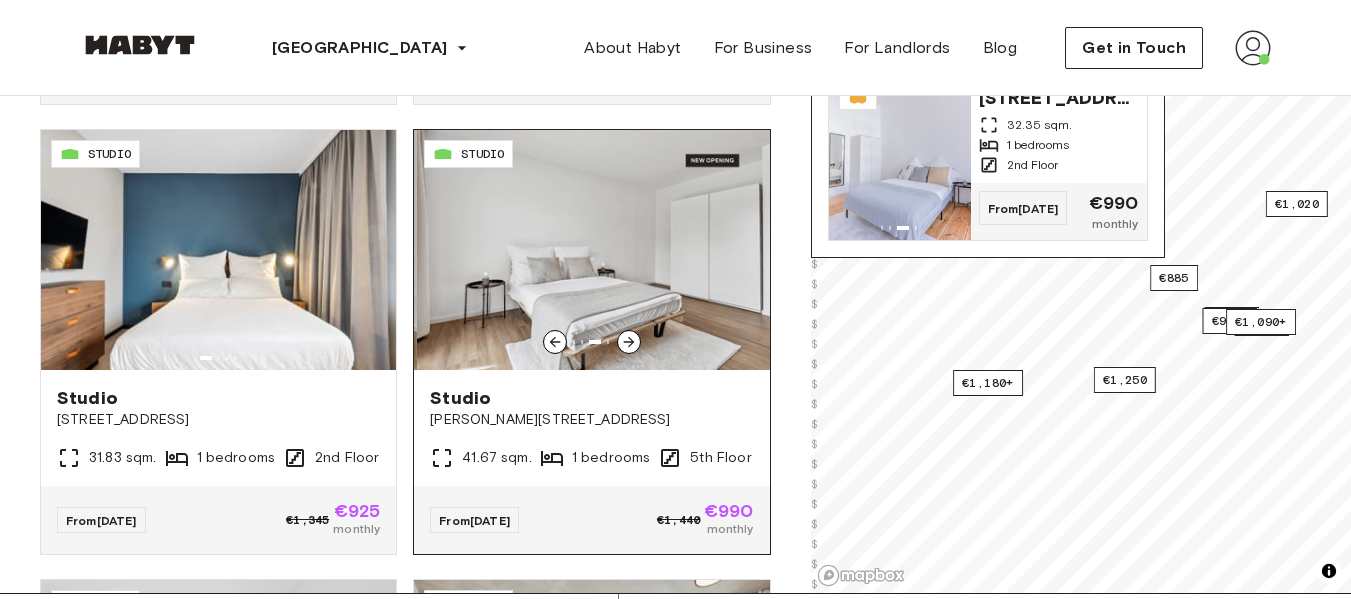 click 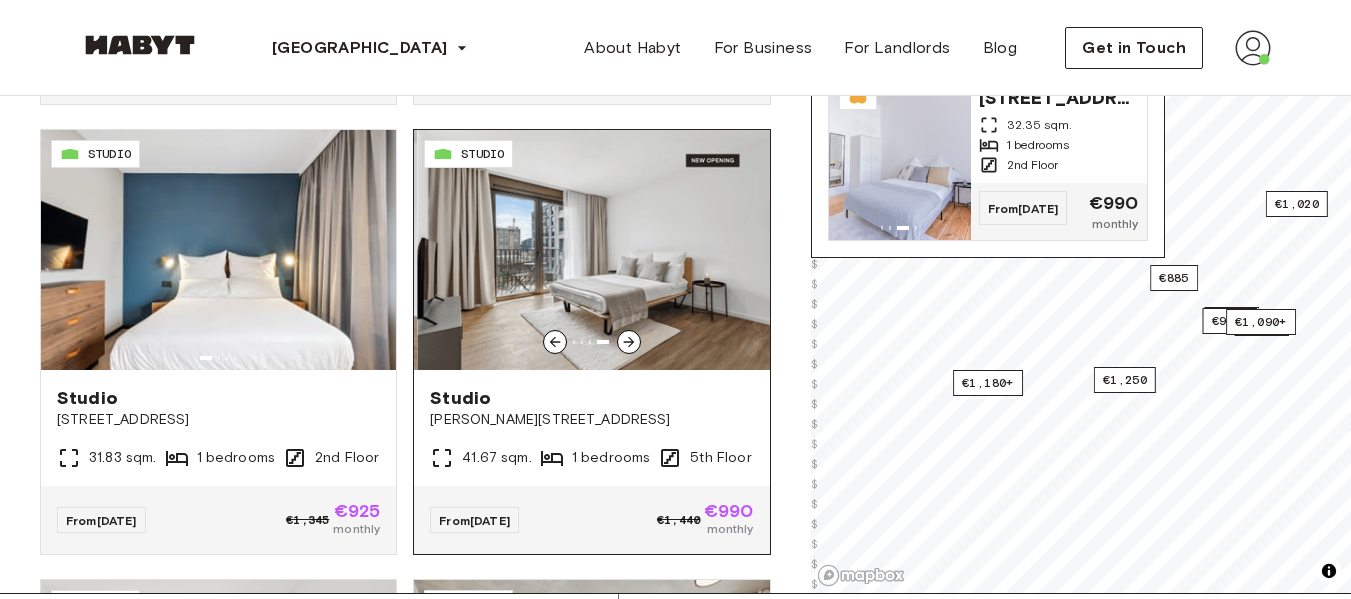 click 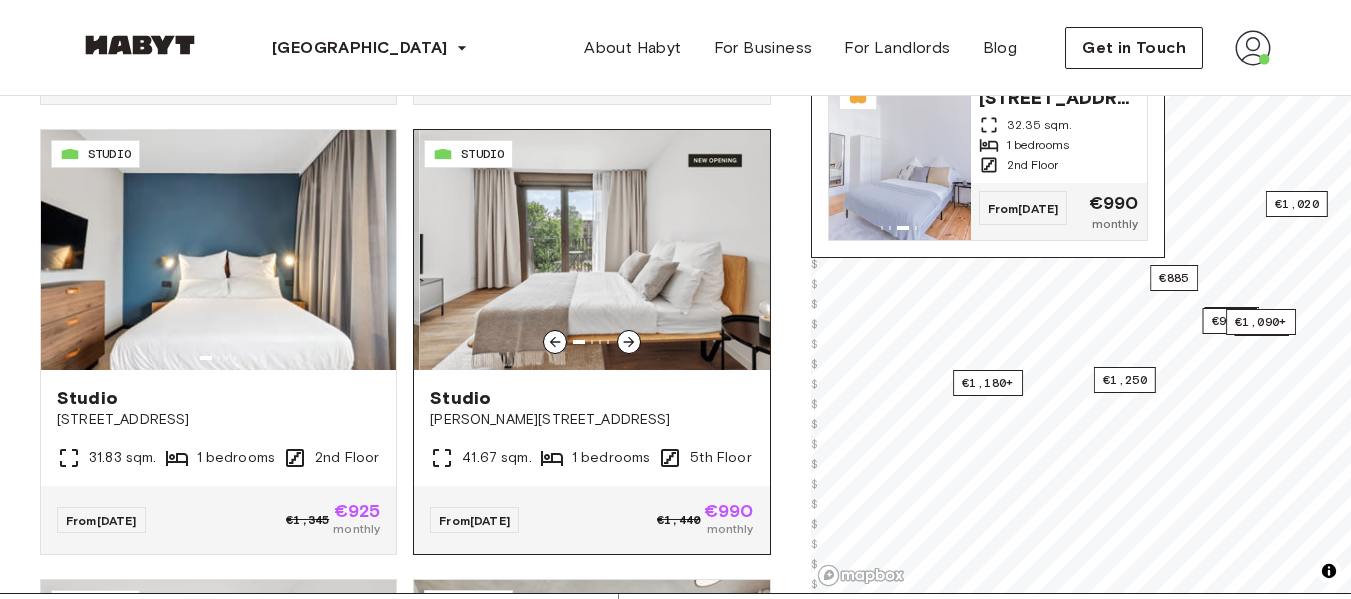 click 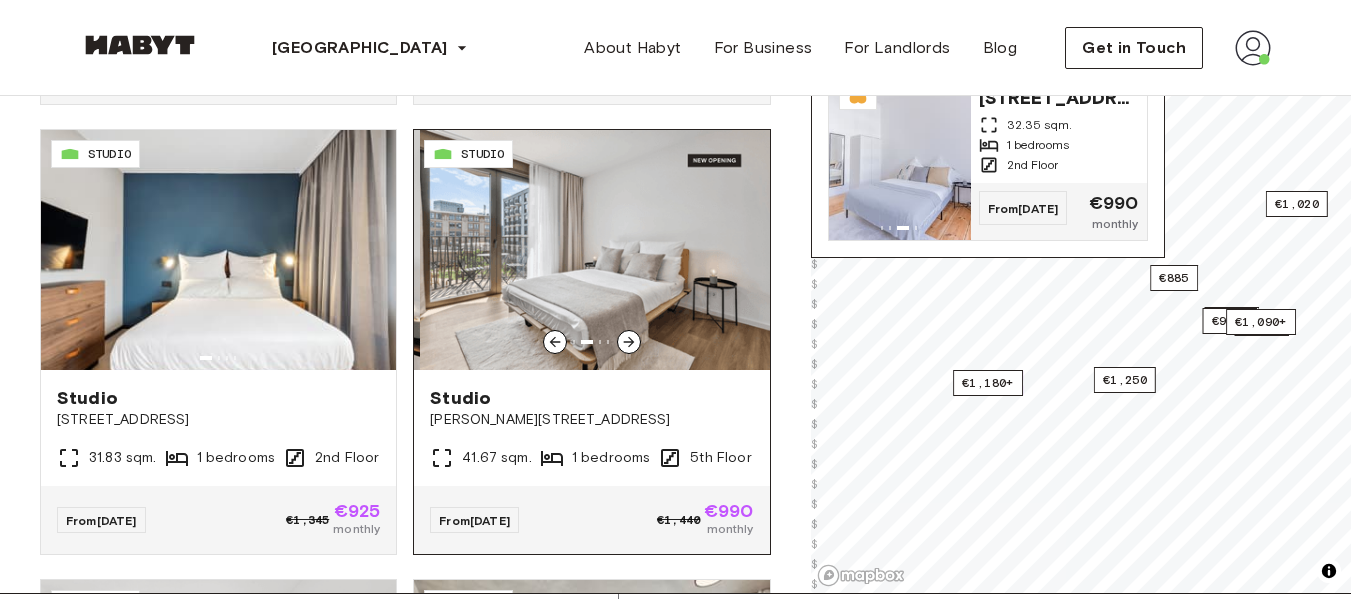 click 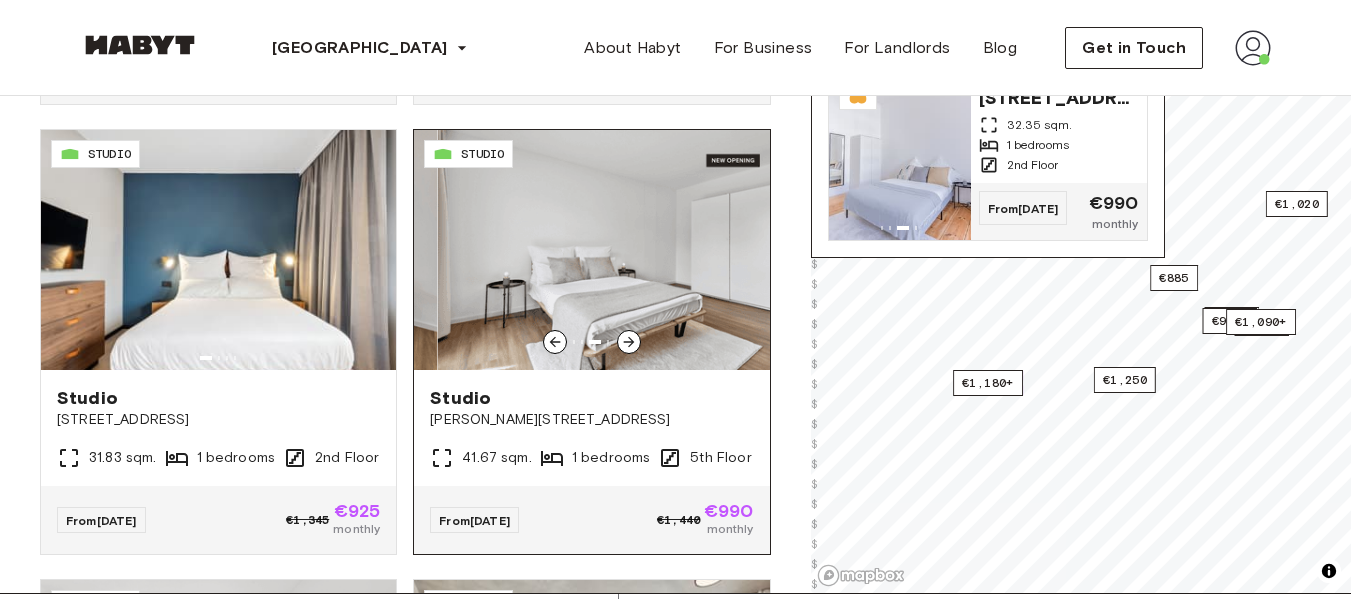 click 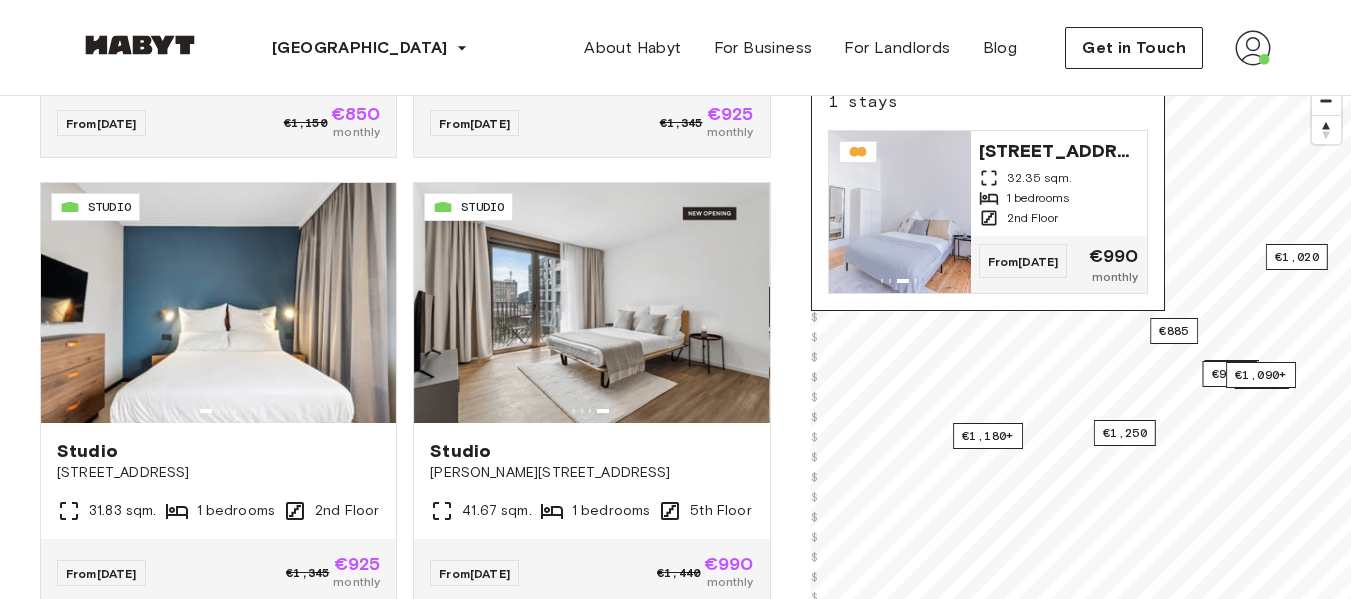 scroll, scrollTop: 257, scrollLeft: 0, axis: vertical 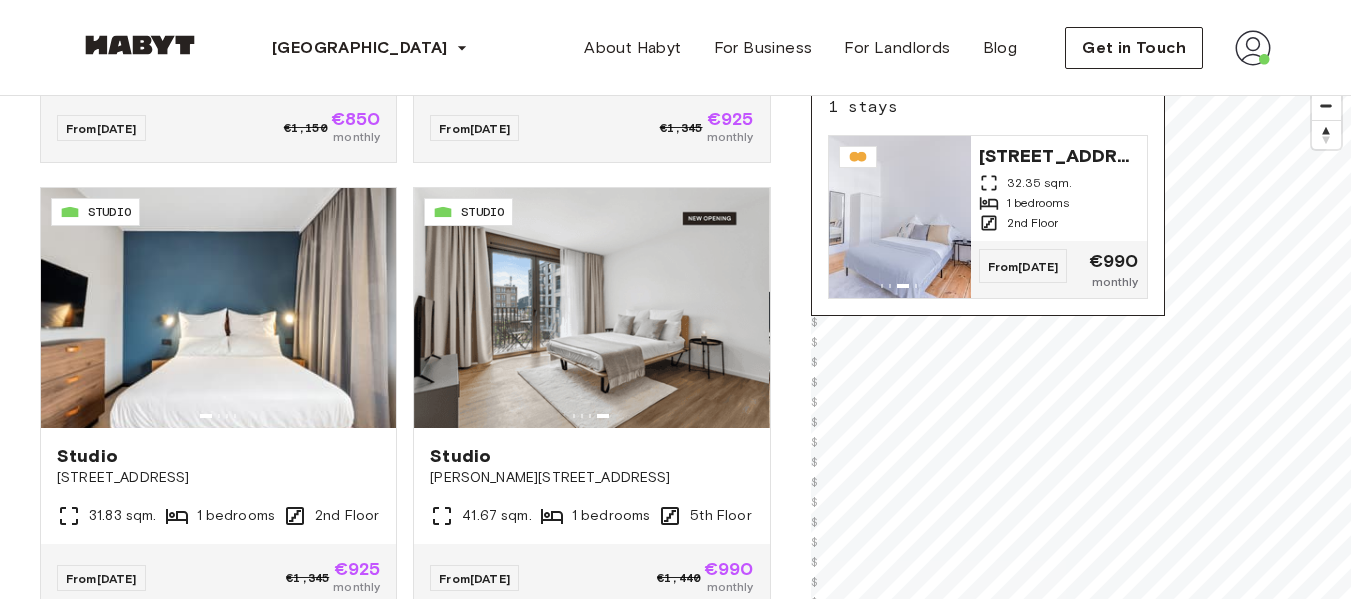 click on "**********" at bounding box center (675, 2168) 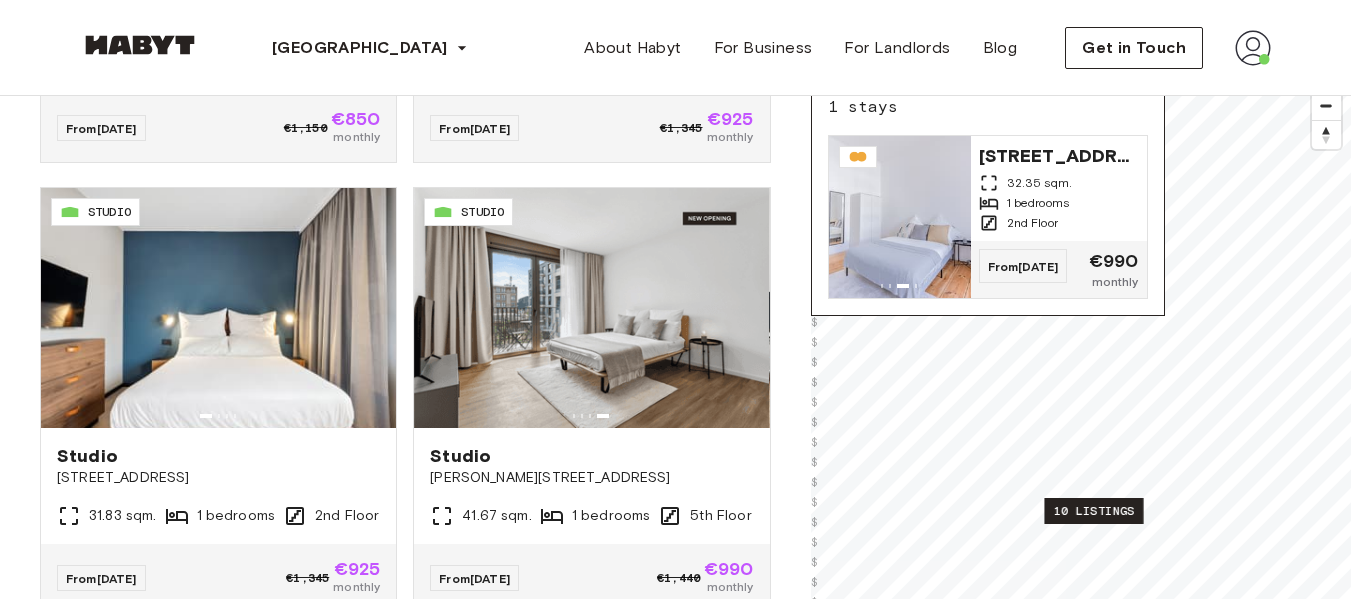click on "10 listings" at bounding box center (1093, 511) 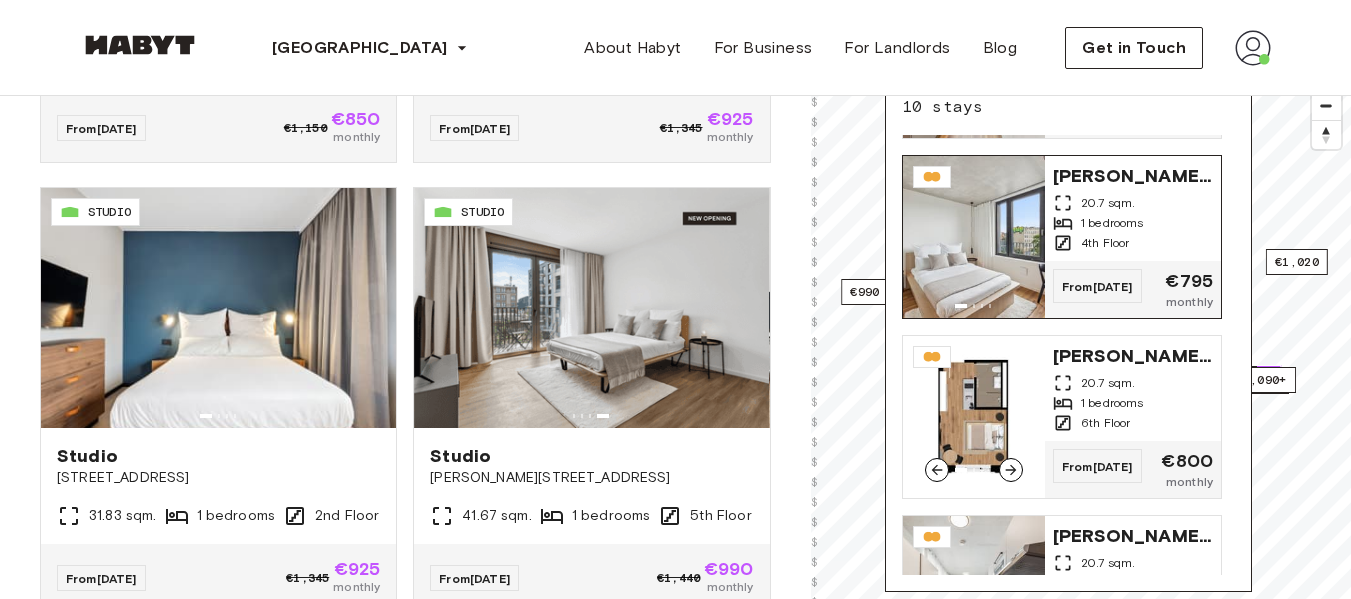 scroll, scrollTop: 155, scrollLeft: 0, axis: vertical 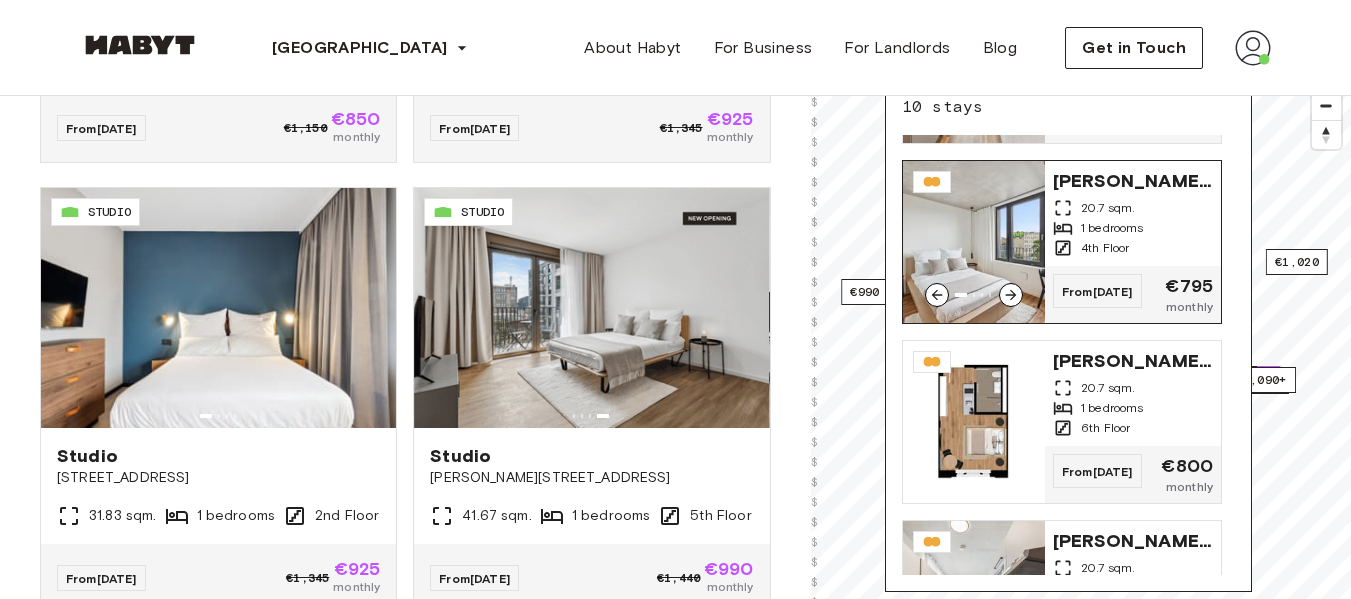 click at bounding box center [974, 242] 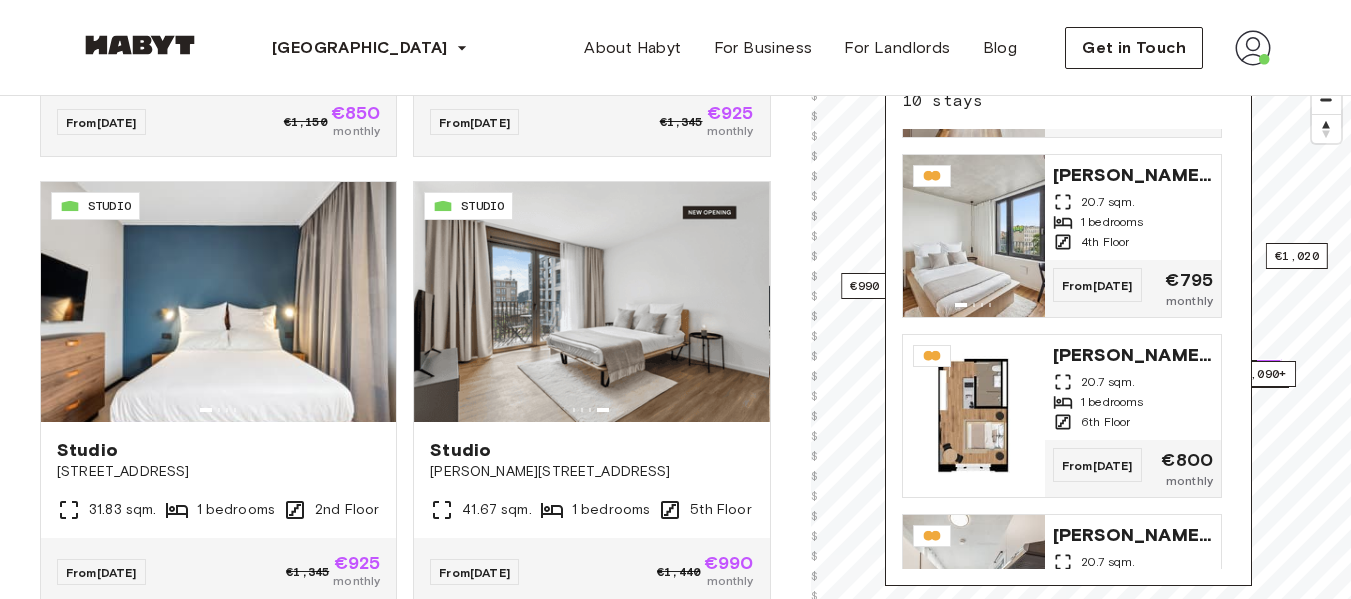scroll, scrollTop: 262, scrollLeft: 0, axis: vertical 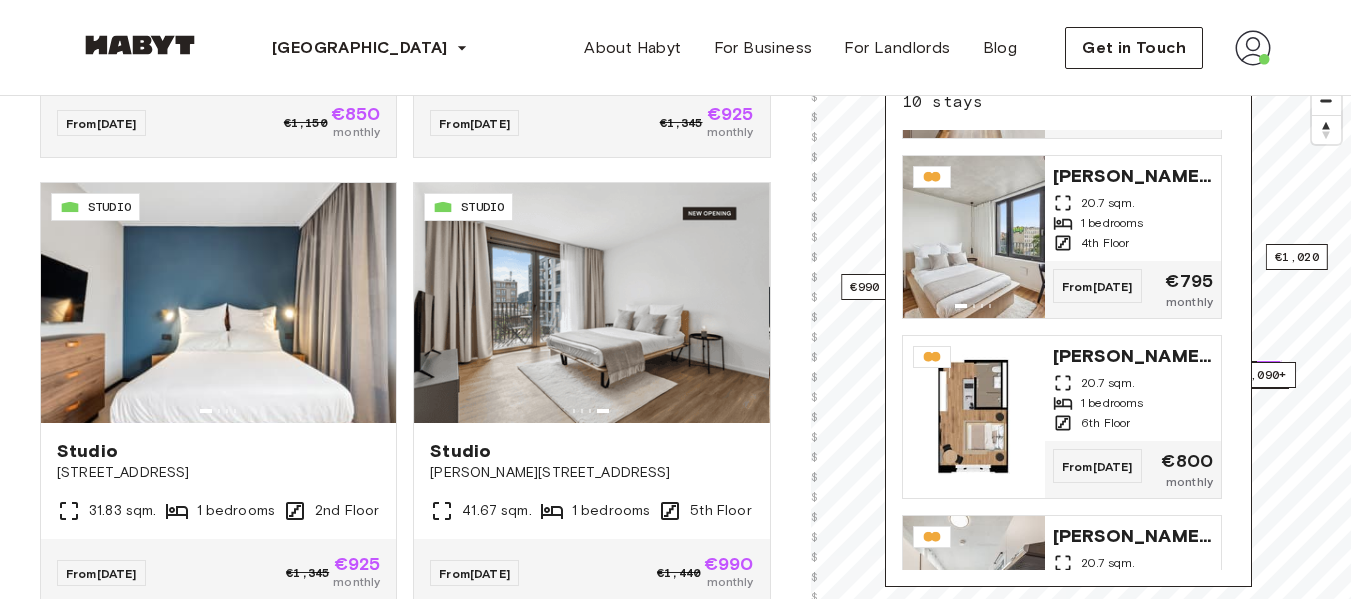 click at bounding box center (140, 45) 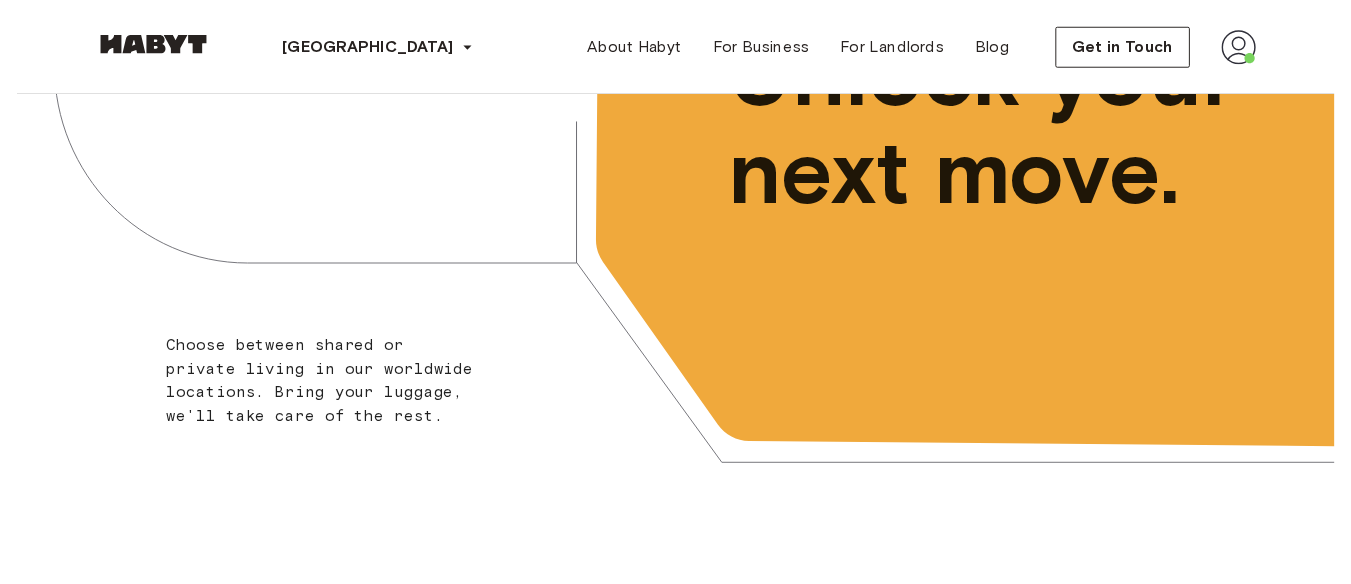 scroll, scrollTop: 0, scrollLeft: 0, axis: both 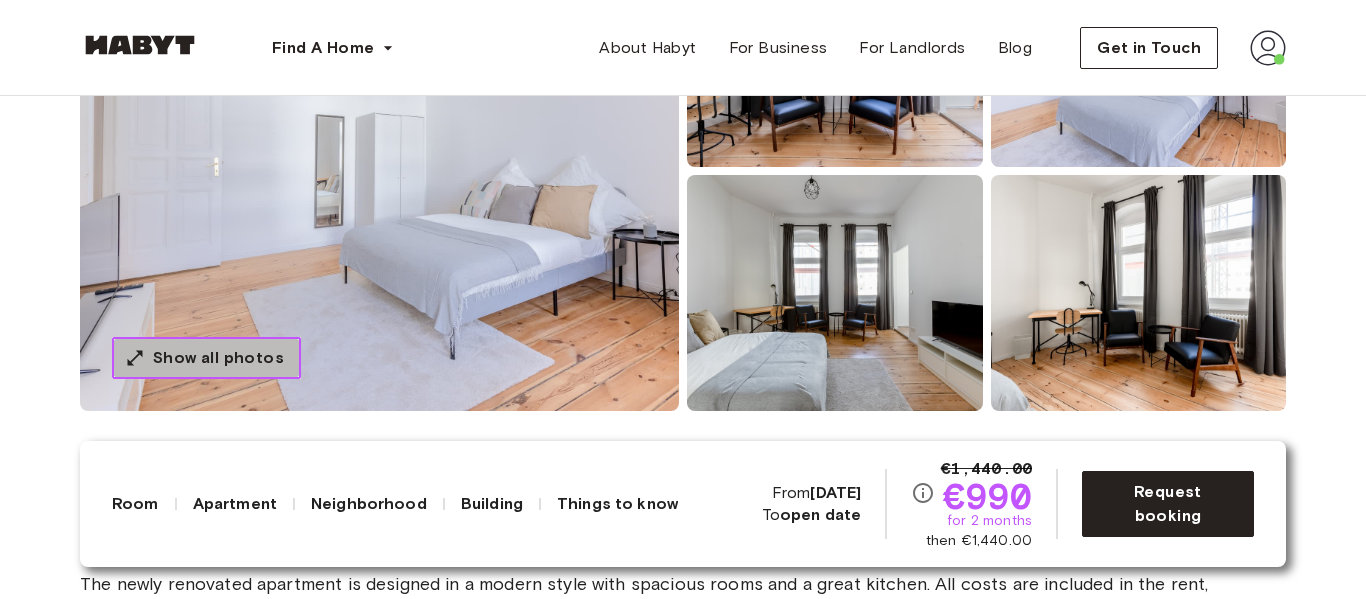 click on "Show all photos" at bounding box center (218, 358) 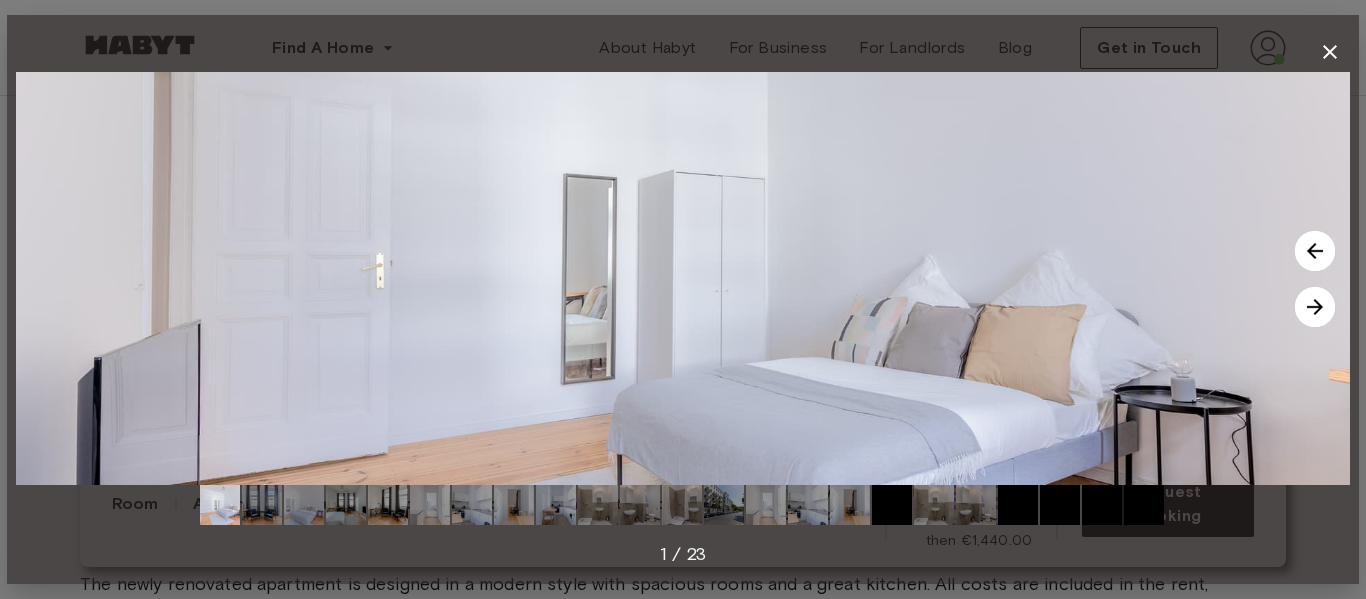 click at bounding box center (1315, 307) 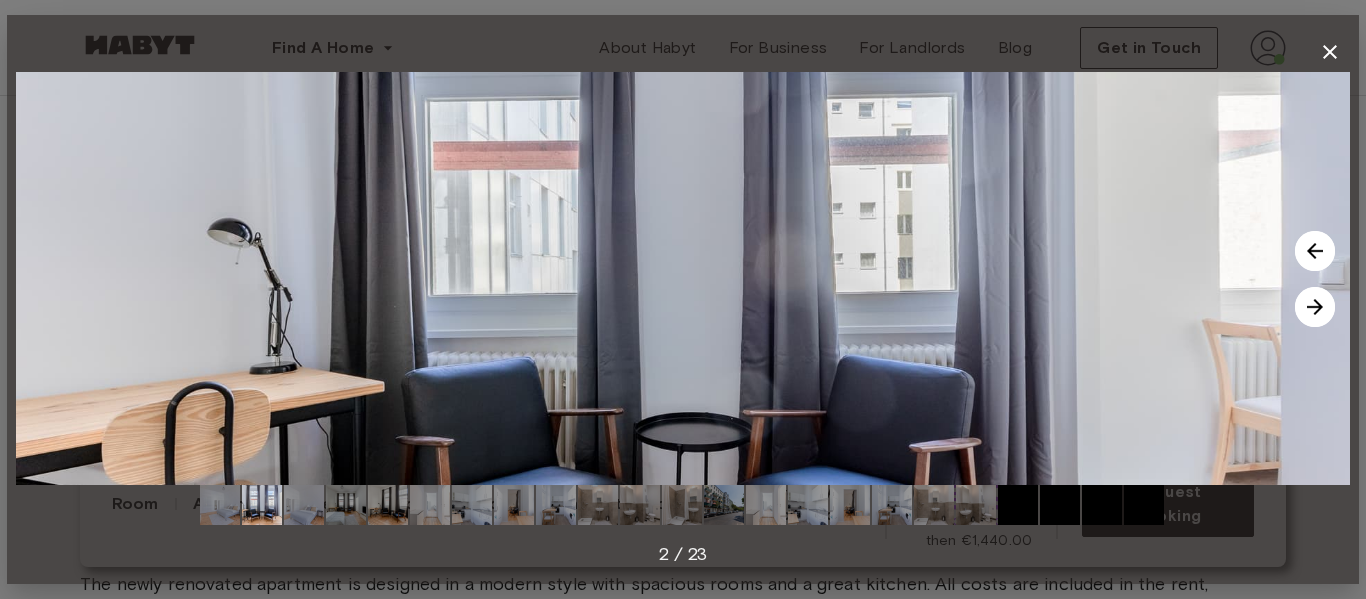 click at bounding box center [1315, 307] 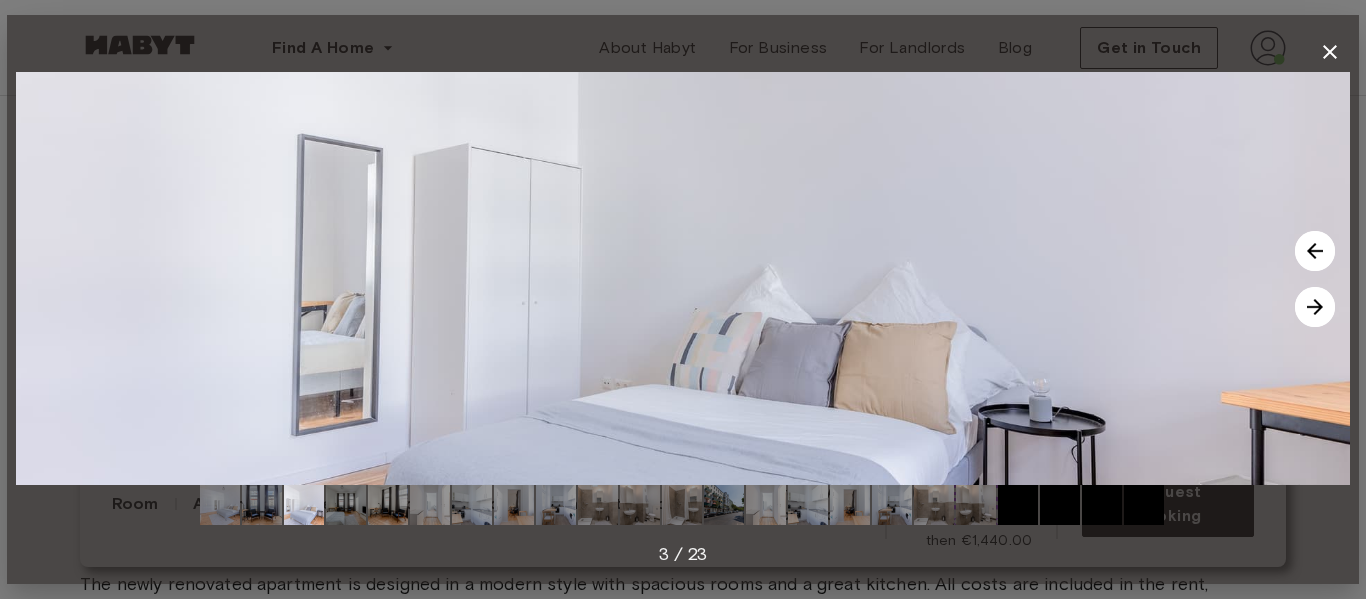 click at bounding box center (1315, 307) 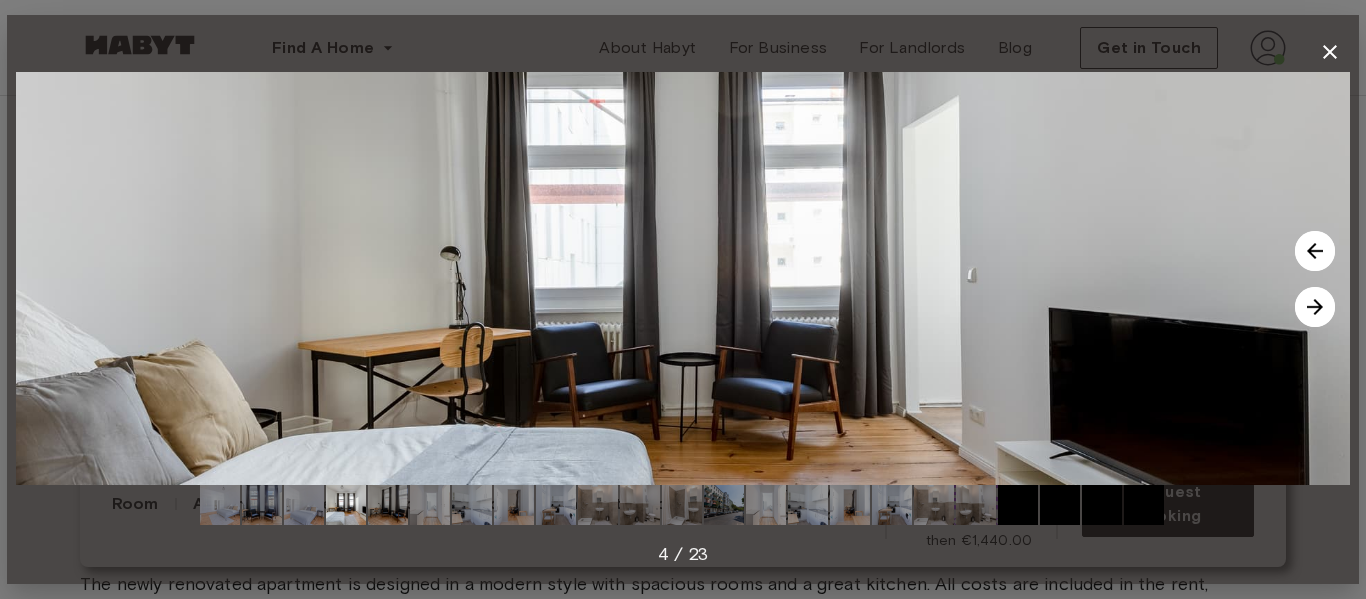click at bounding box center [1315, 307] 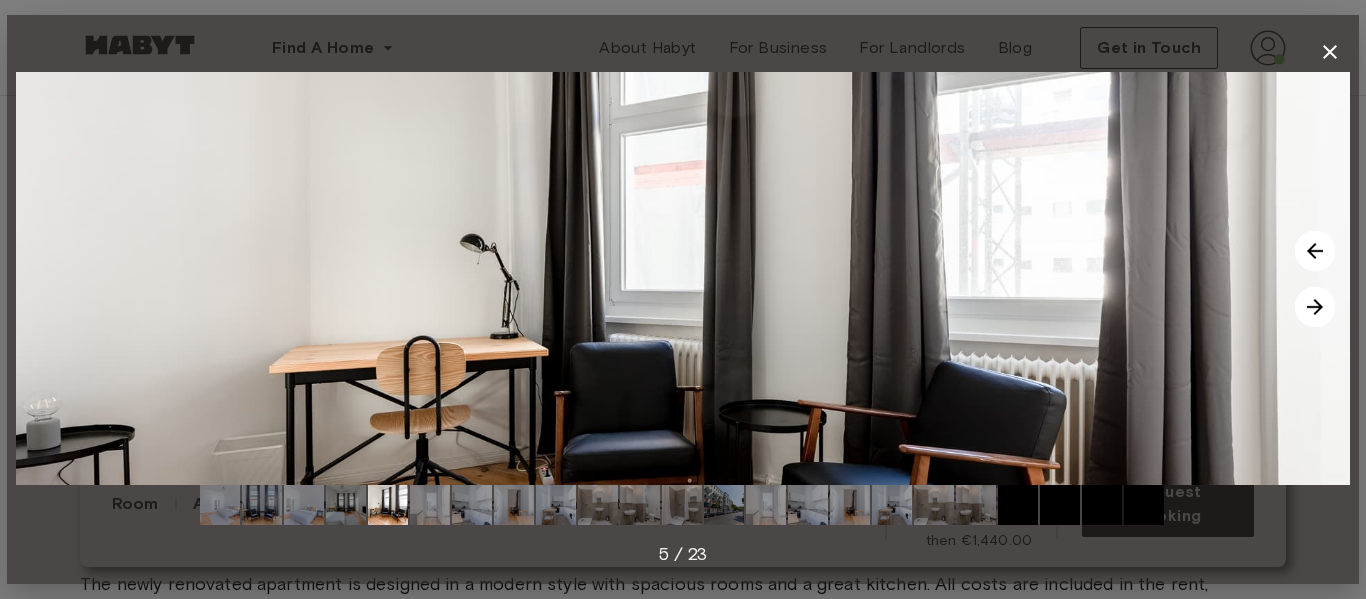click at bounding box center (1315, 307) 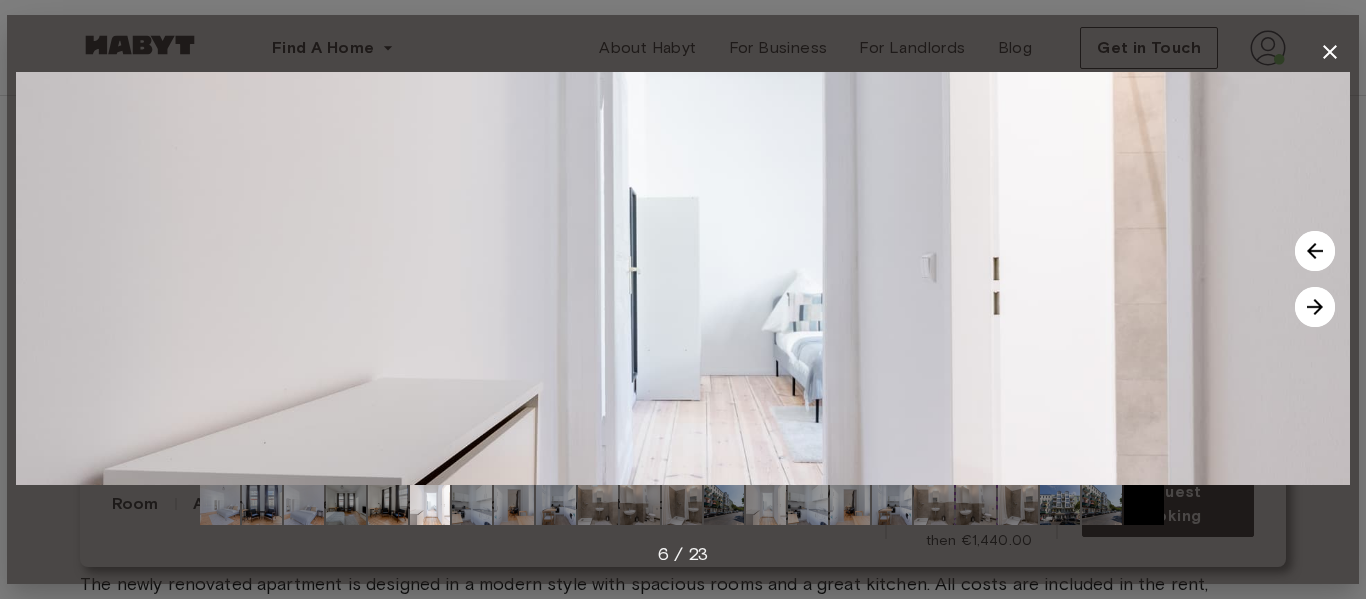 click at bounding box center (1315, 307) 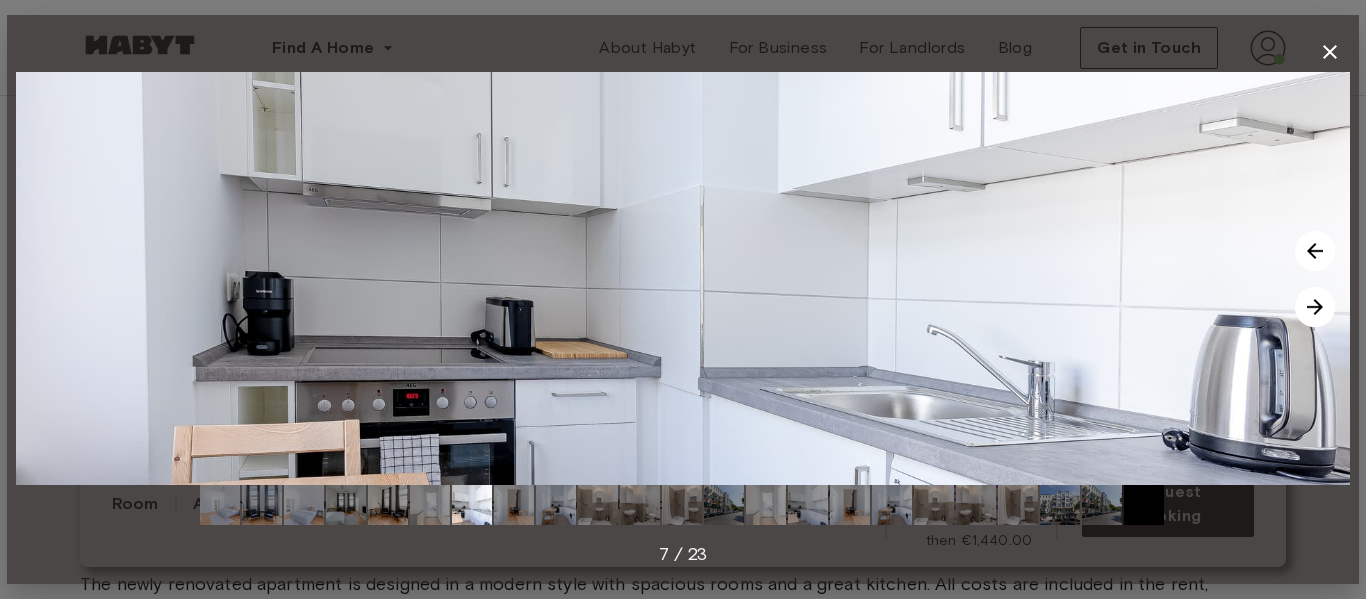 click at bounding box center (1315, 307) 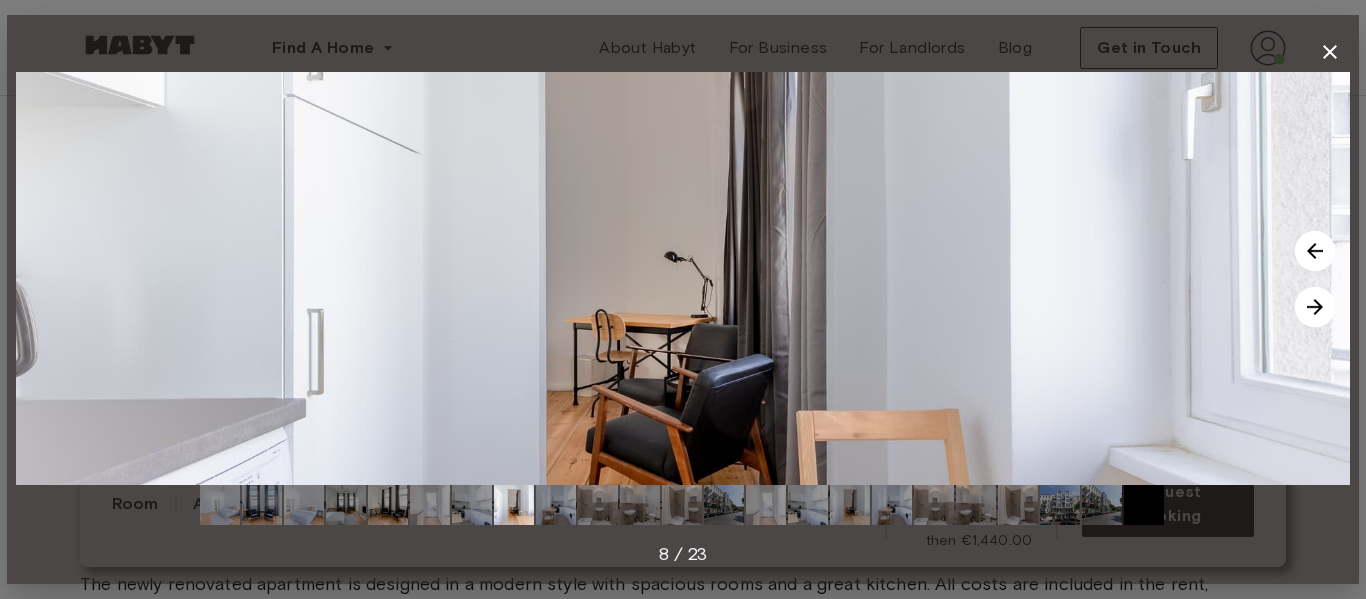 click at bounding box center (1315, 307) 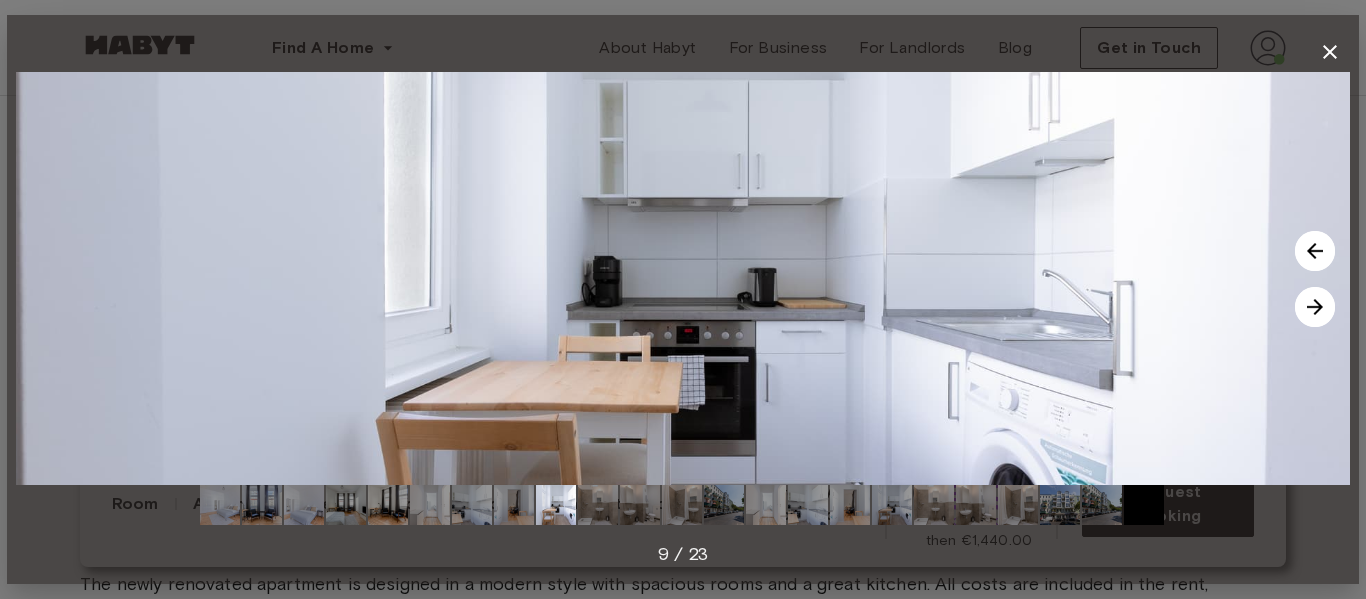 click at bounding box center [1315, 307] 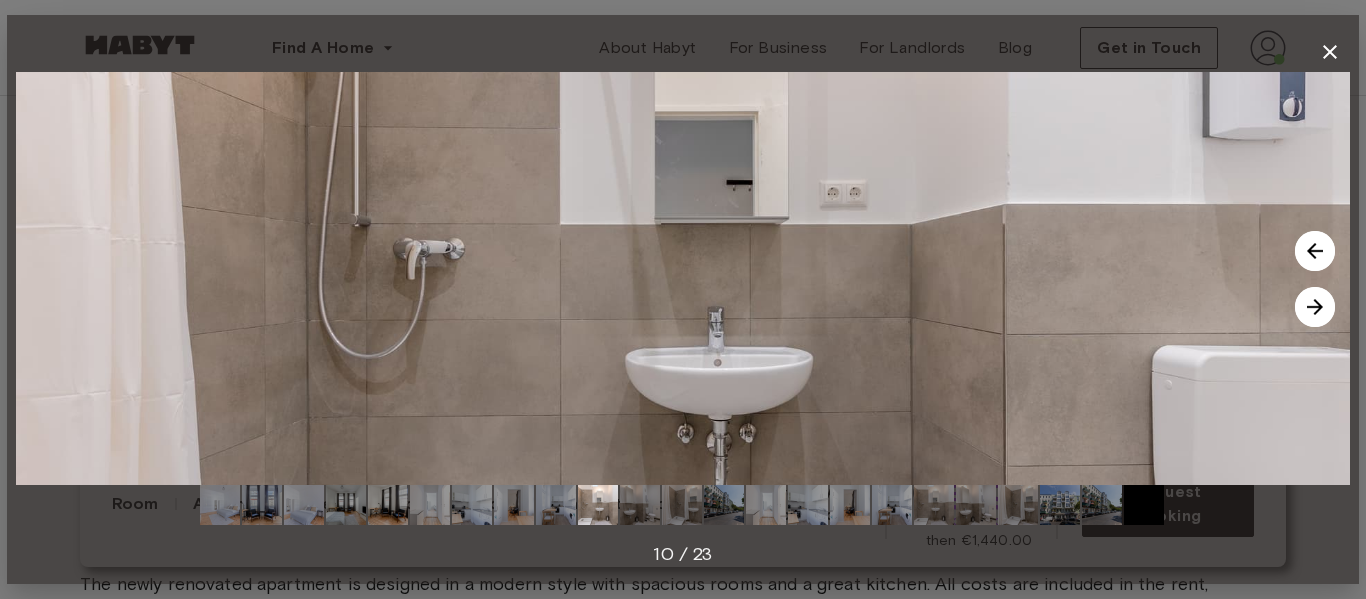 click at bounding box center (1315, 307) 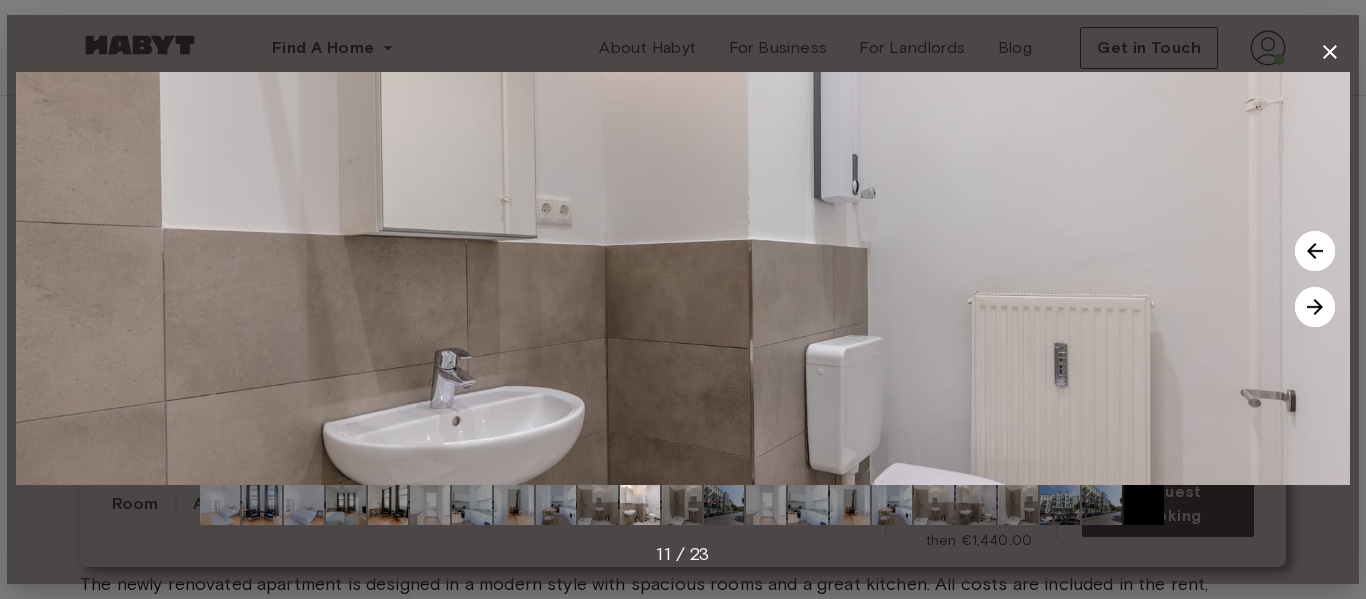 click at bounding box center (1315, 307) 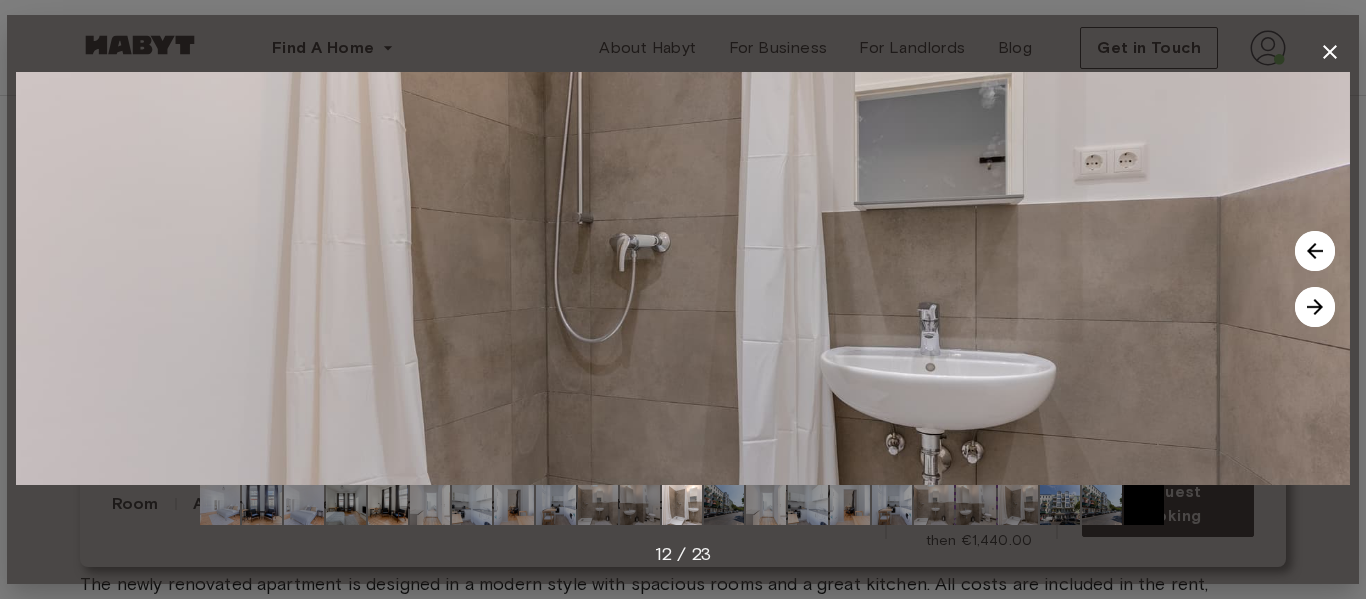 click at bounding box center [1315, 307] 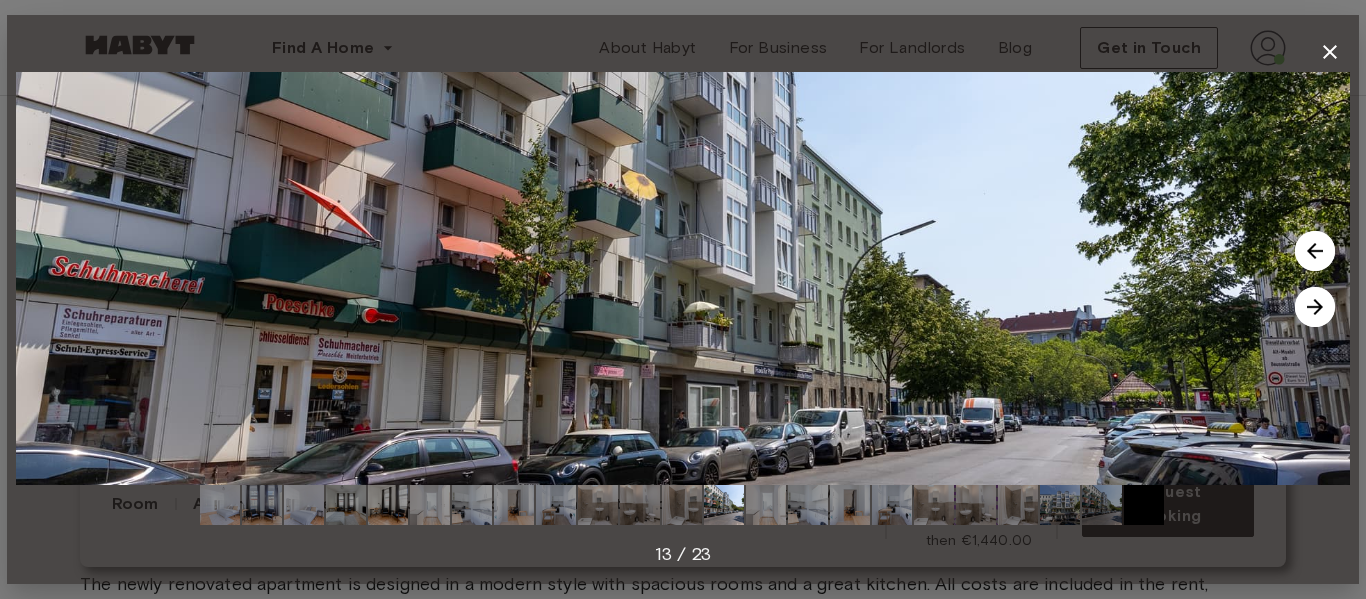 click at bounding box center (1315, 307) 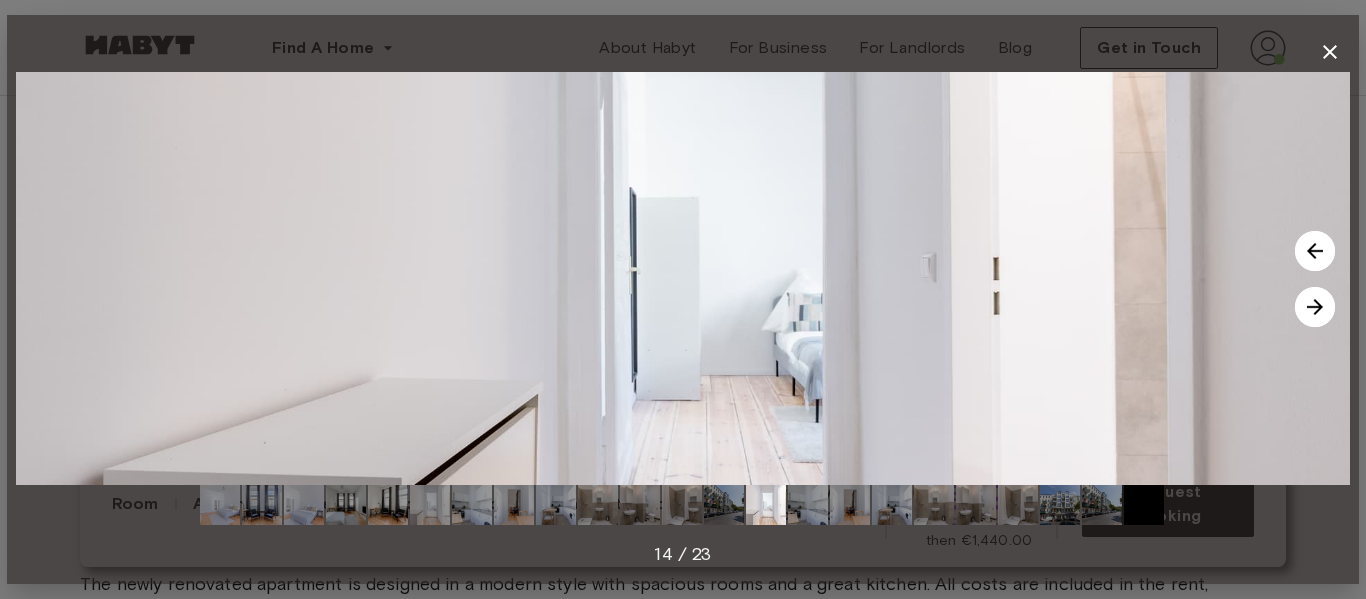 click at bounding box center (1315, 307) 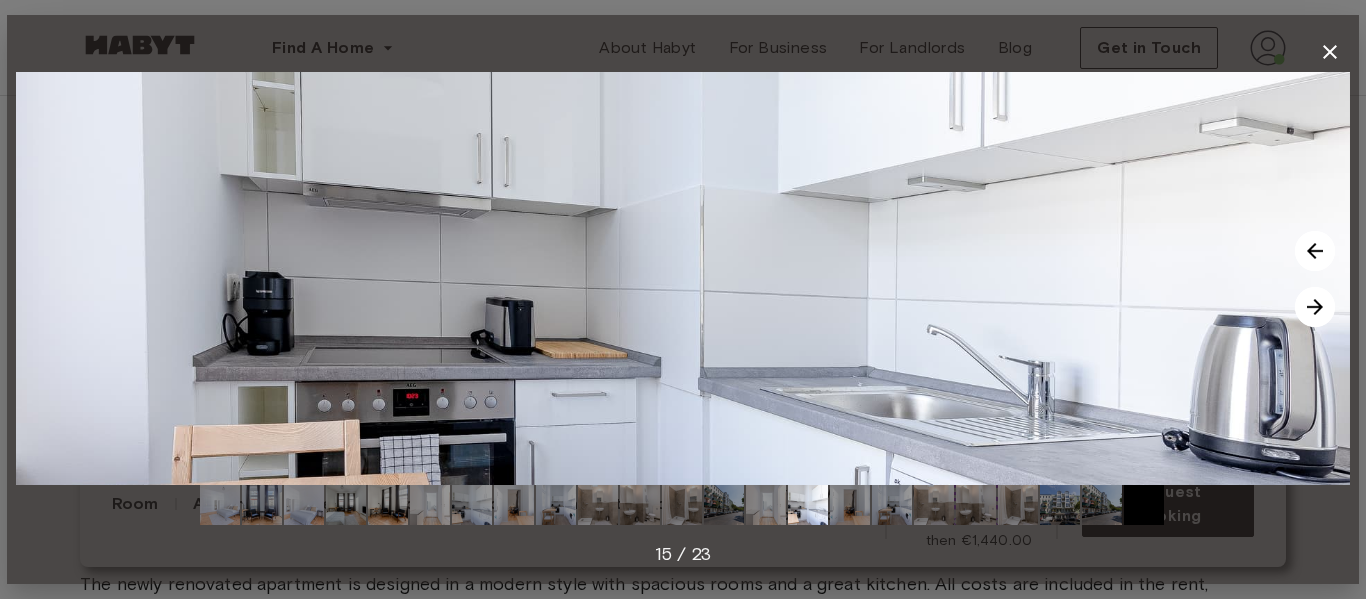 click at bounding box center [1315, 307] 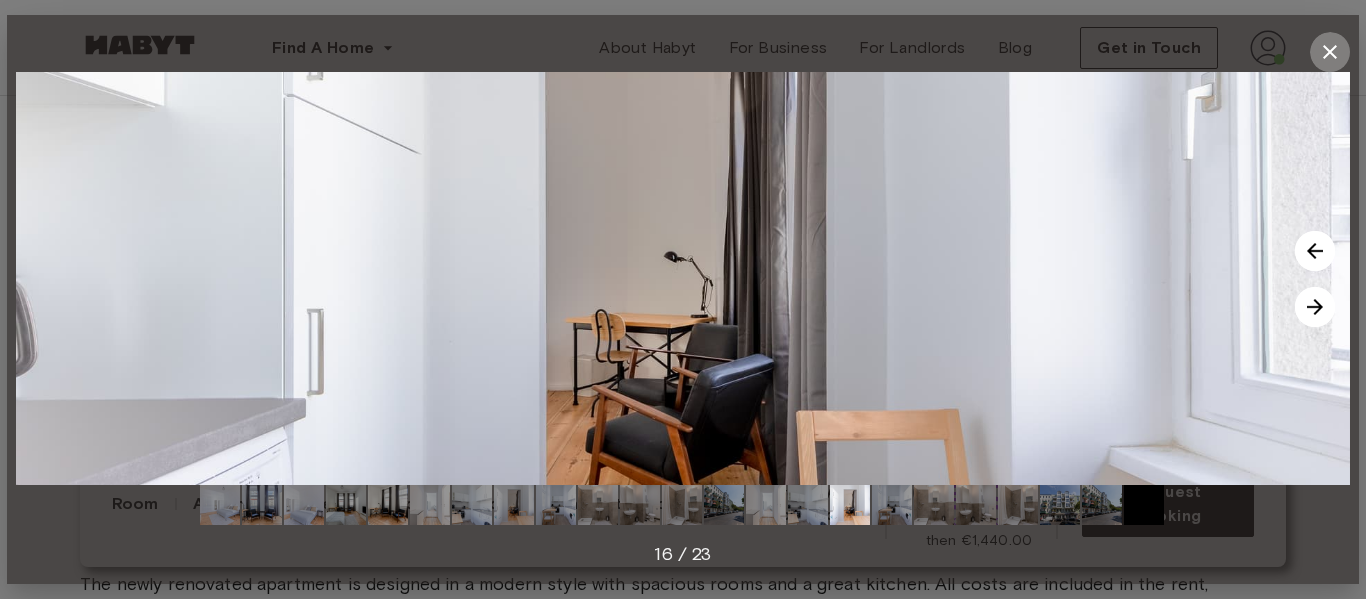 click 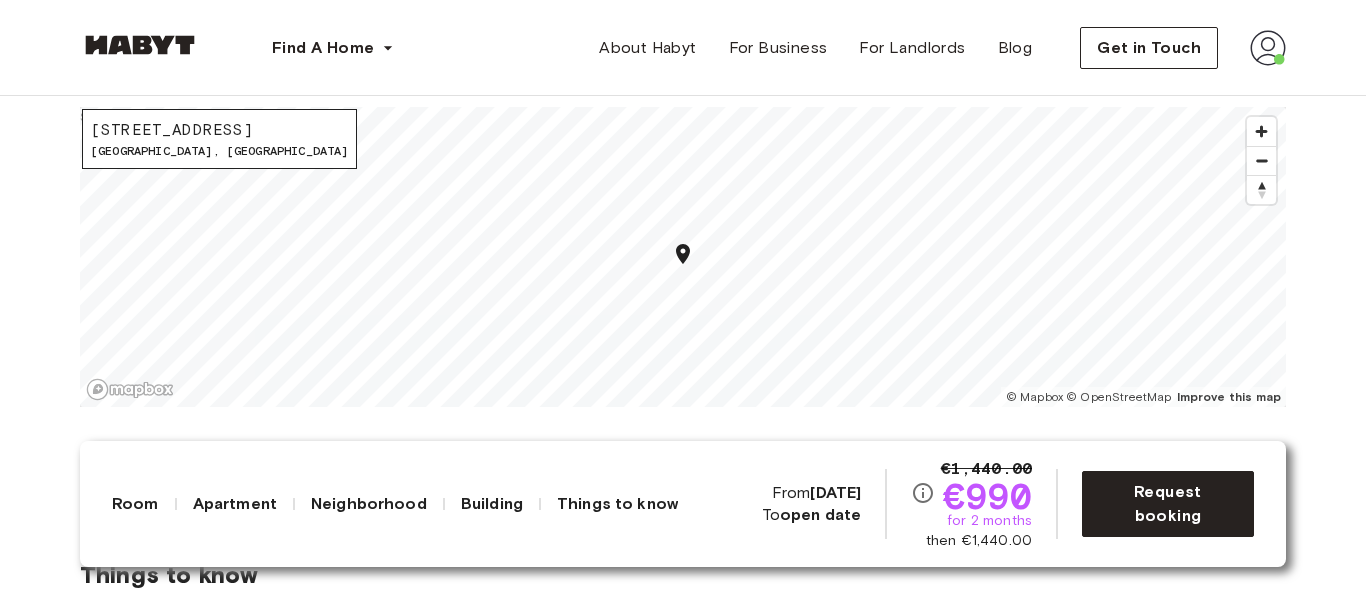 scroll, scrollTop: 1706, scrollLeft: 0, axis: vertical 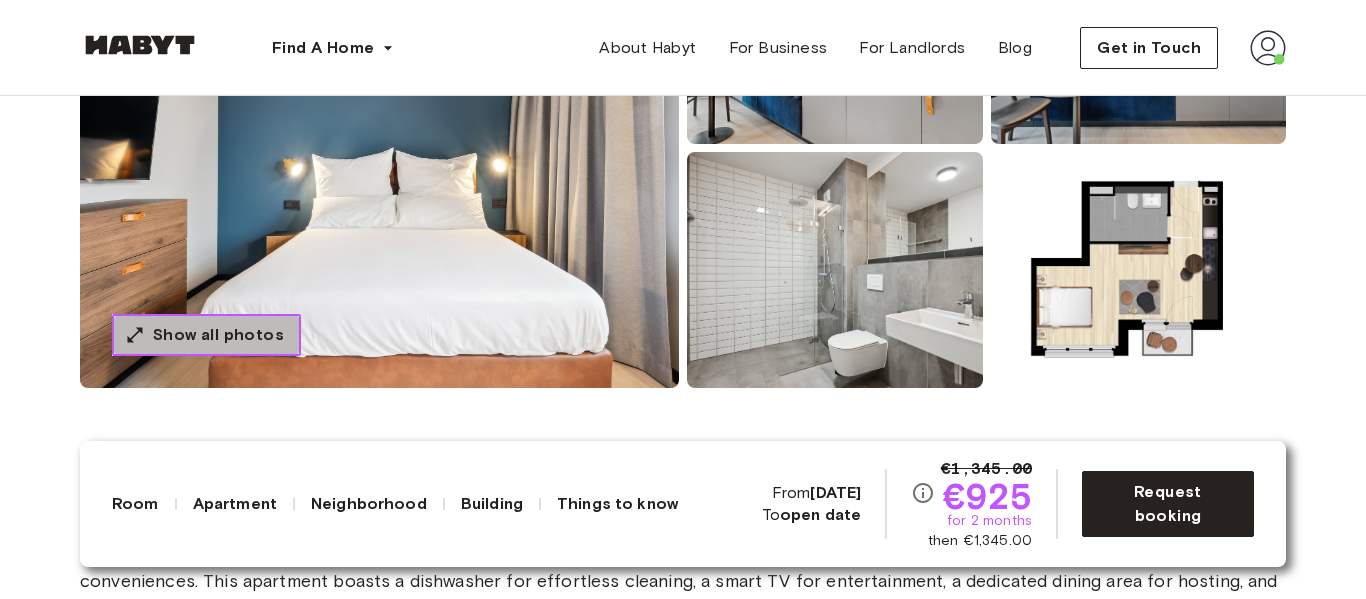 click on "Show all photos" at bounding box center [218, 335] 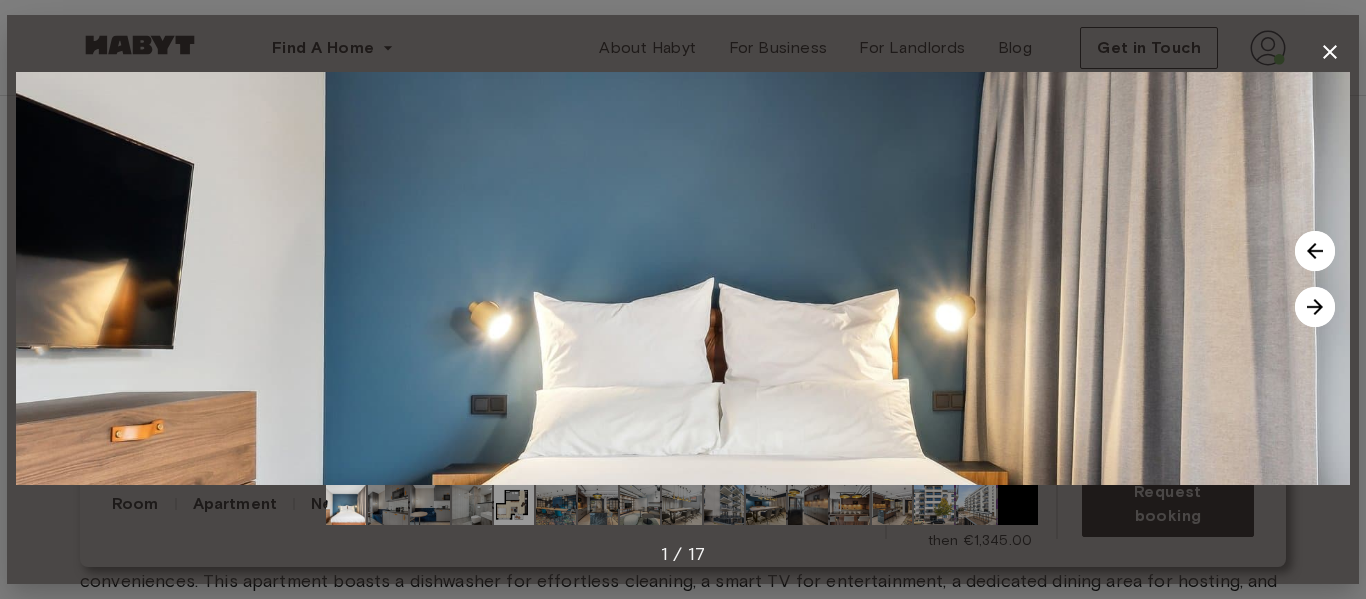 click at bounding box center [1315, 251] 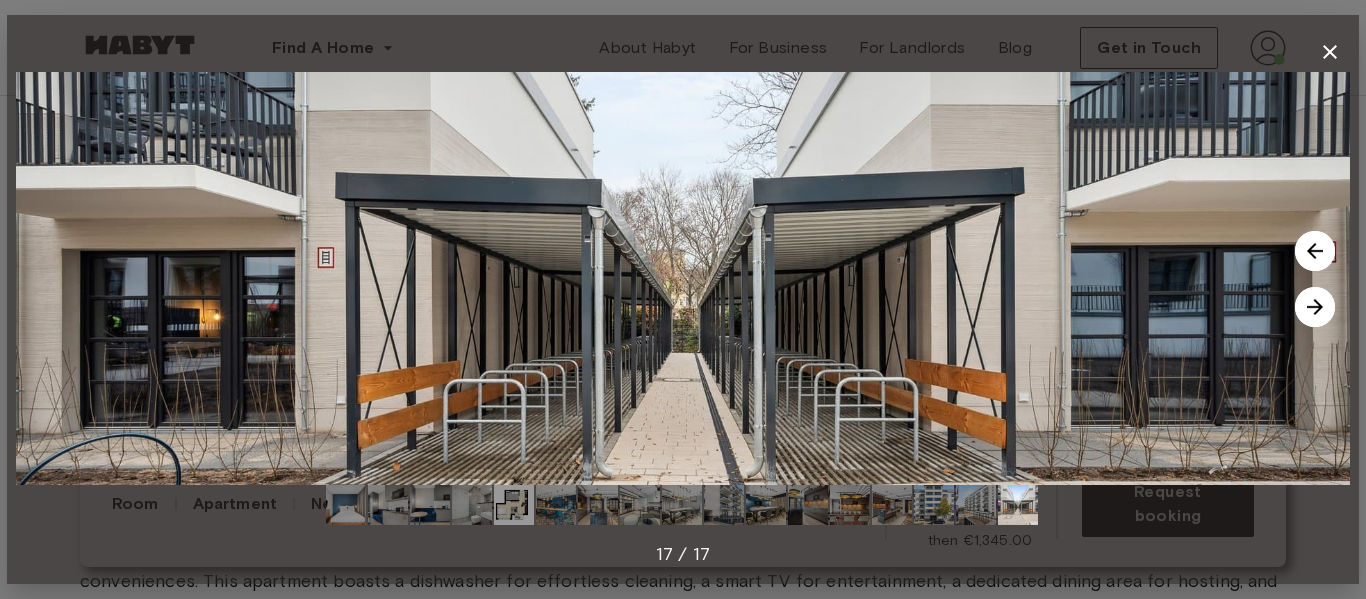 click at bounding box center [1315, 251] 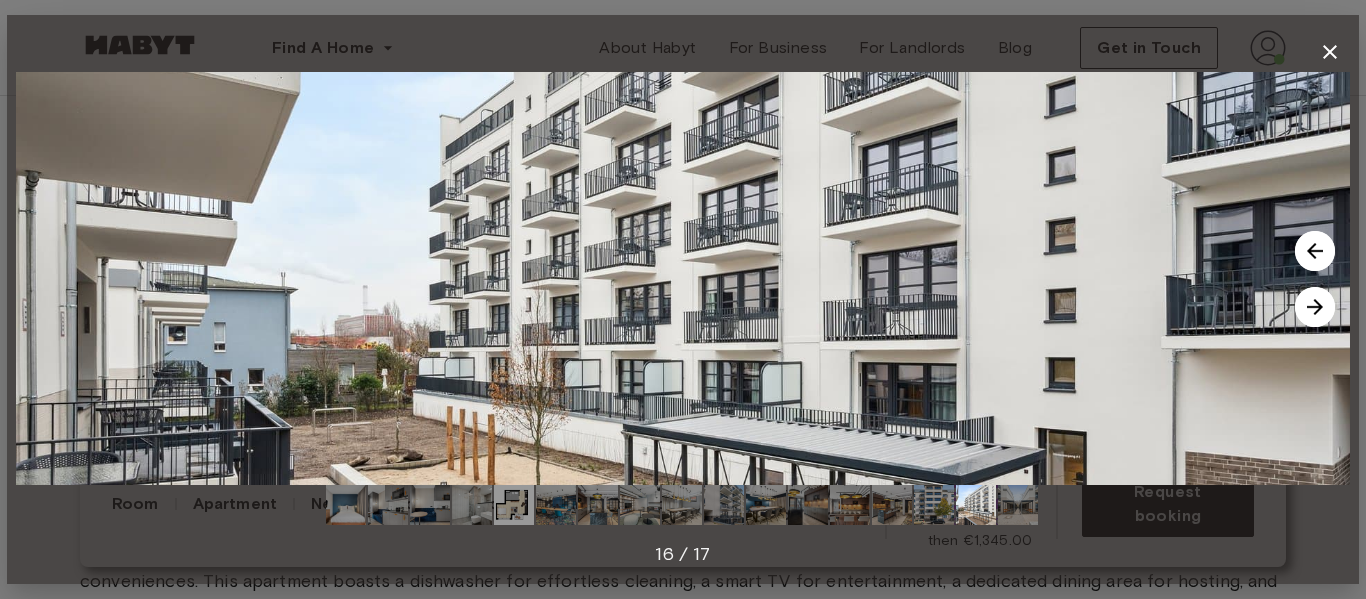 click at bounding box center [1315, 251] 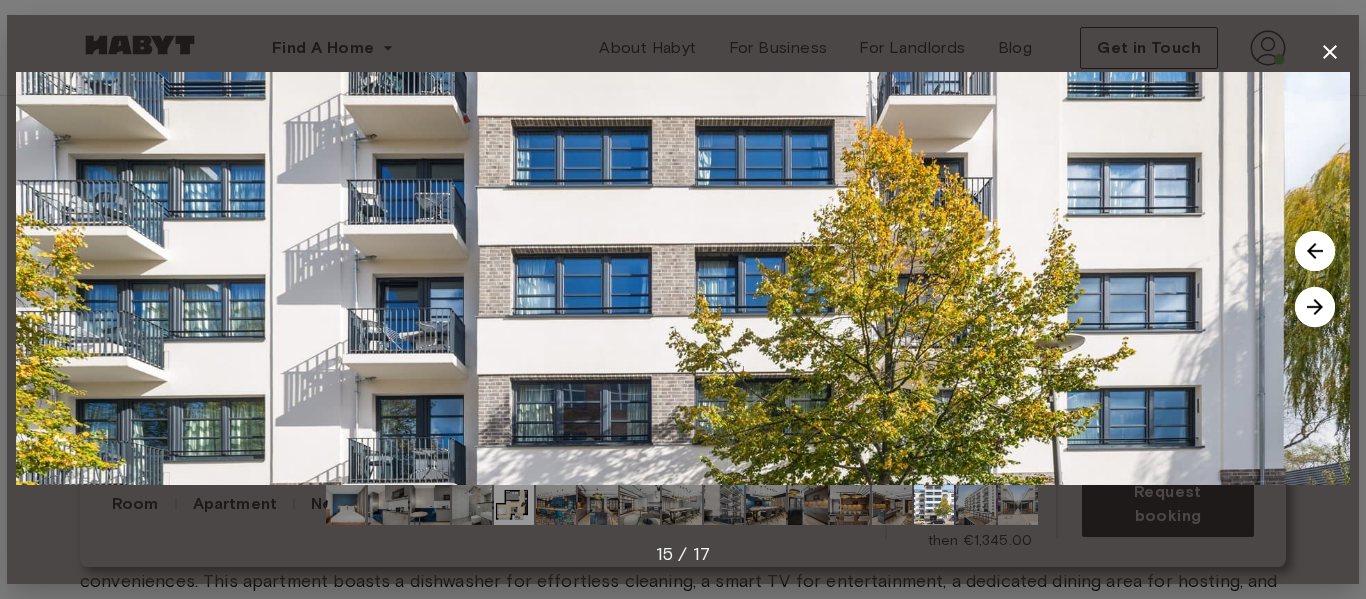 click at bounding box center (1315, 251) 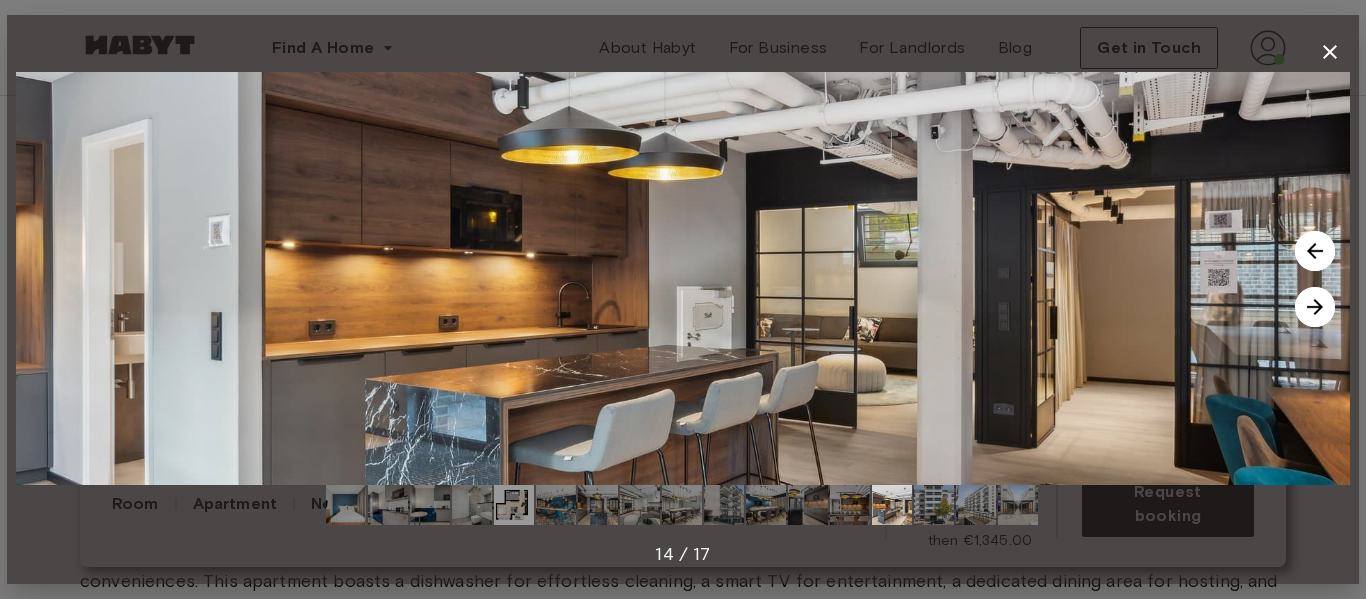 click at bounding box center [1315, 251] 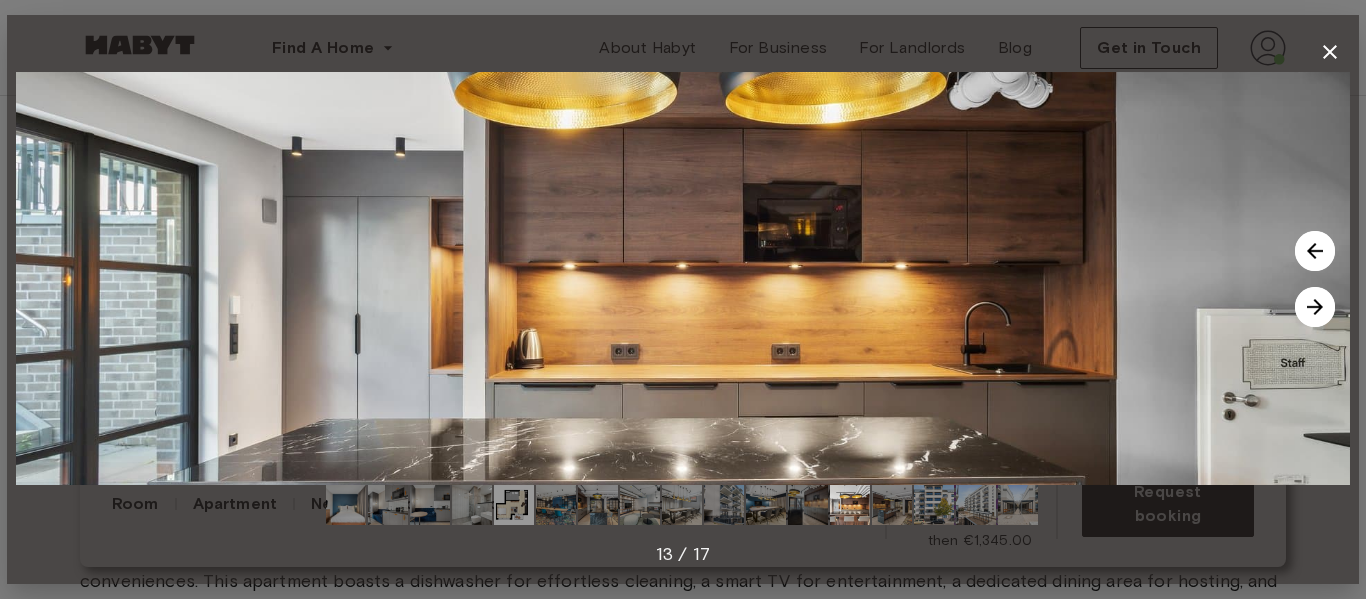 click at bounding box center (1315, 251) 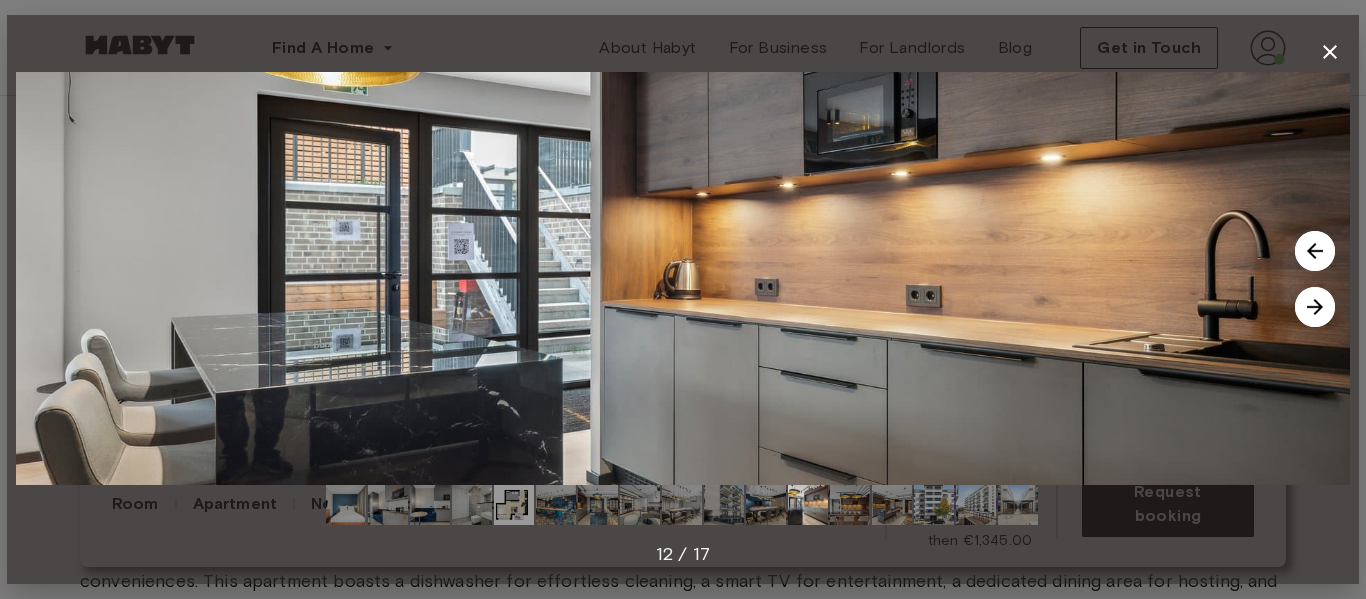 click at bounding box center (1315, 251) 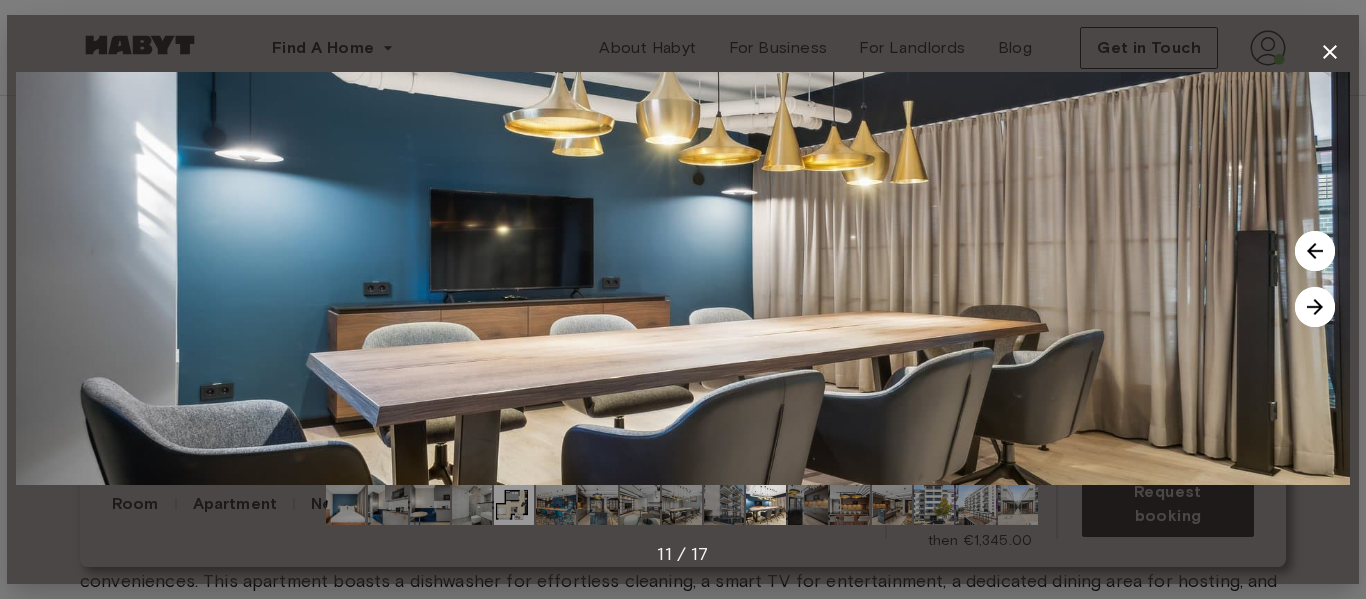 click at bounding box center [1315, 251] 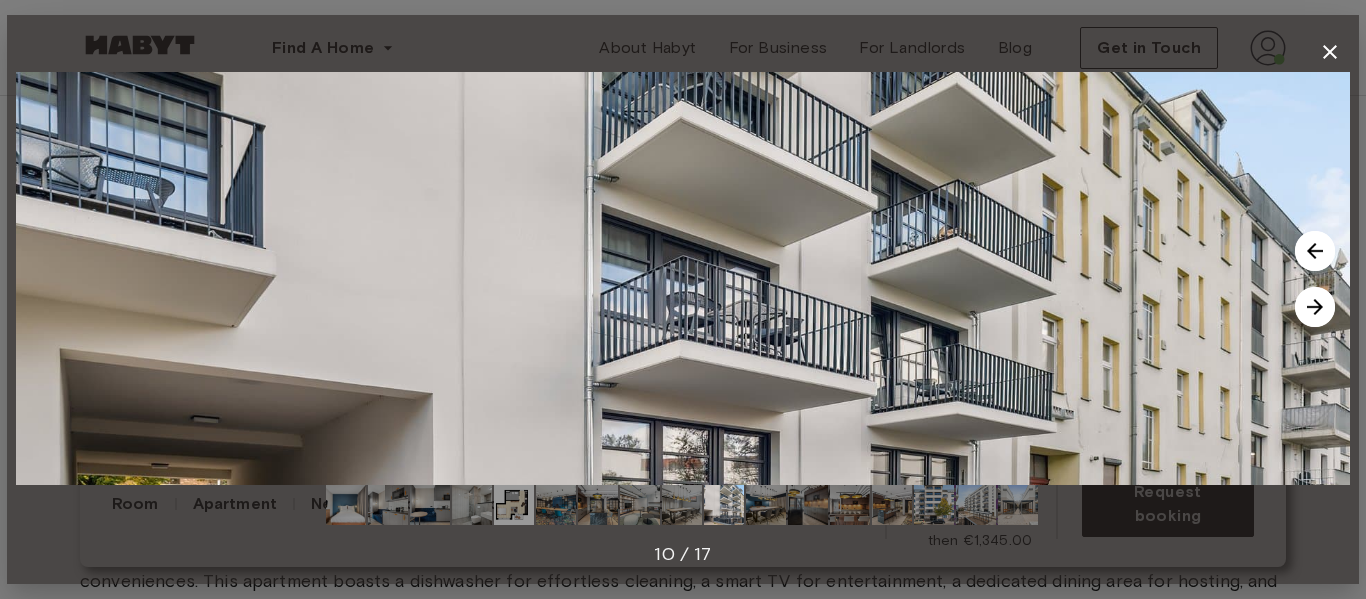 click at bounding box center [1315, 251] 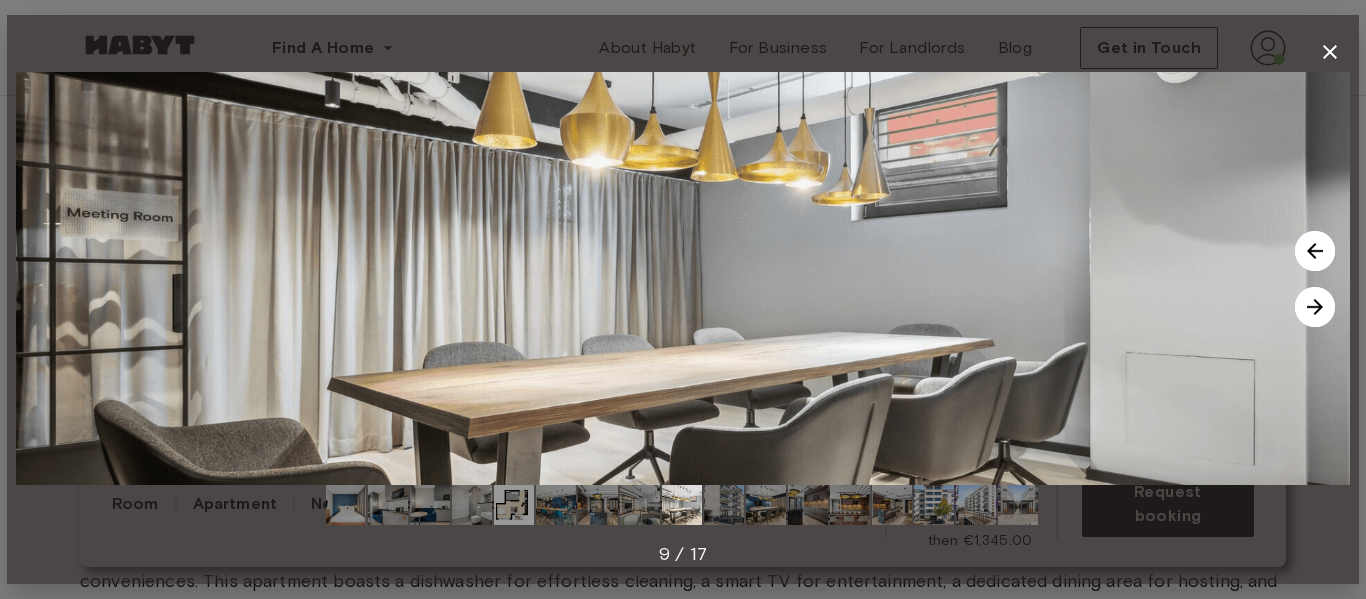 click at bounding box center (1315, 251) 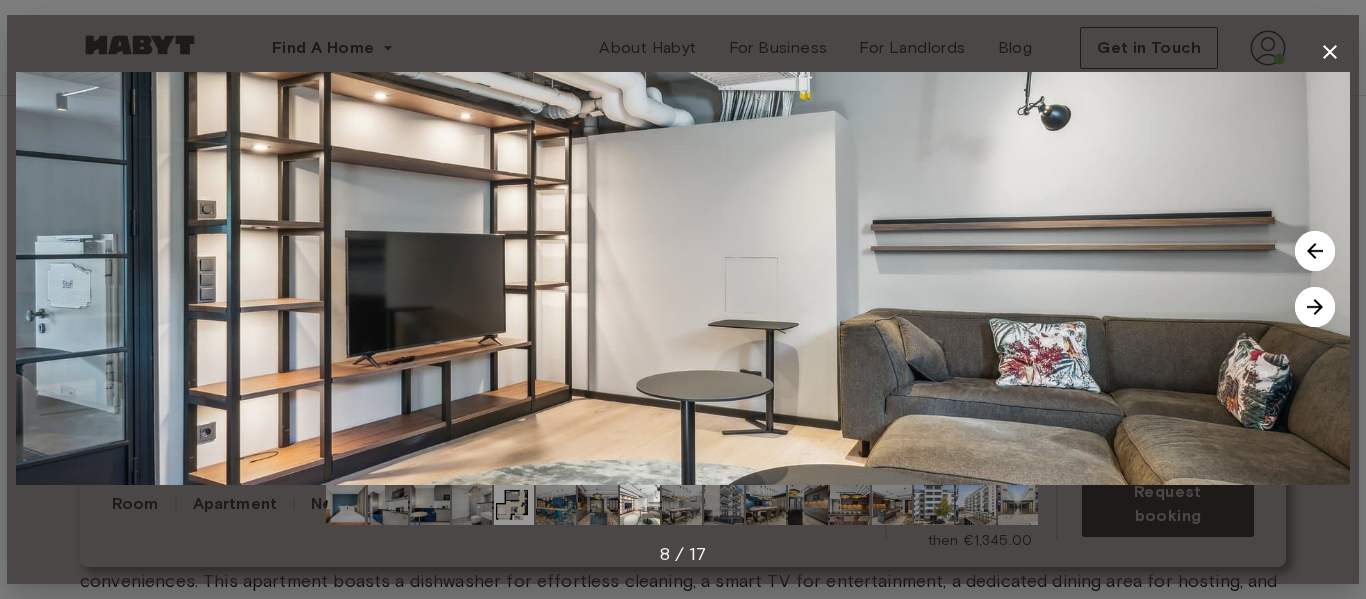 click at bounding box center (1315, 251) 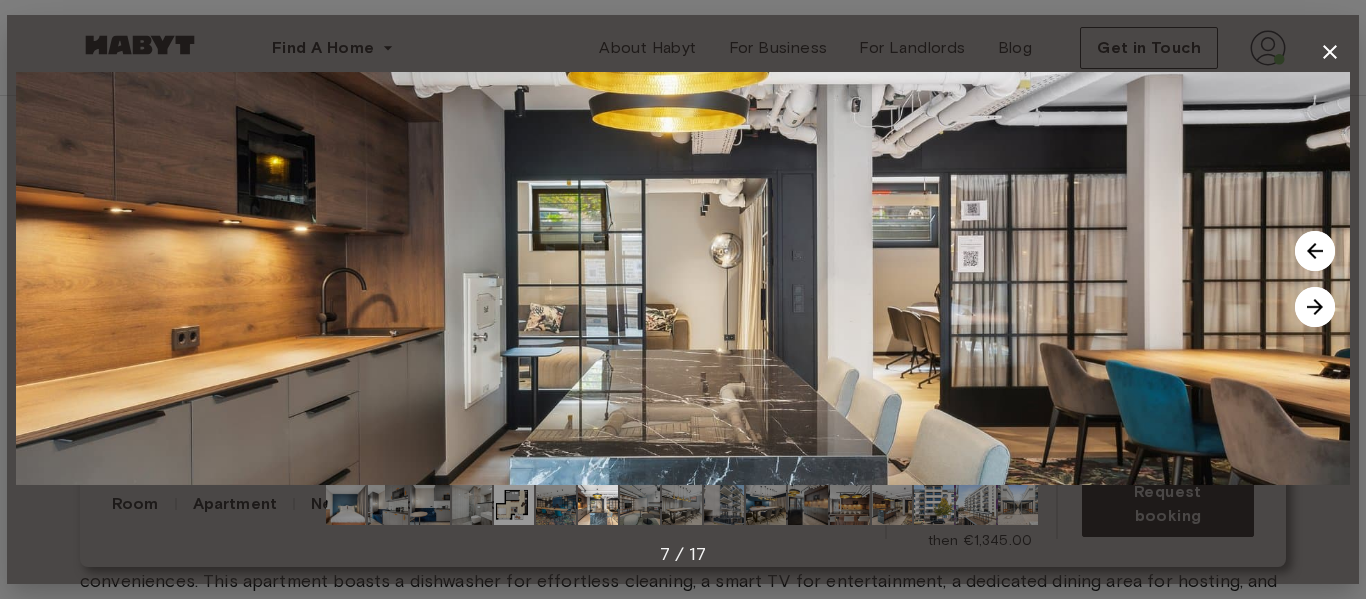 click at bounding box center (1315, 251) 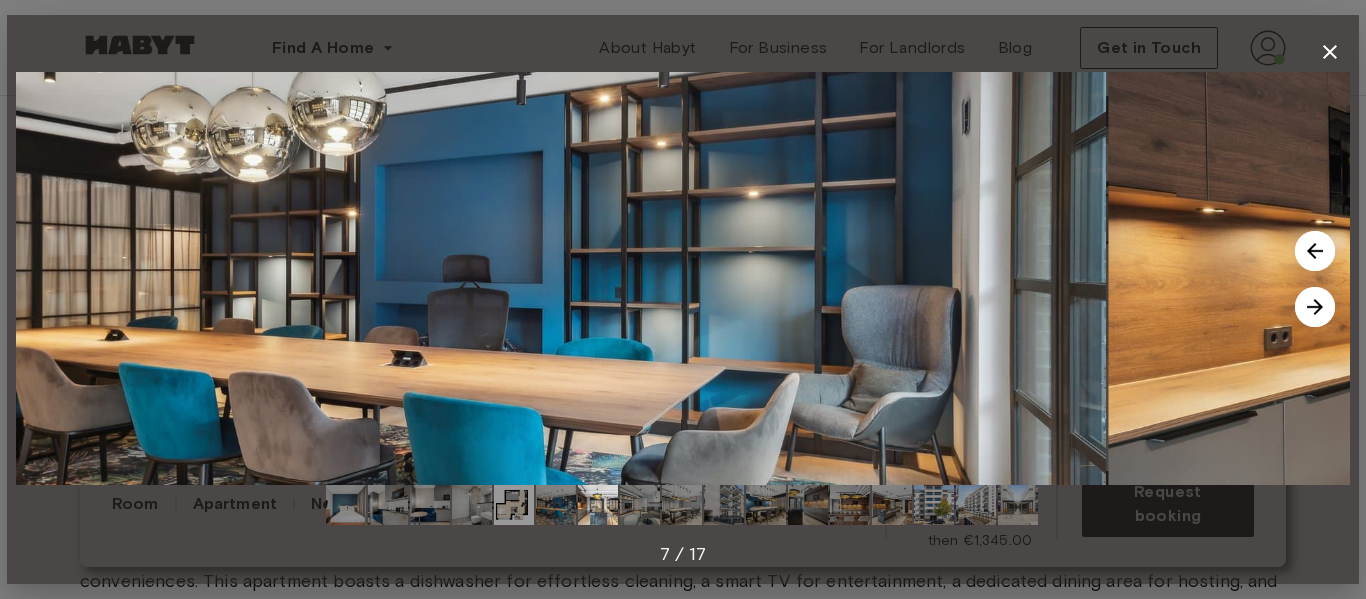 click at bounding box center (1315, 251) 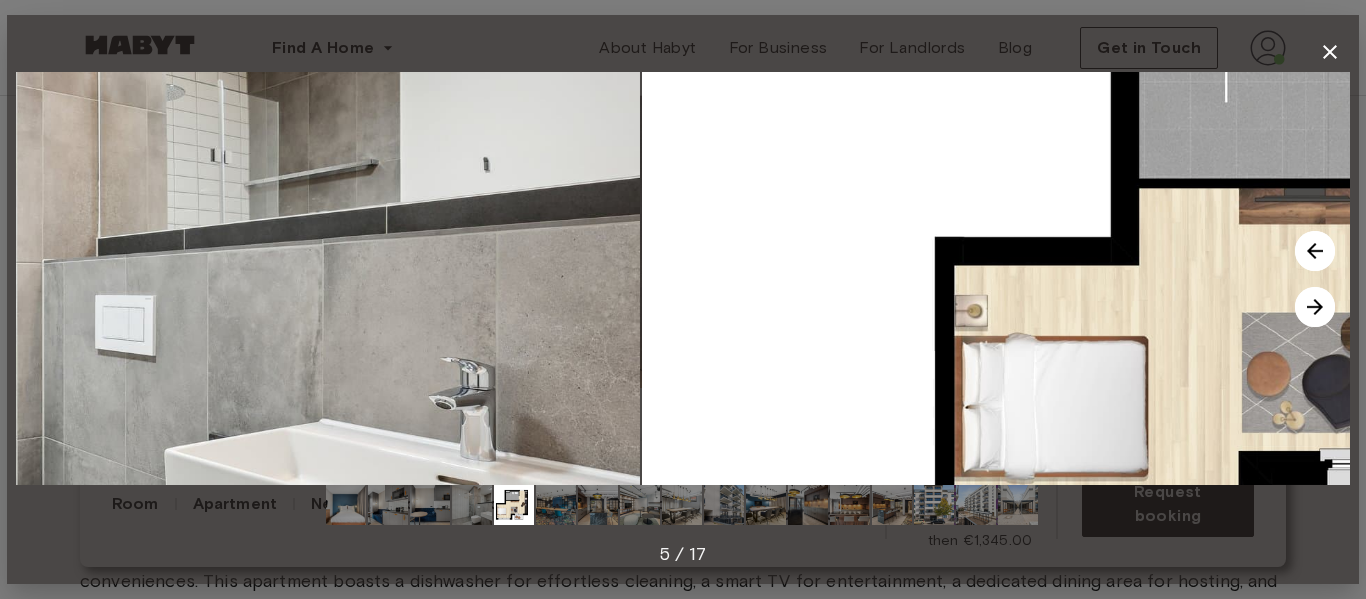 click at bounding box center [1315, 251] 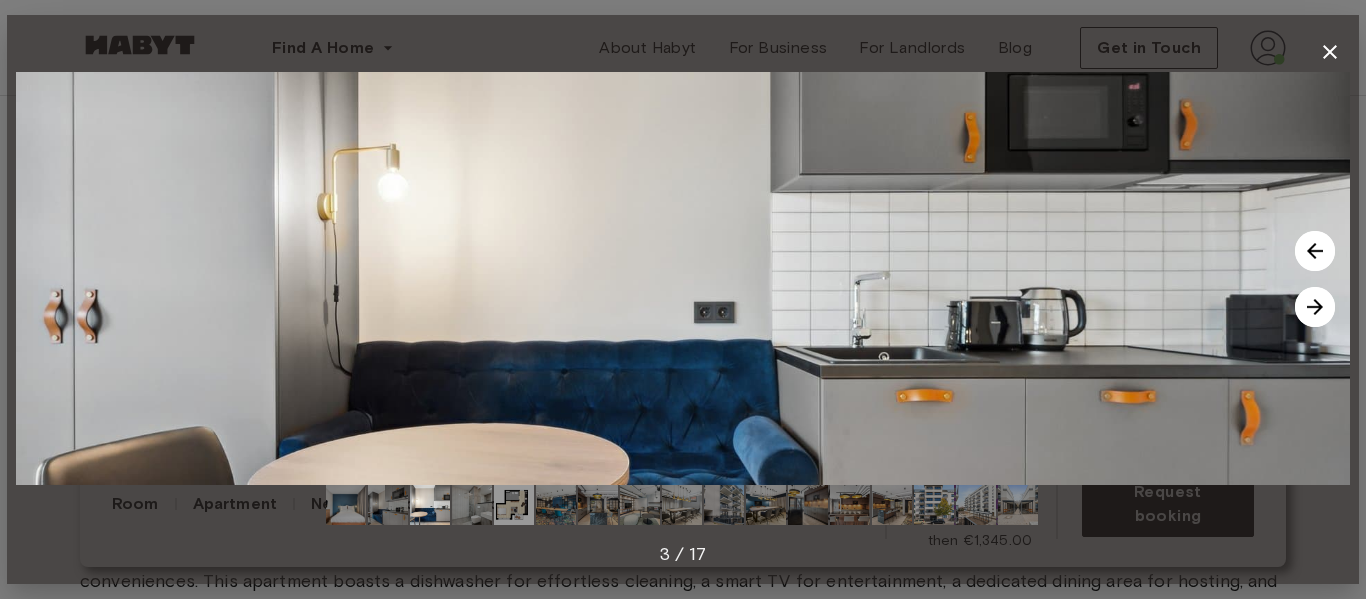 click at bounding box center (1315, 251) 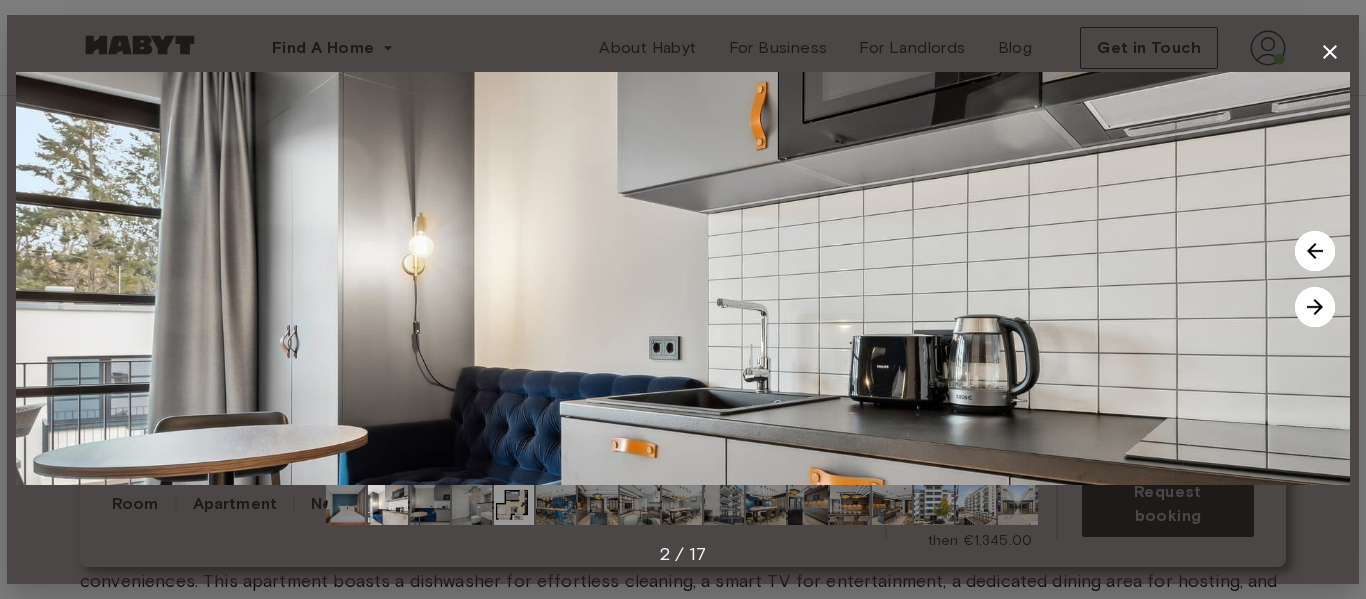 click at bounding box center (1315, 251) 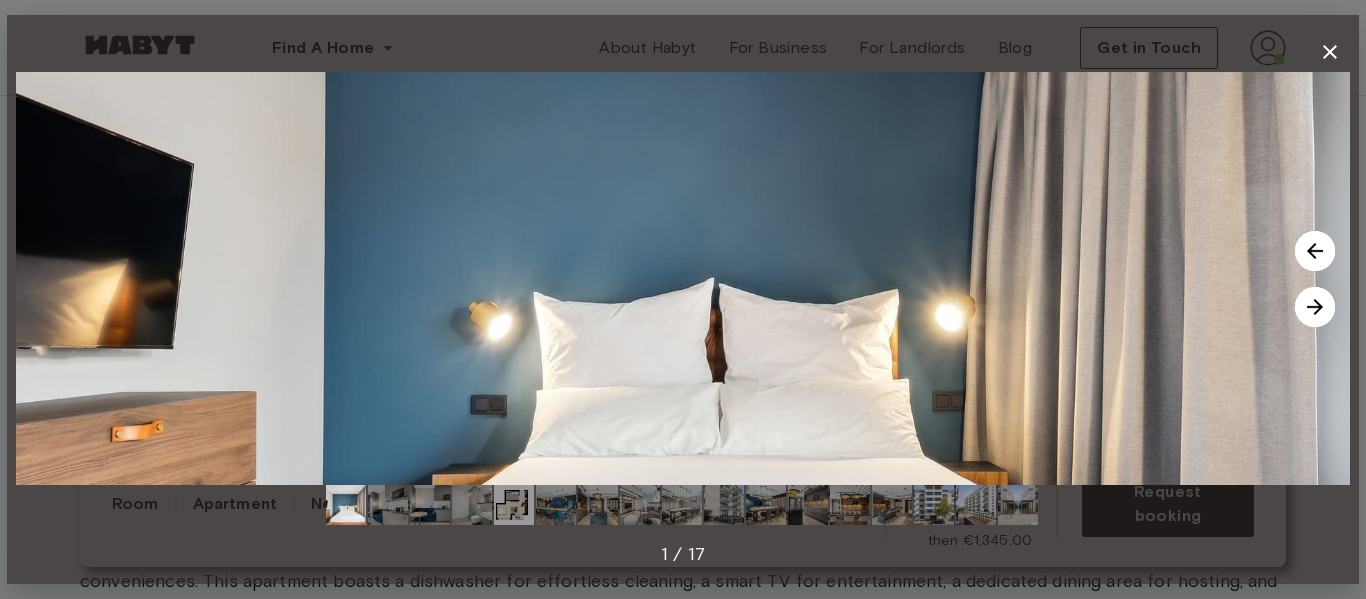 click at bounding box center (1315, 251) 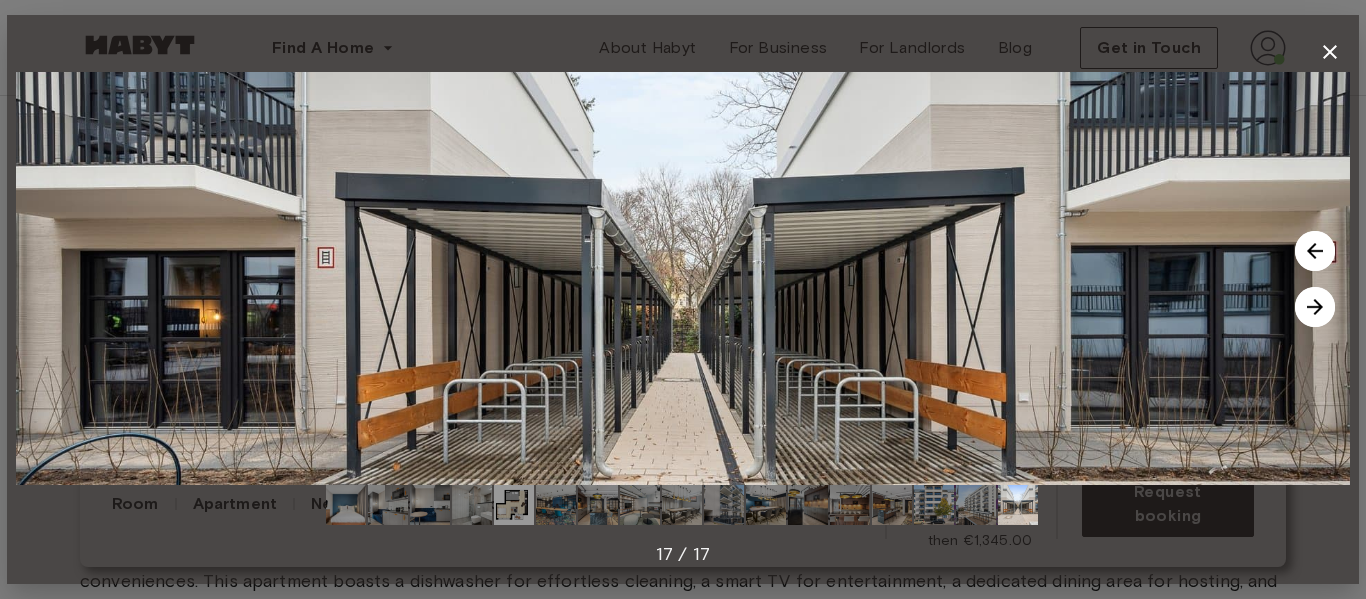 click at bounding box center (1315, 251) 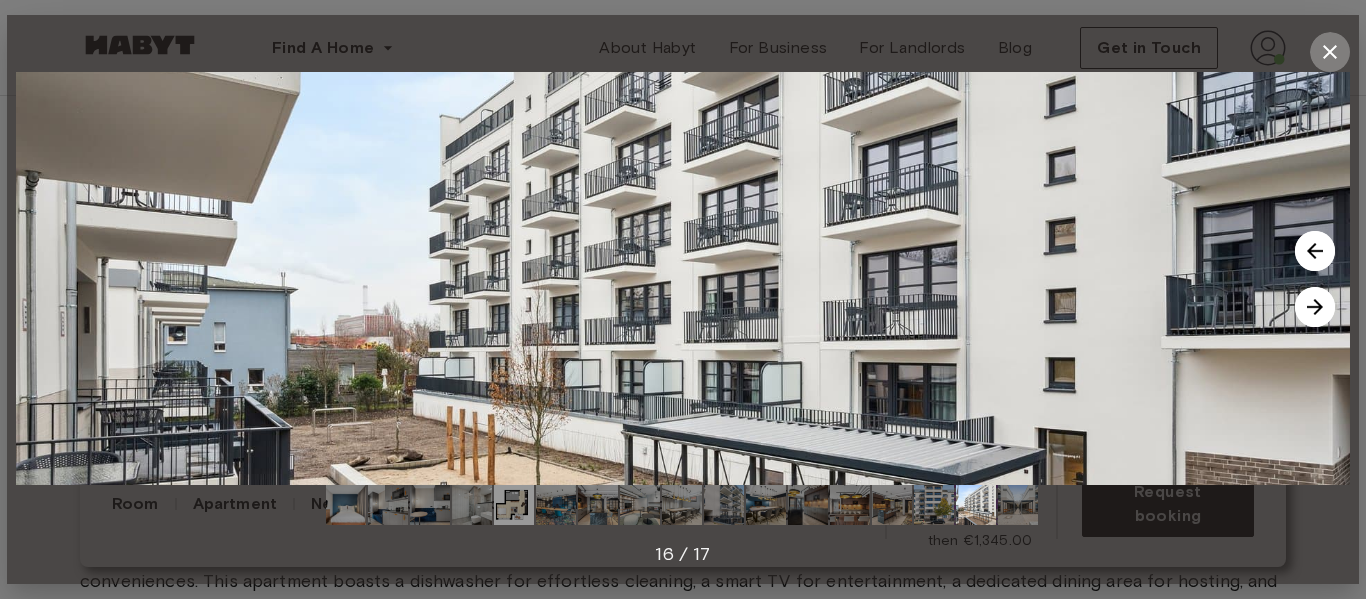 click 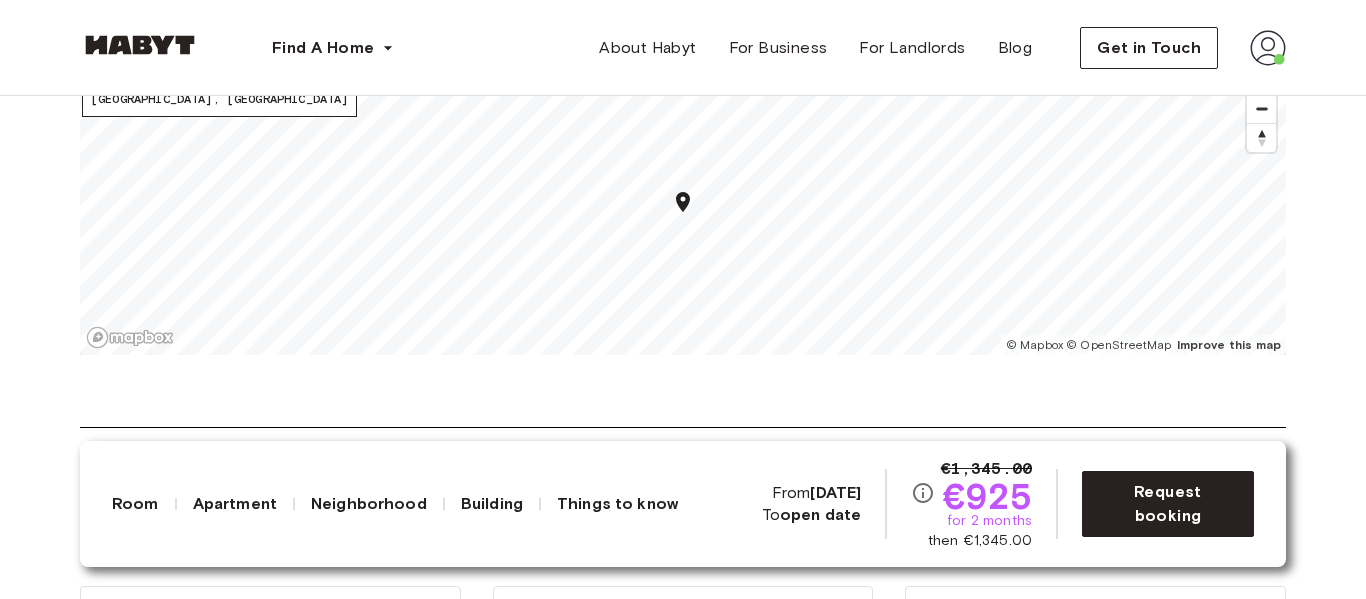 scroll, scrollTop: 2198, scrollLeft: 0, axis: vertical 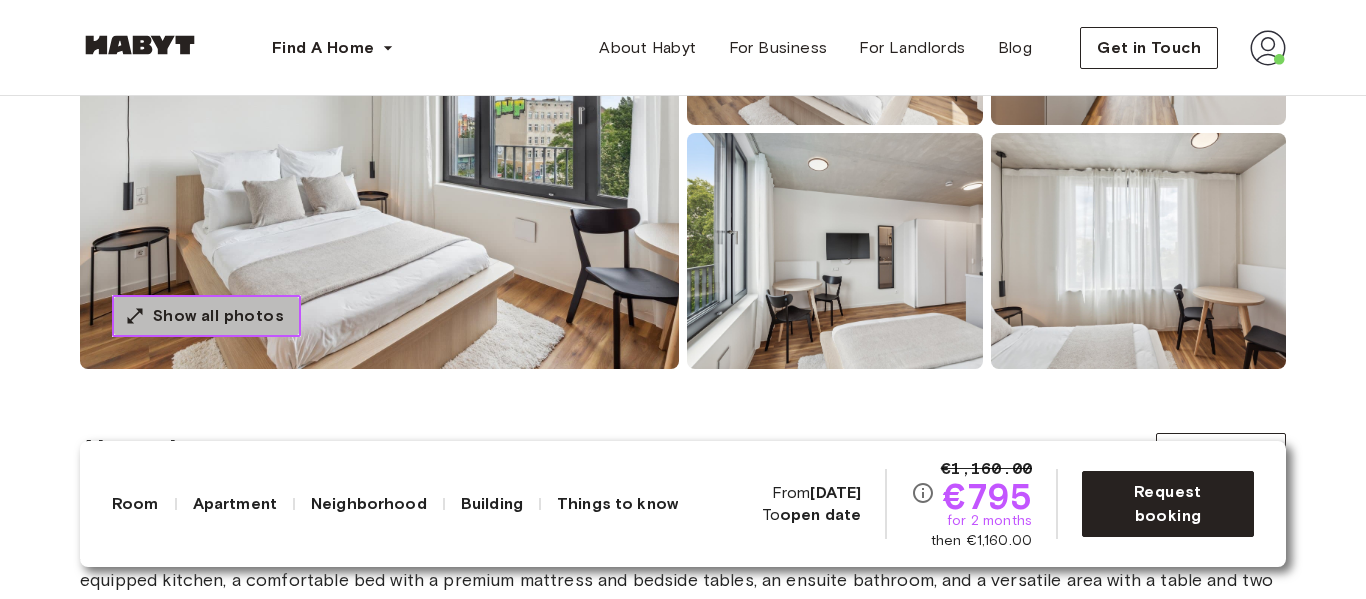 click on "Show all photos" at bounding box center (218, 316) 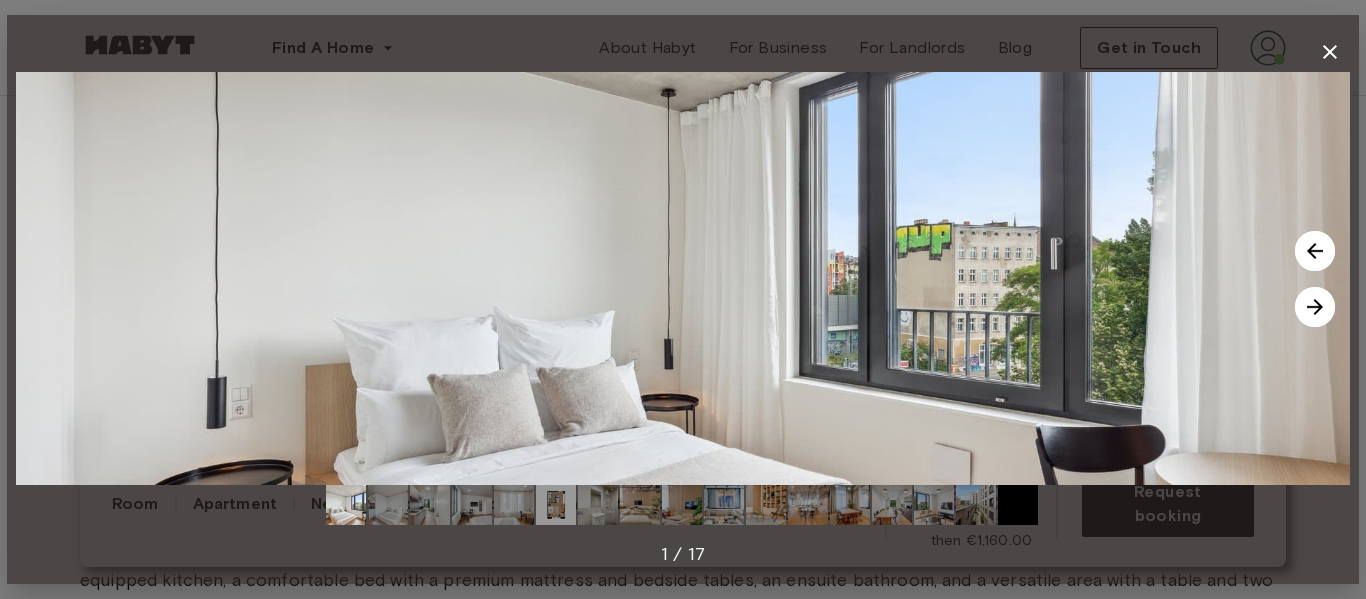 click at bounding box center [1315, 307] 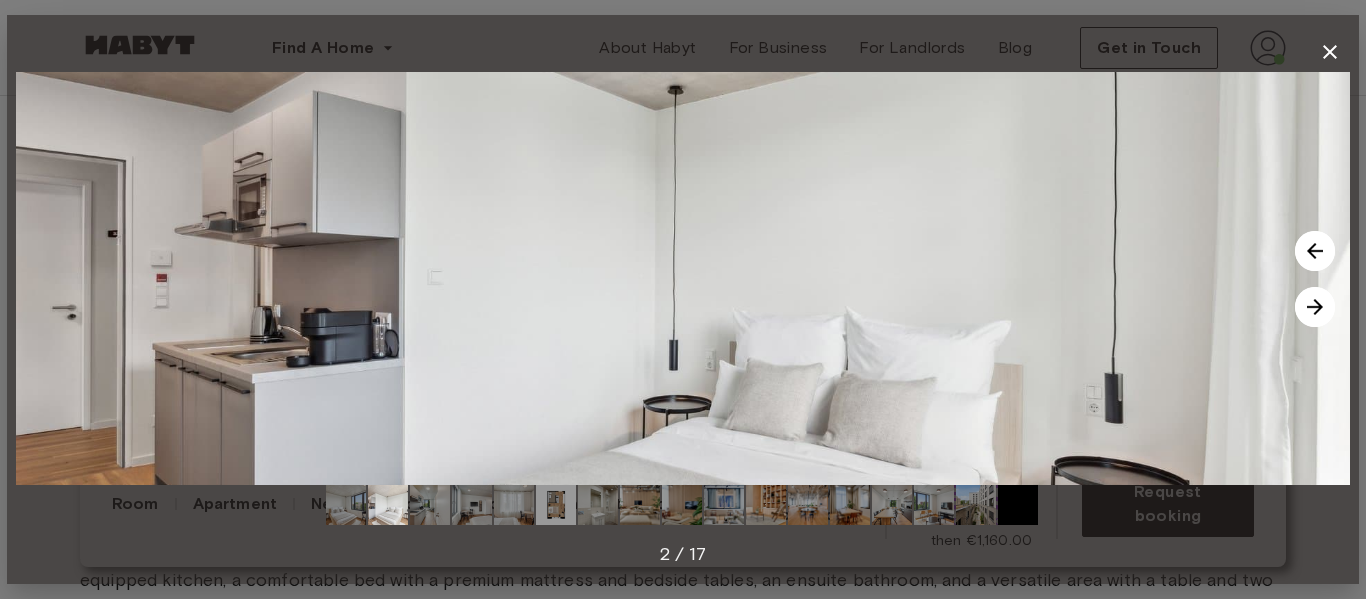 click at bounding box center [1315, 307] 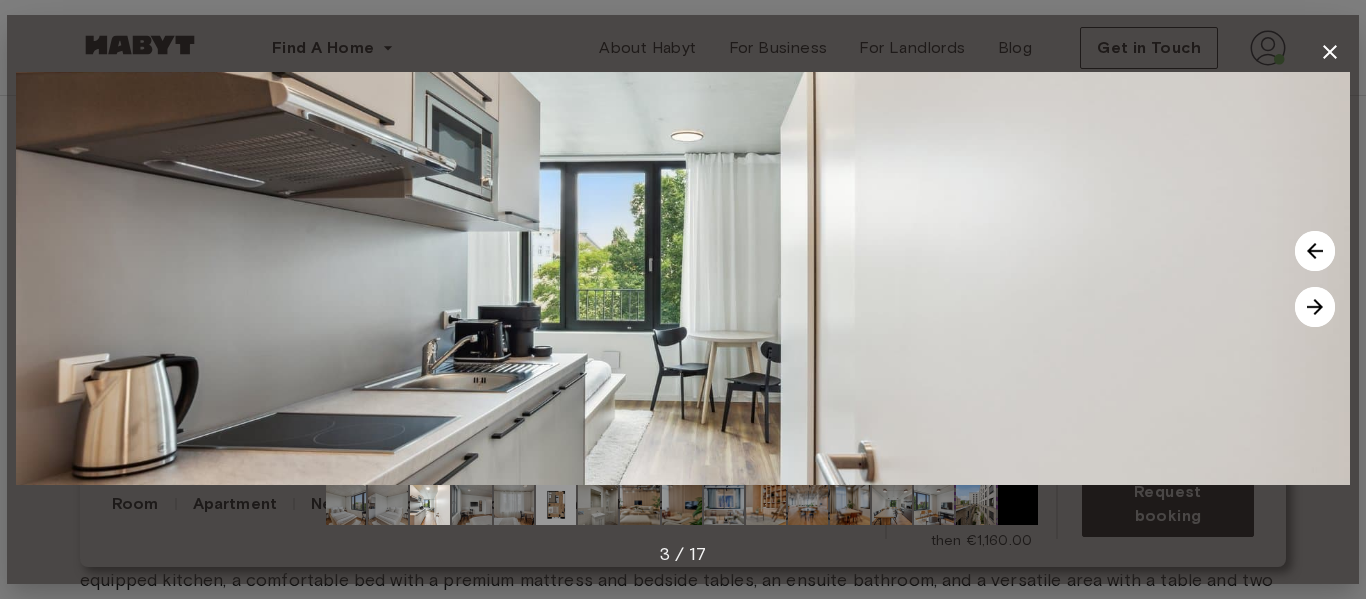click at bounding box center [1315, 307] 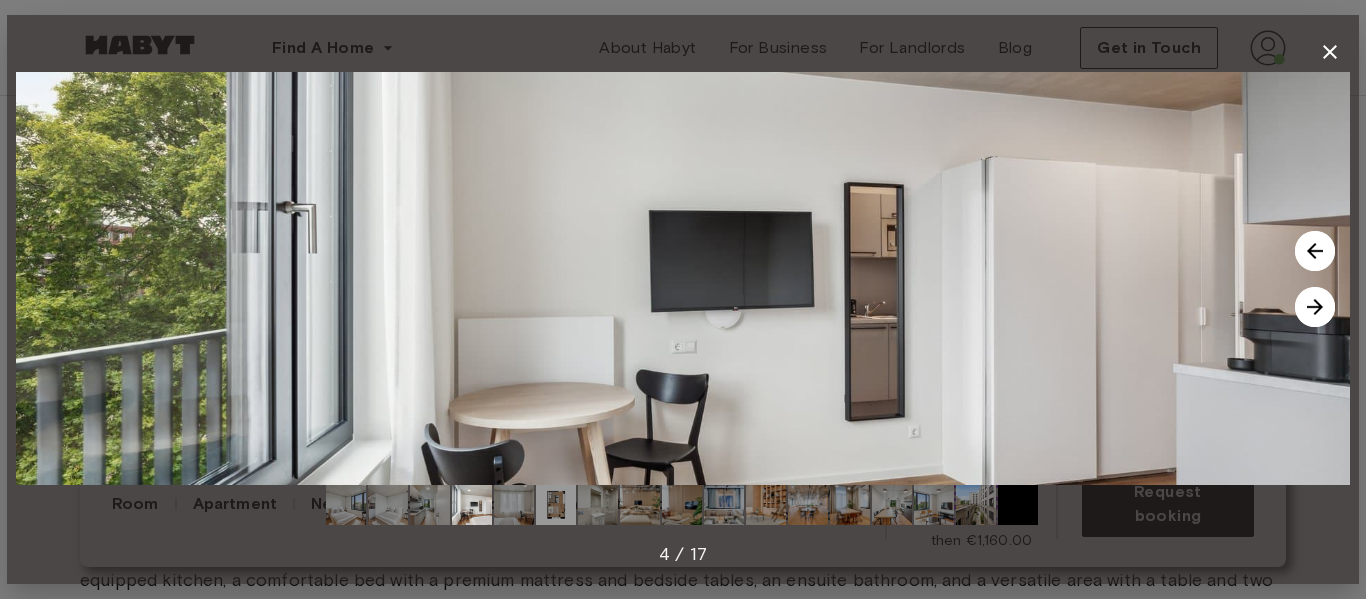 click at bounding box center [1315, 307] 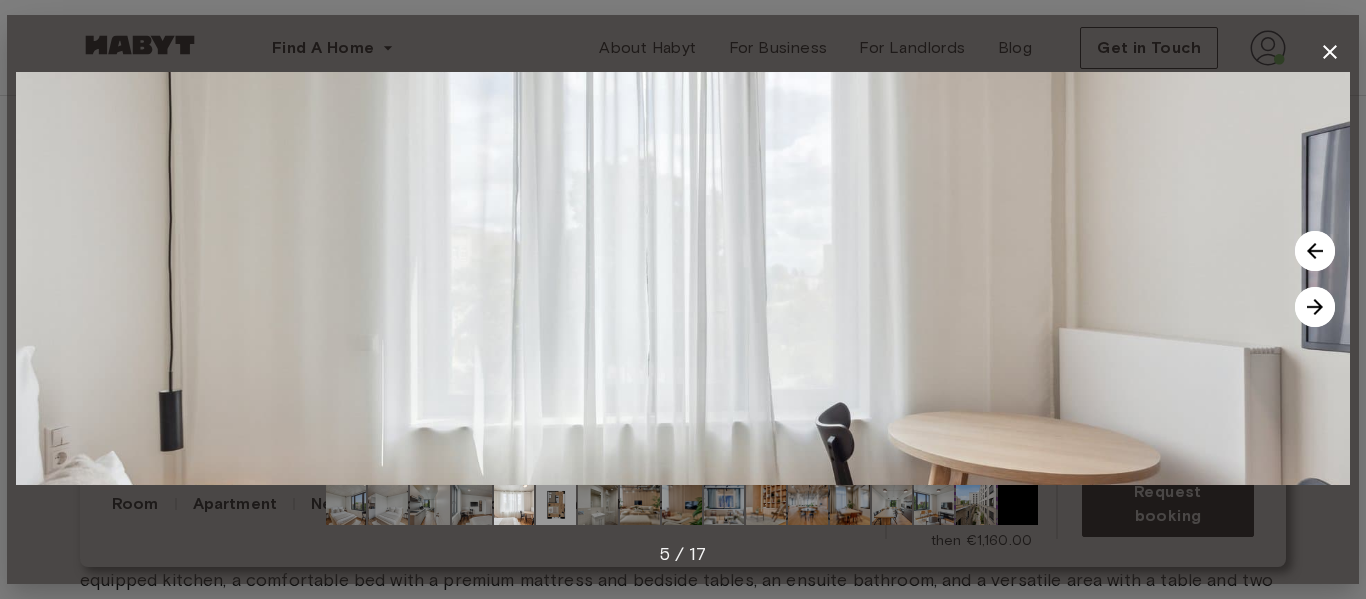 click at bounding box center (1315, 307) 